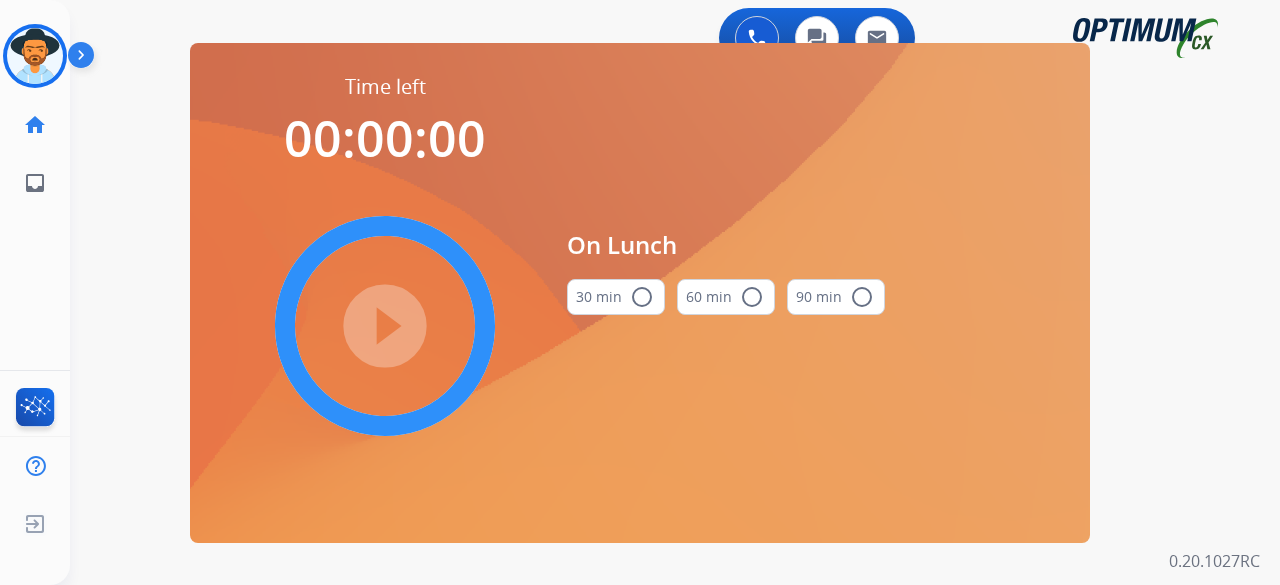 scroll, scrollTop: 0, scrollLeft: 0, axis: both 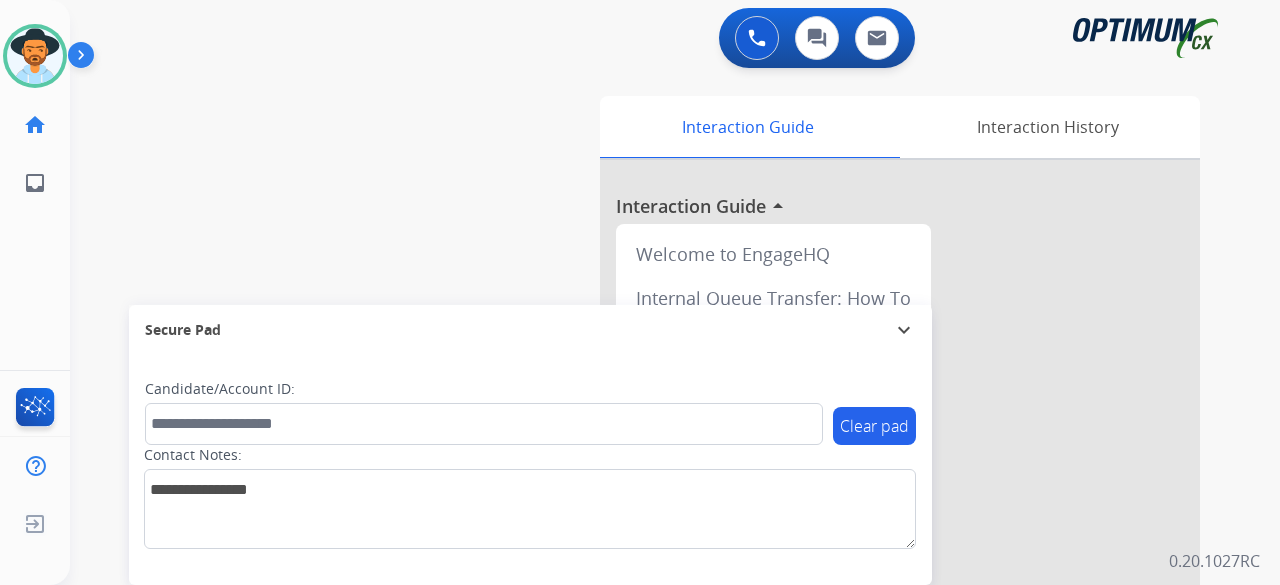 click on "swap_horiz Break voice bridge close_fullscreen Connect 3-Way Call merge_type Separate 3-Way Call  Interaction Guide   Interaction History  Interaction Guide arrow_drop_up  Welcome to EngageHQ   Internal Queue Transfer: How To  Secure Pad expand_more Clear pad Candidate/Account ID: Contact Notes:" at bounding box center (651, 489) 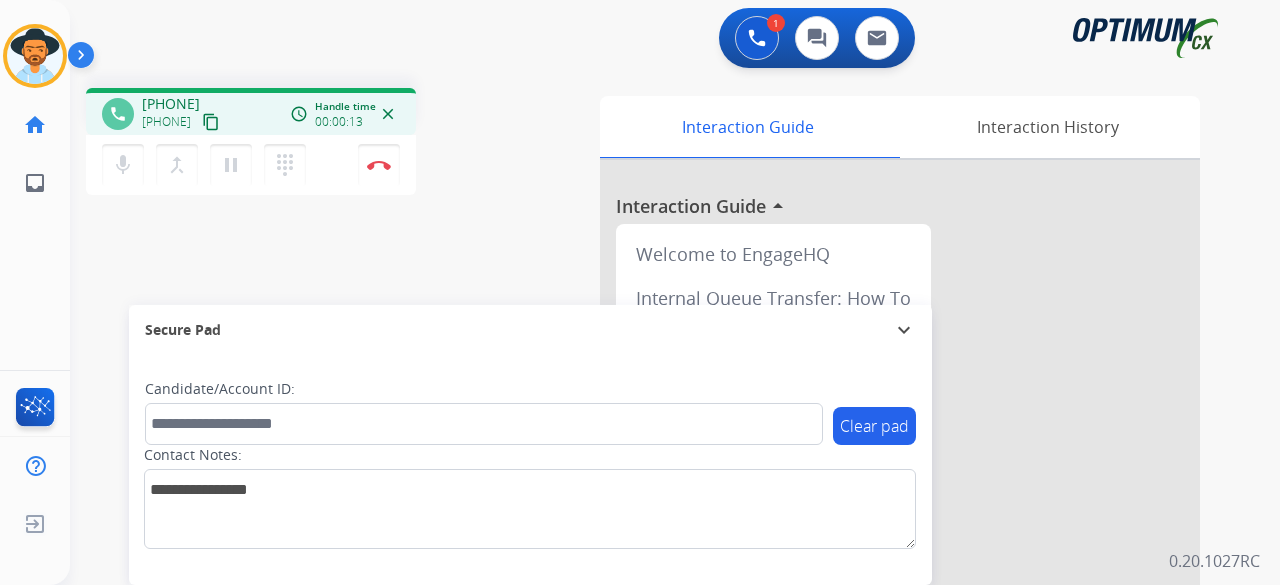 click on "content_copy" at bounding box center [211, 122] 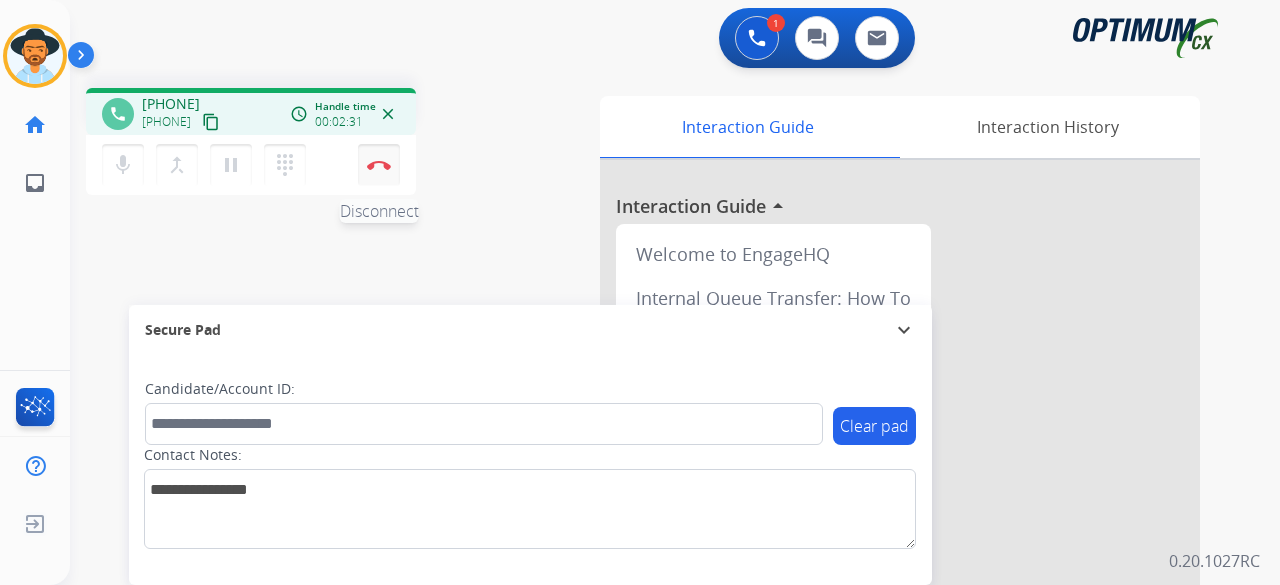 click on "Disconnect" at bounding box center (379, 165) 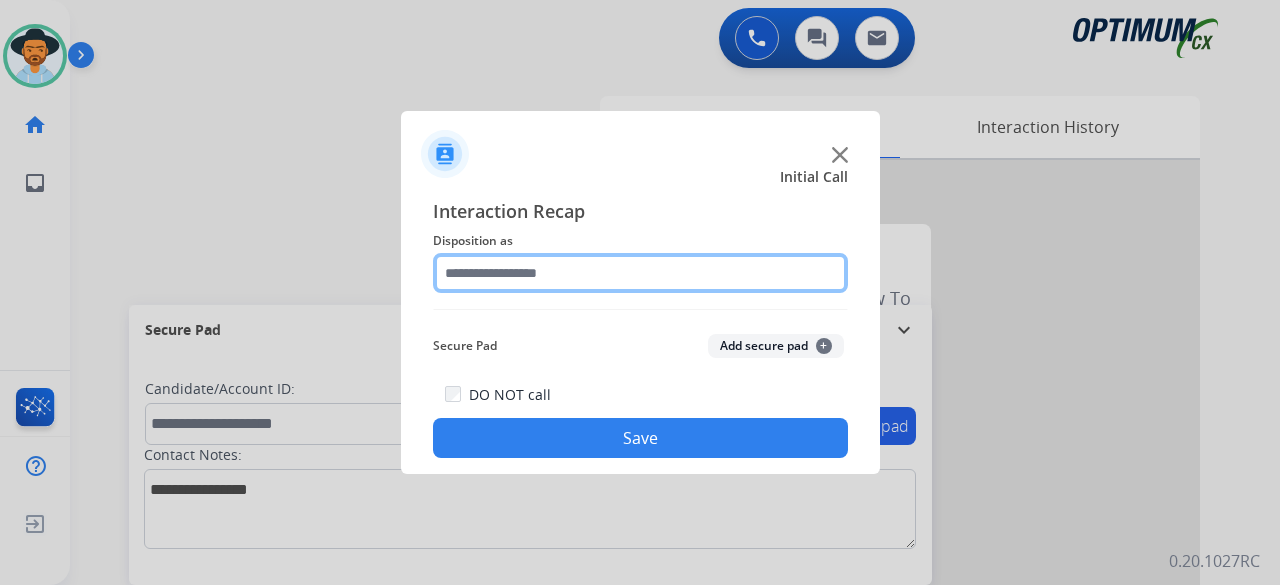 click 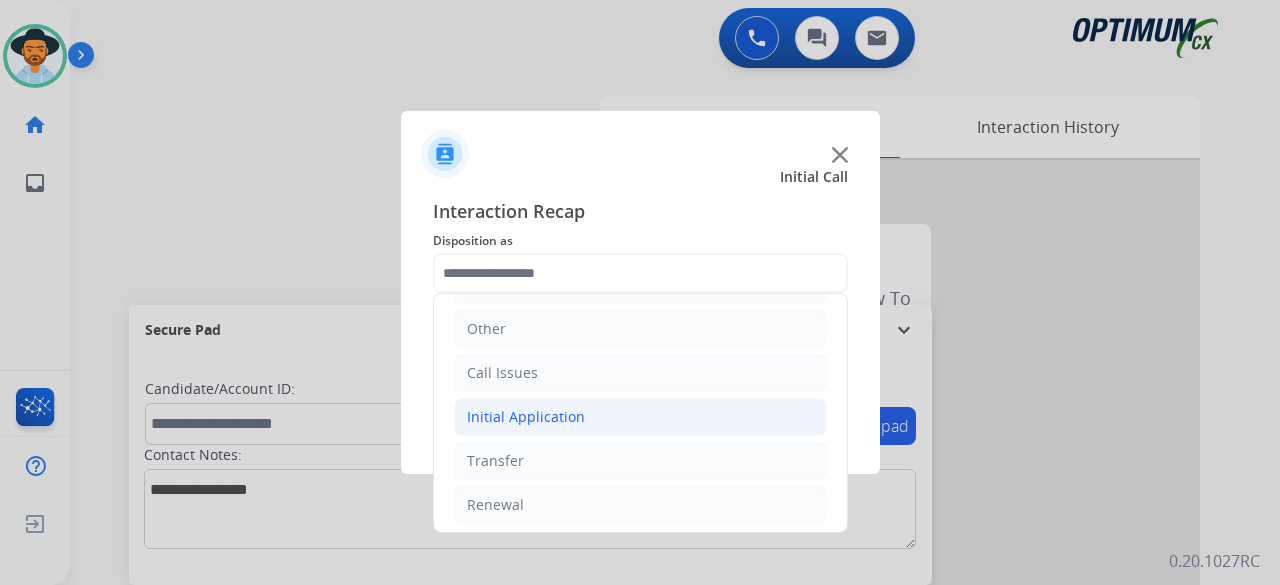 click on "Initial Application" 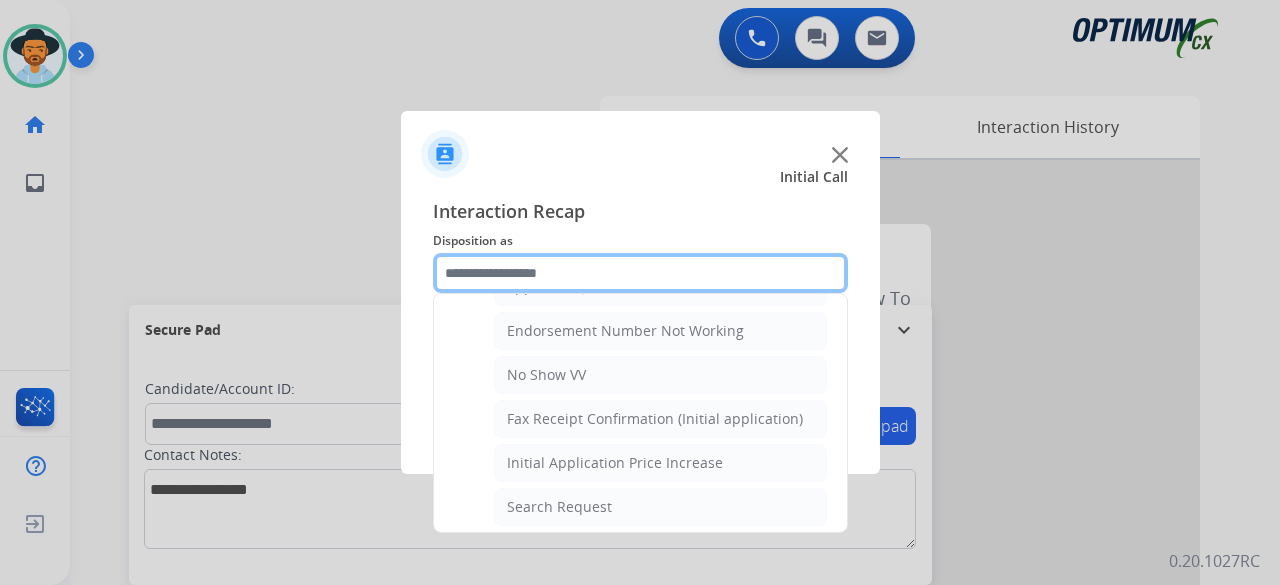scroll, scrollTop: 552, scrollLeft: 0, axis: vertical 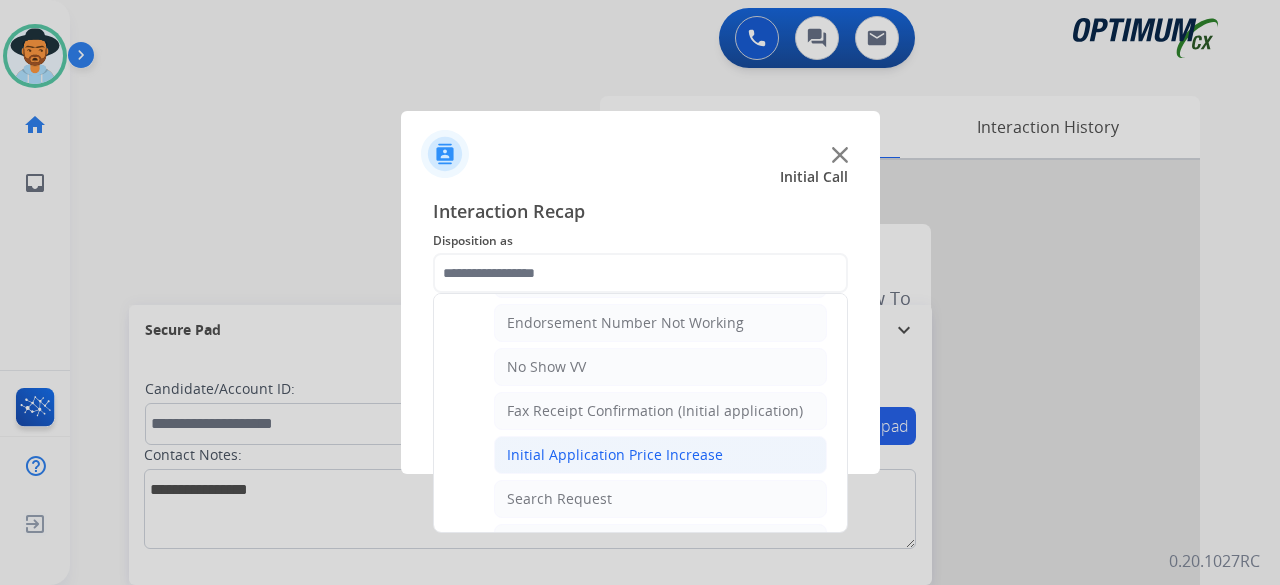 click on "Initial Application Price Increase" 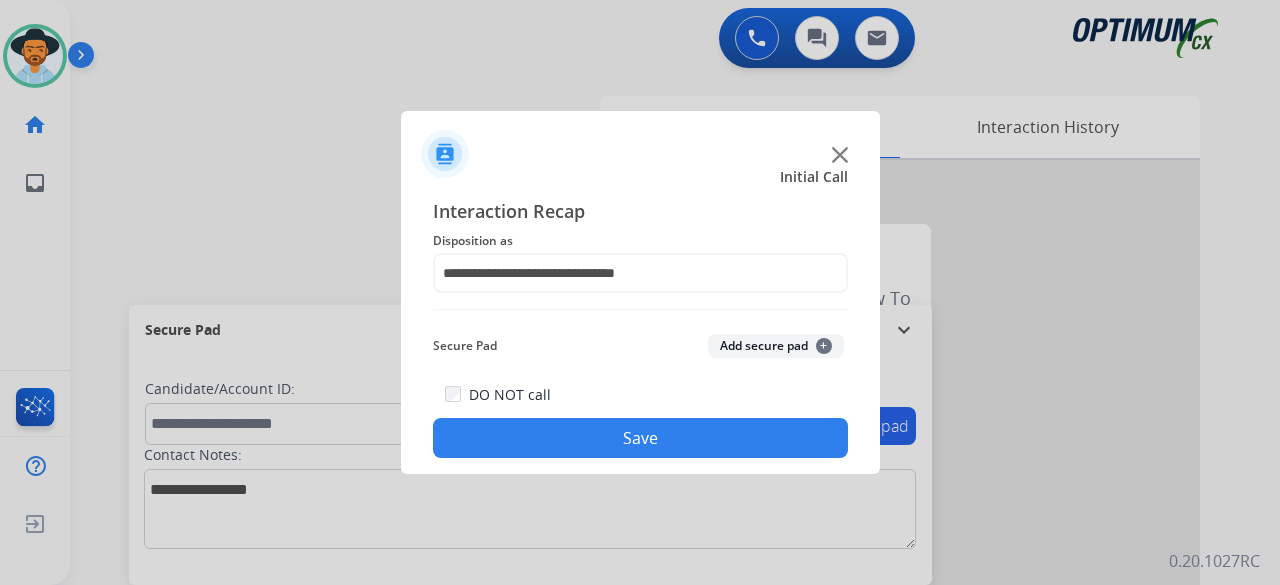 click on "Add secure pad  +" 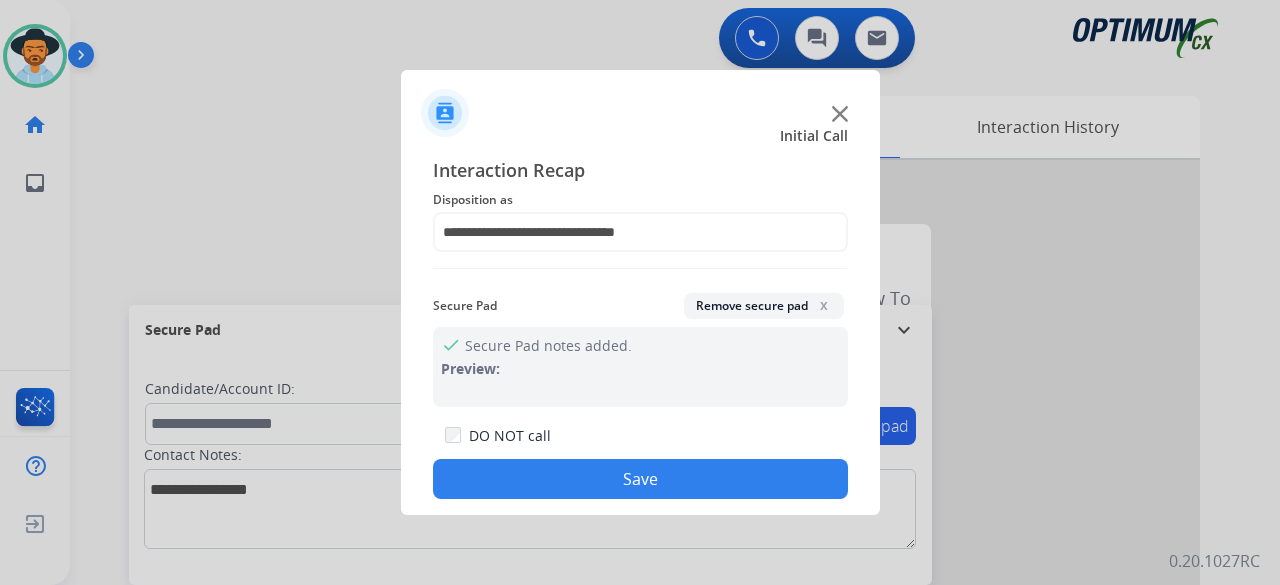 click on "Save" 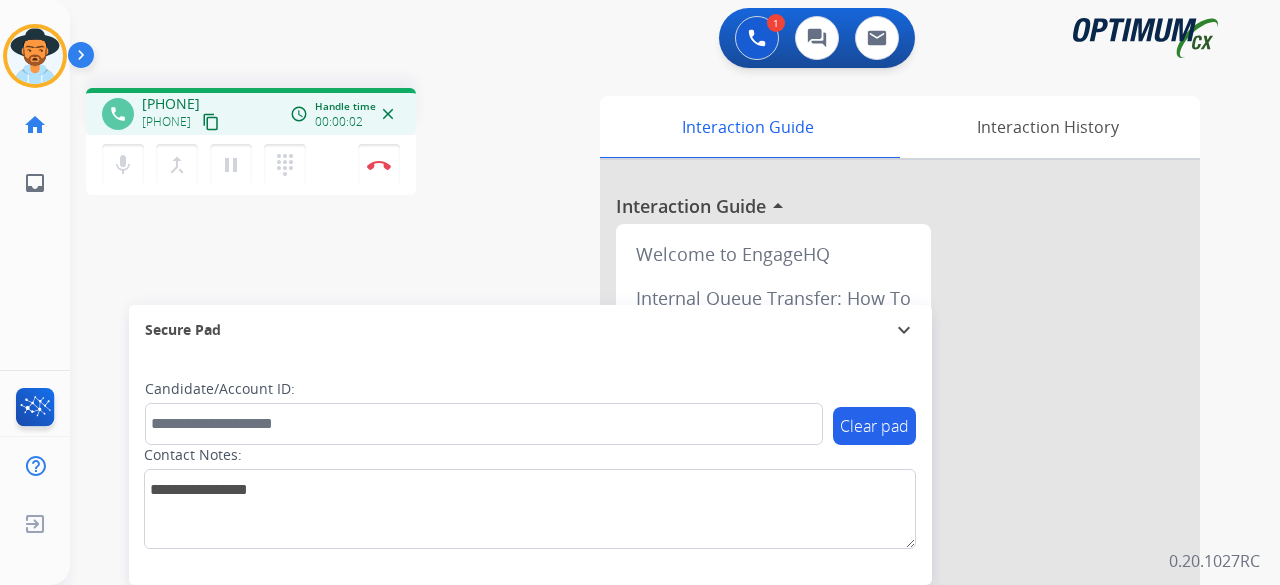click on "content_copy" at bounding box center [211, 122] 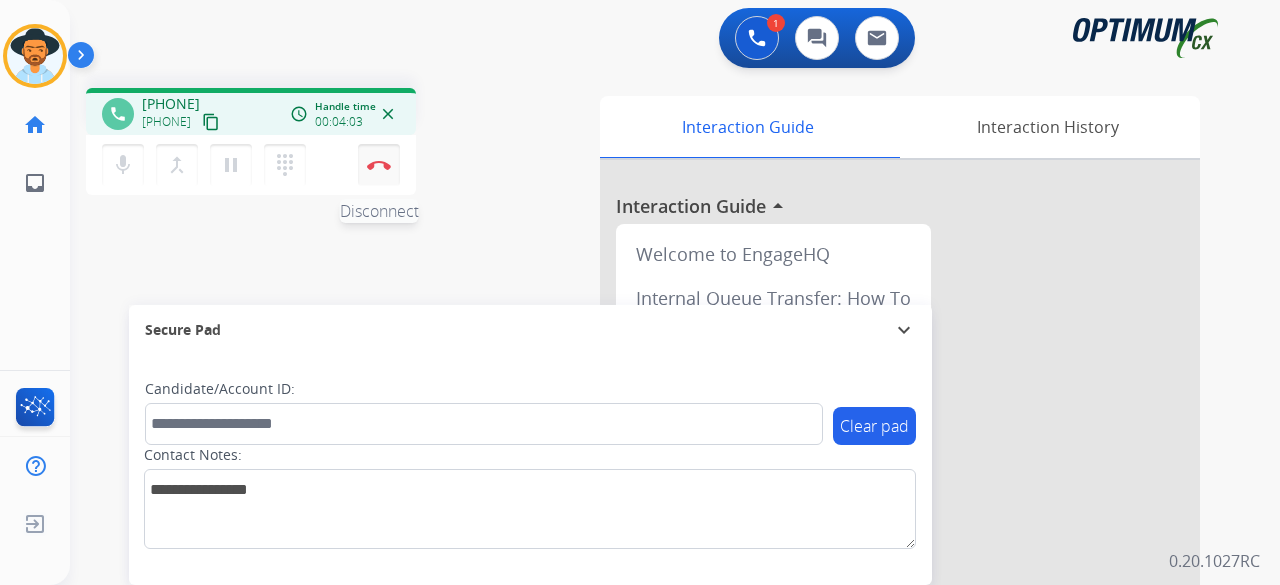 click at bounding box center [379, 165] 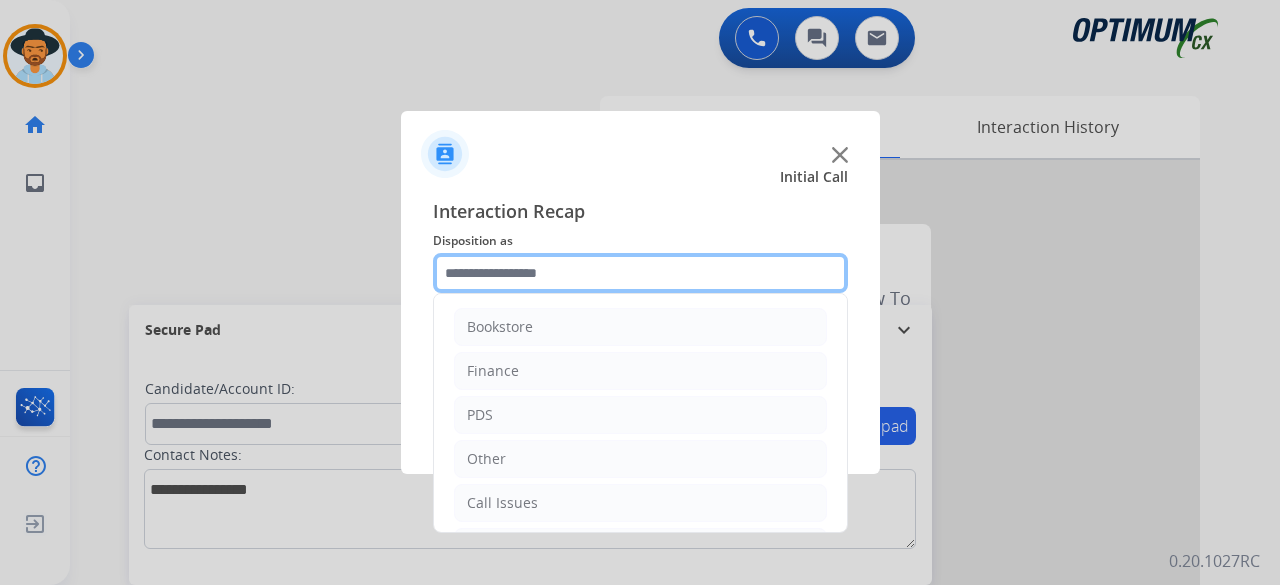 click 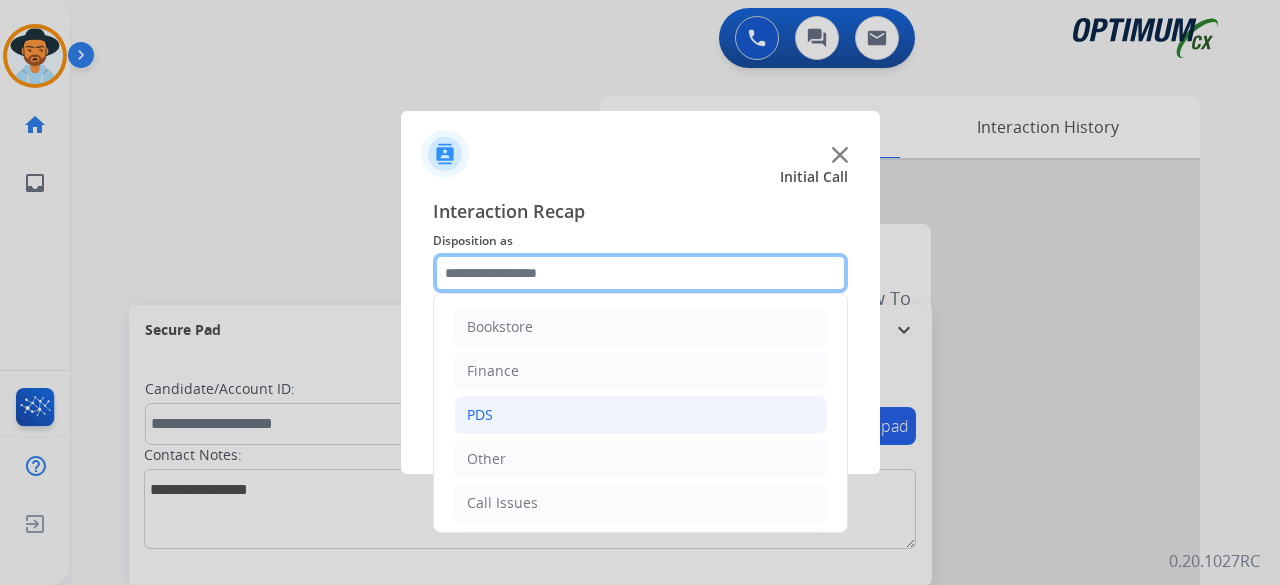 scroll, scrollTop: 130, scrollLeft: 0, axis: vertical 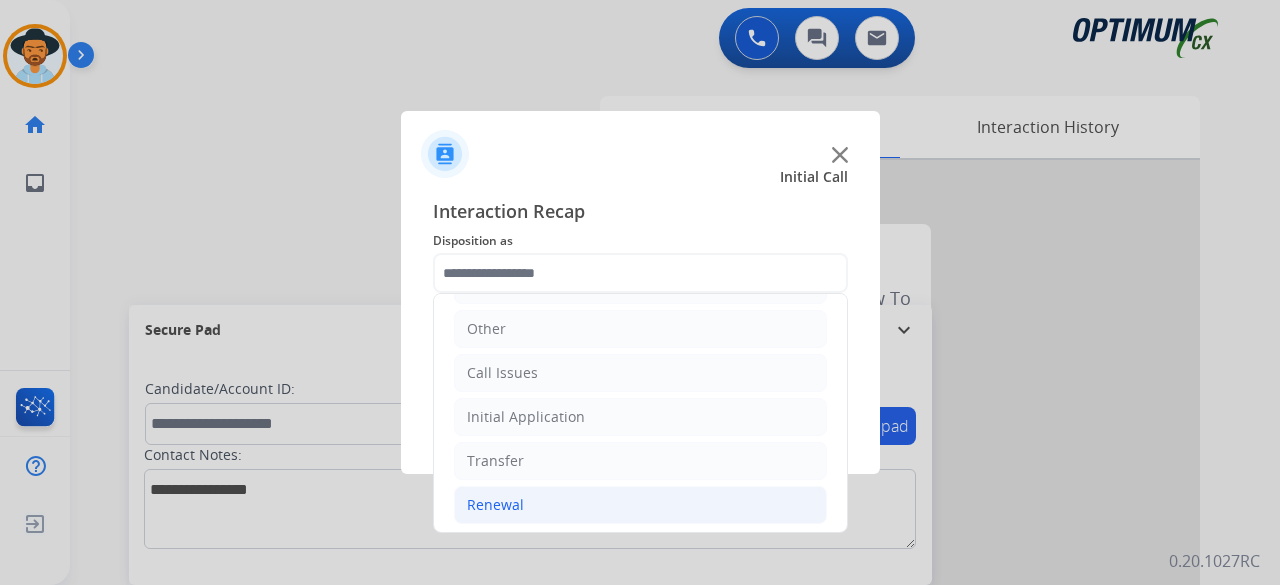 click on "Renewal" 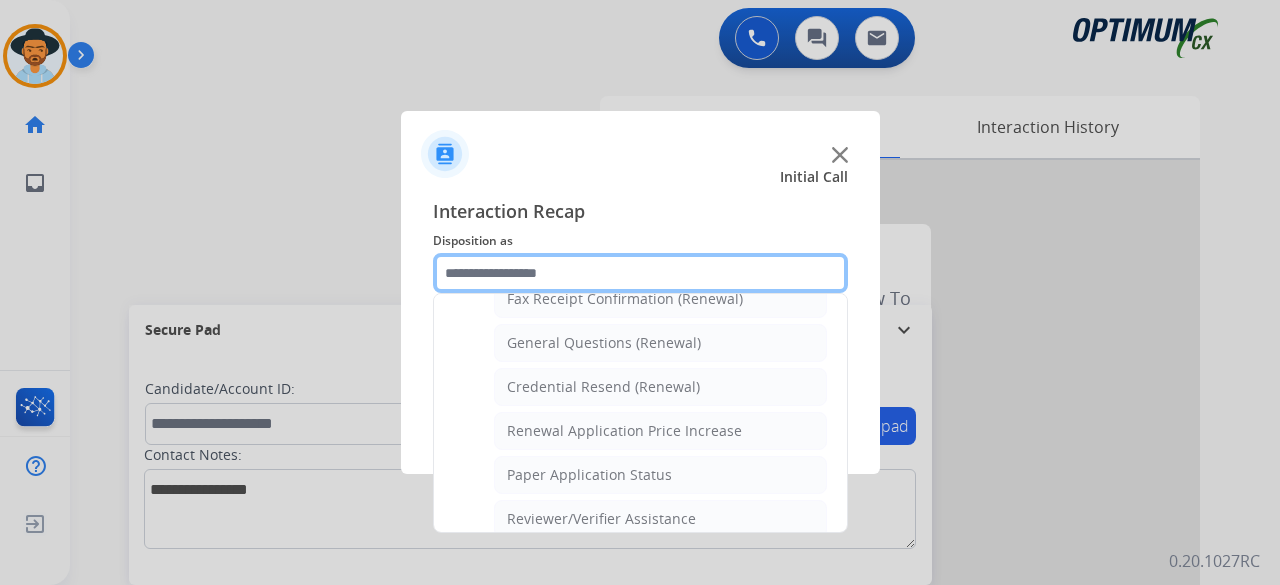 scroll, scrollTop: 580, scrollLeft: 0, axis: vertical 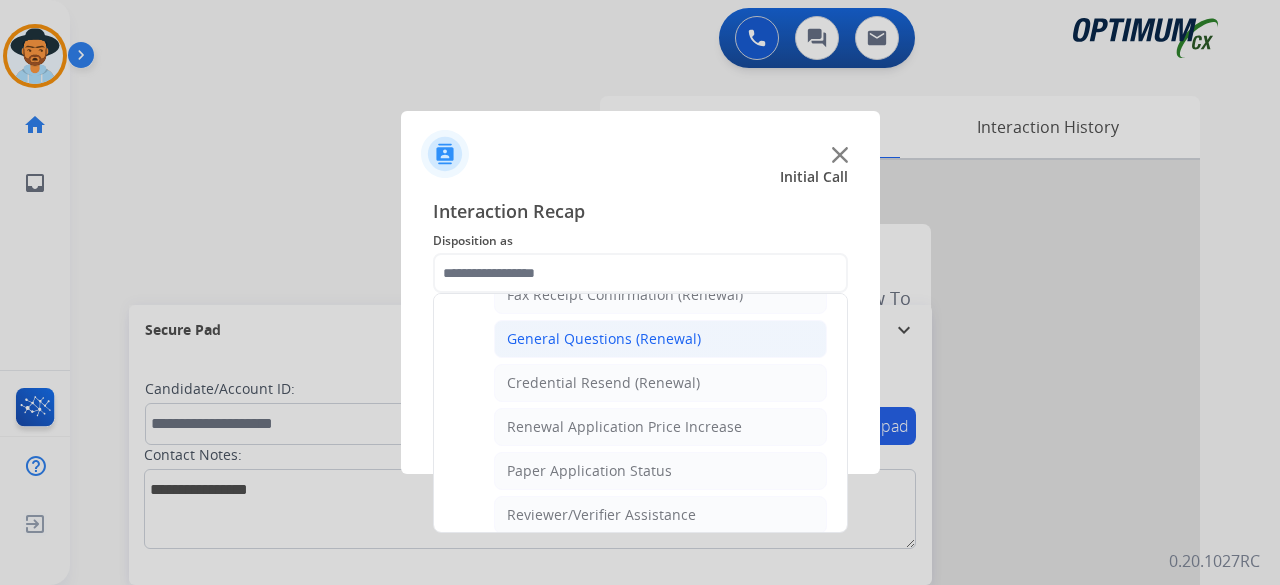 click on "General Questions (Renewal)" 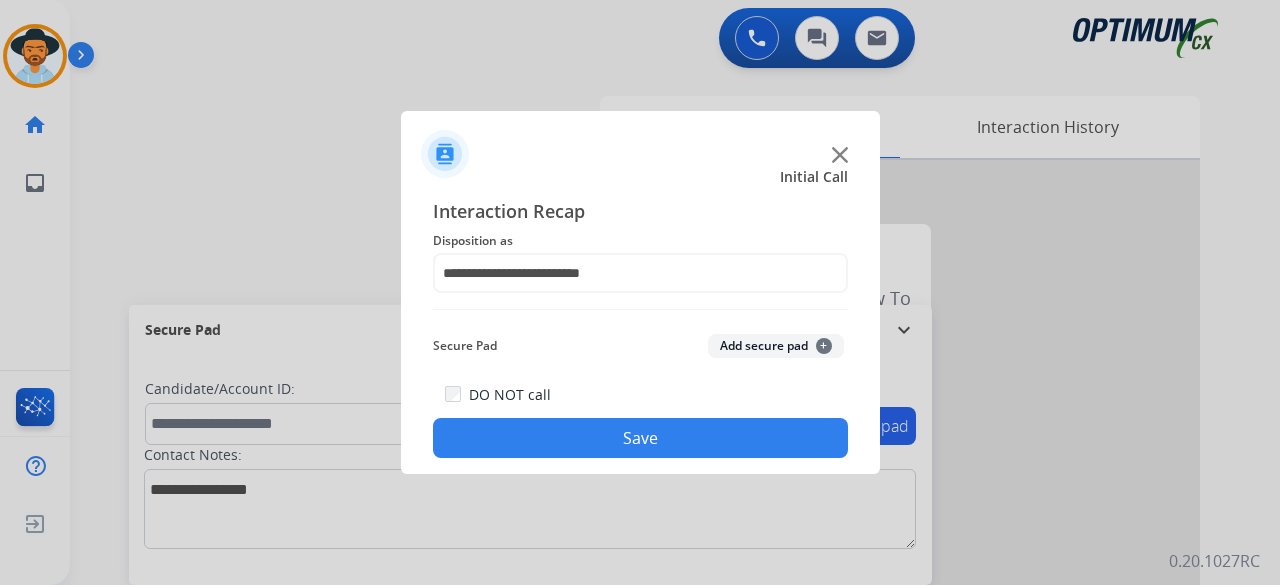 click on "Add secure pad  +" 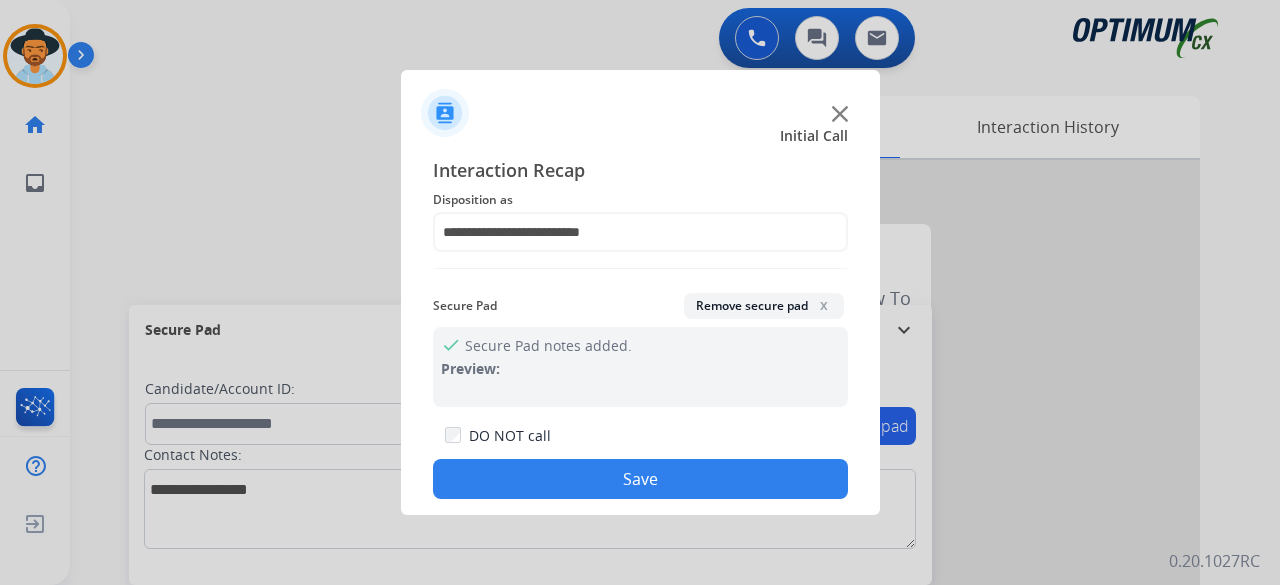 click on "Save" 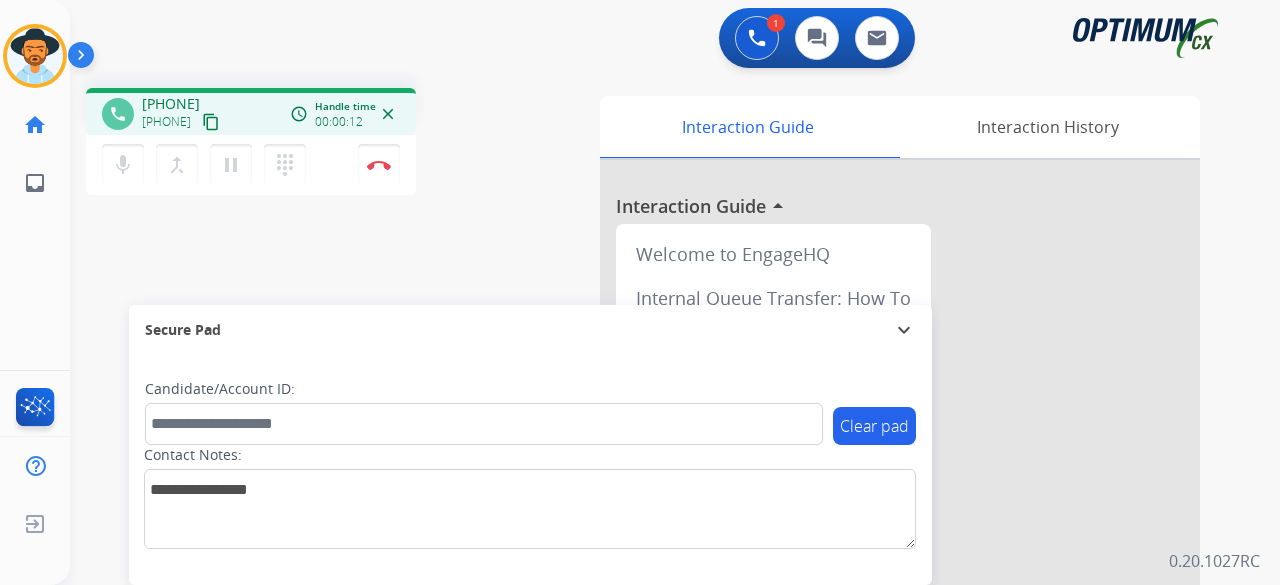 click on "content_copy" at bounding box center (211, 122) 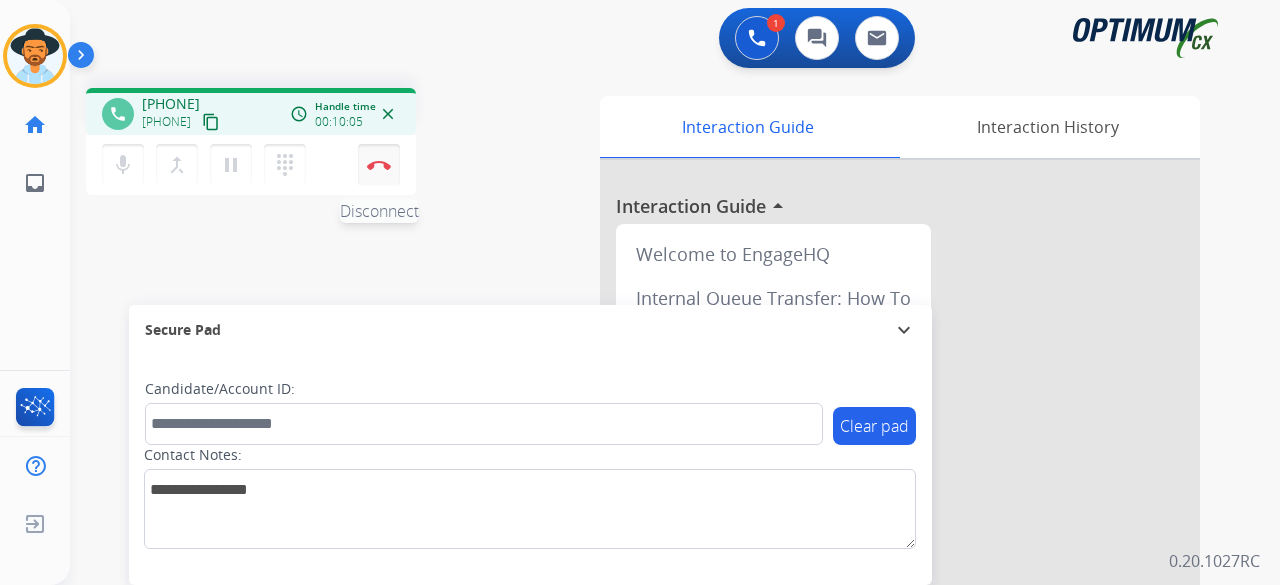 click at bounding box center [379, 165] 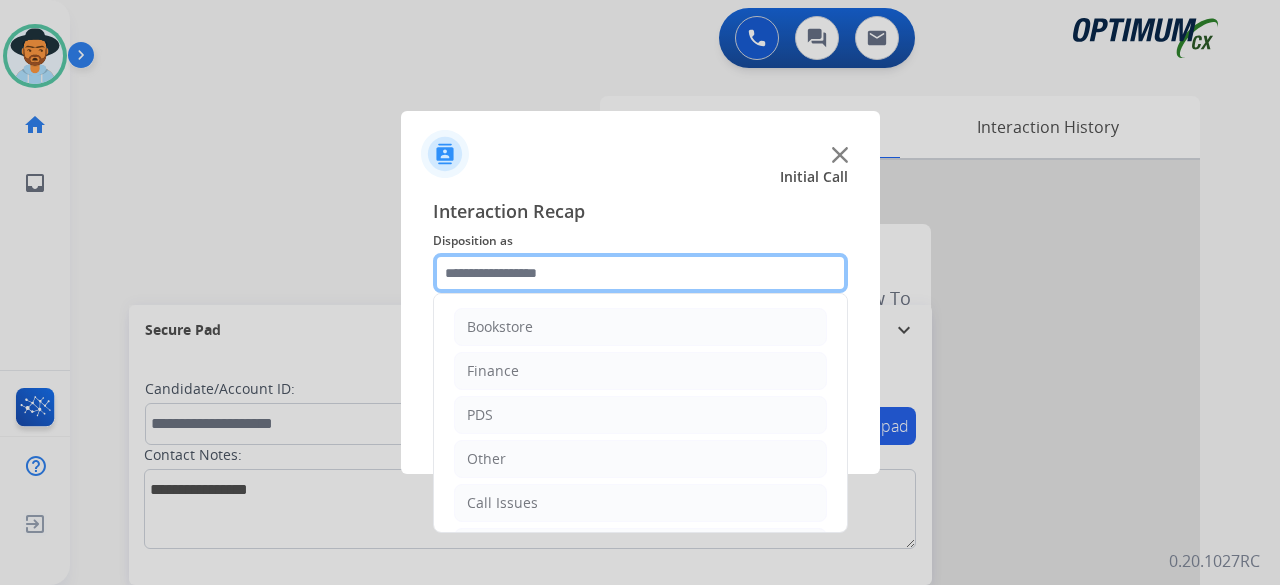 click 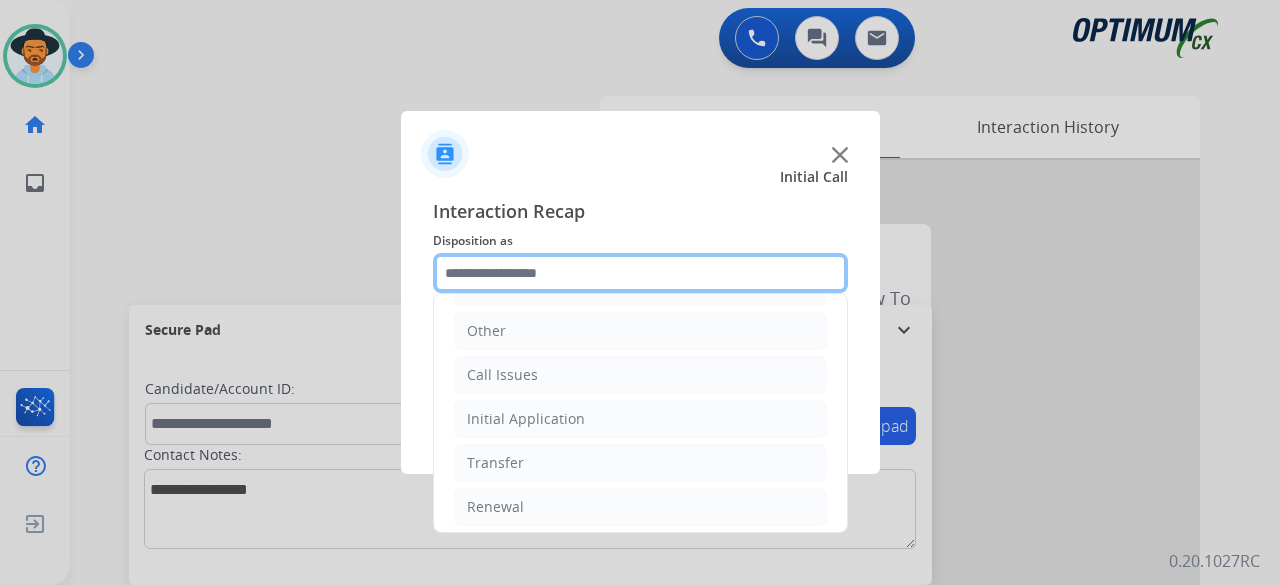 scroll, scrollTop: 130, scrollLeft: 0, axis: vertical 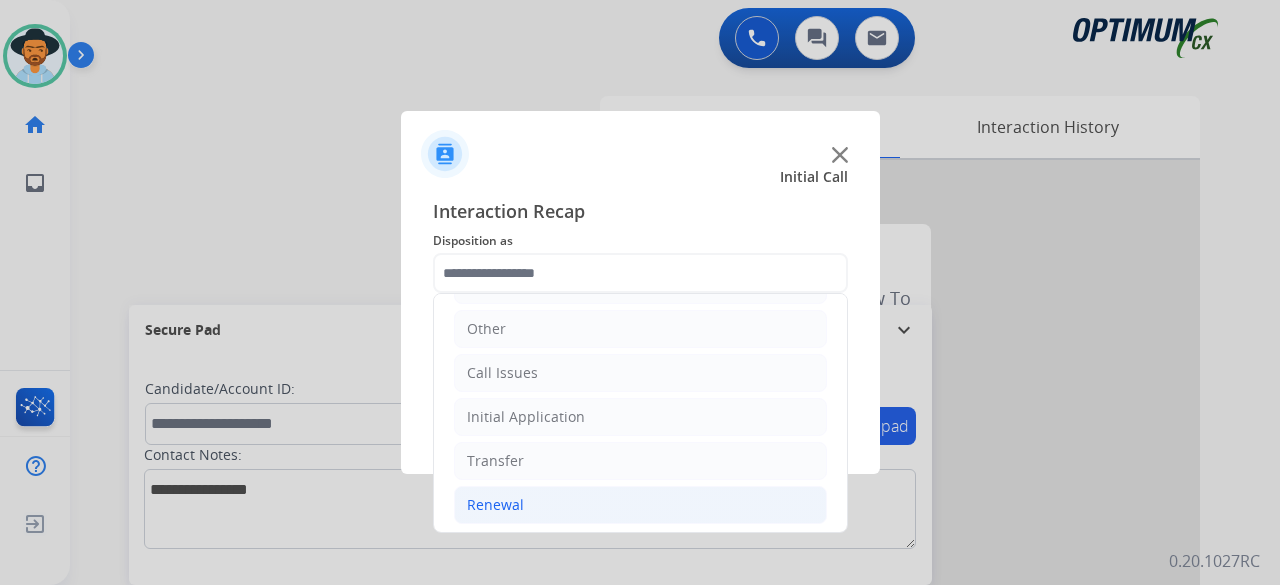 click on "Renewal" 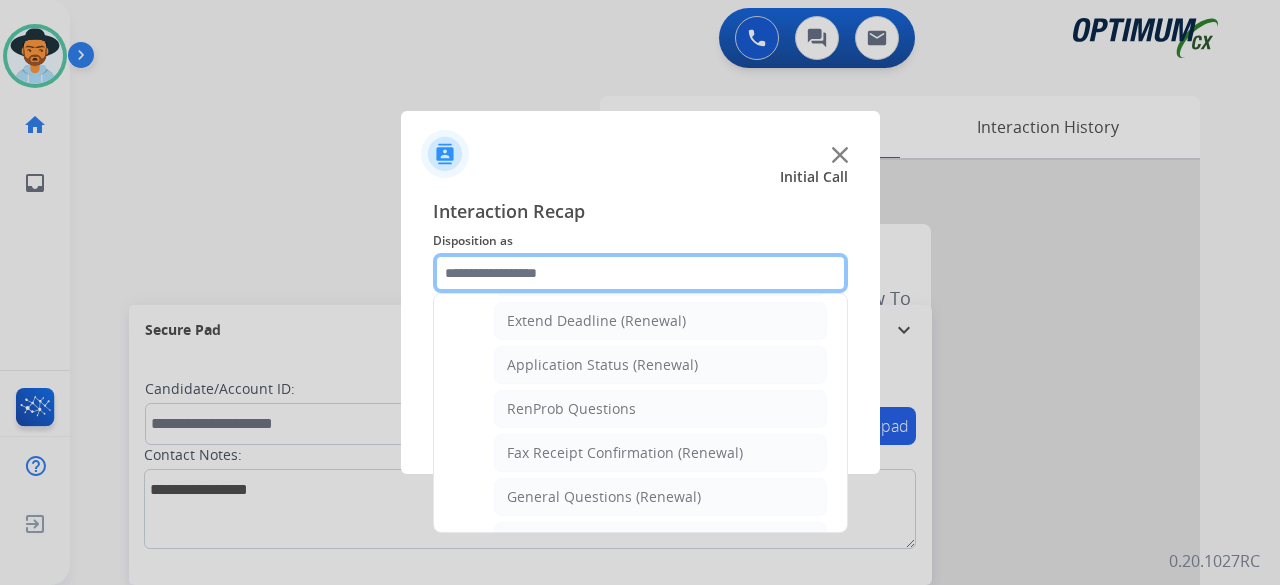 scroll, scrollTop: 452, scrollLeft: 0, axis: vertical 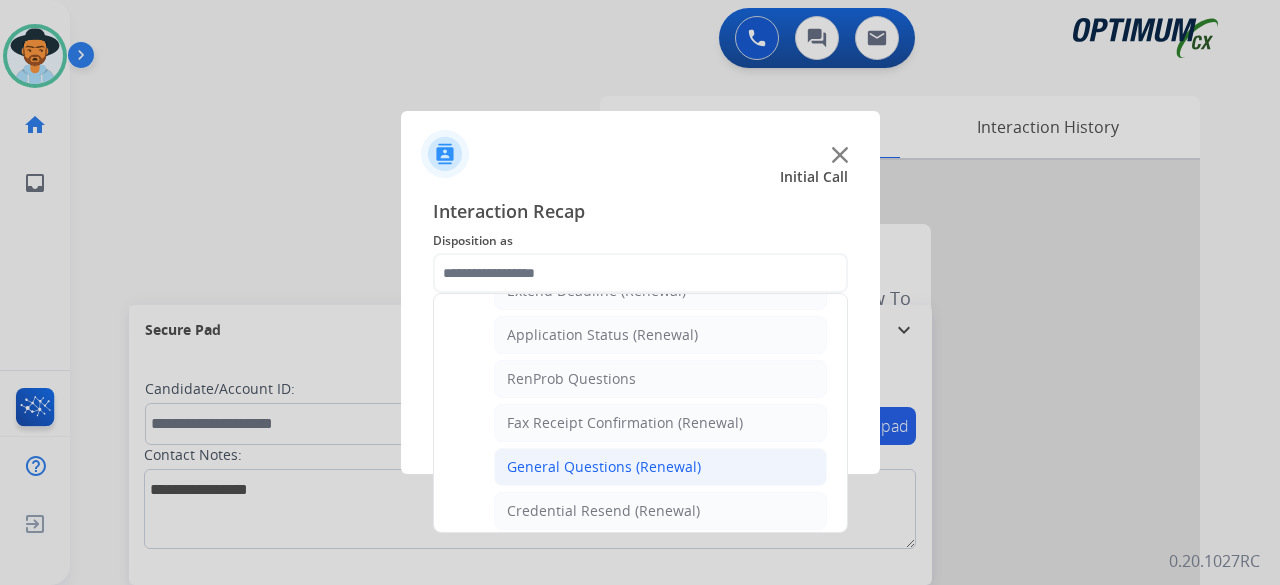 click on "General Questions (Renewal)" 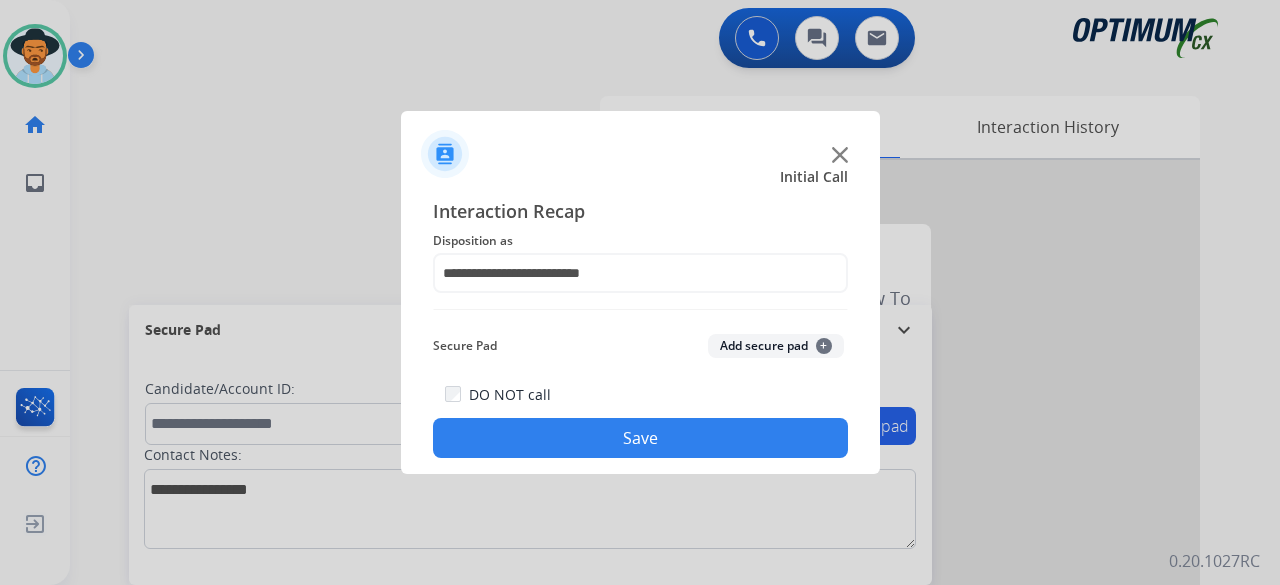 click on "Add secure pad  +" 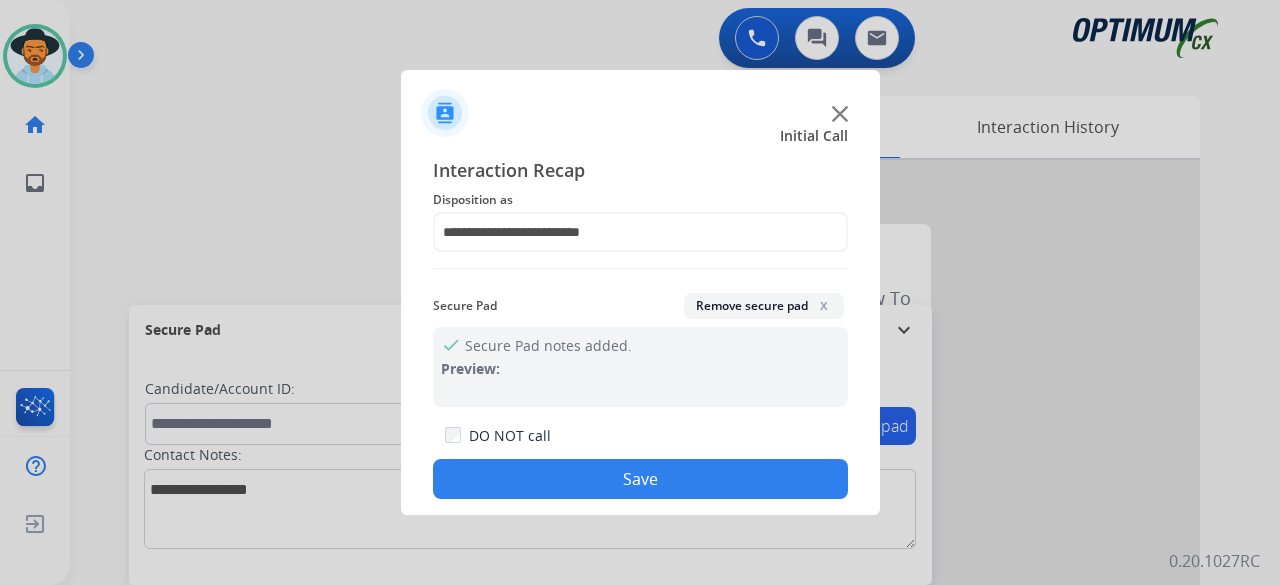 click on "Save" 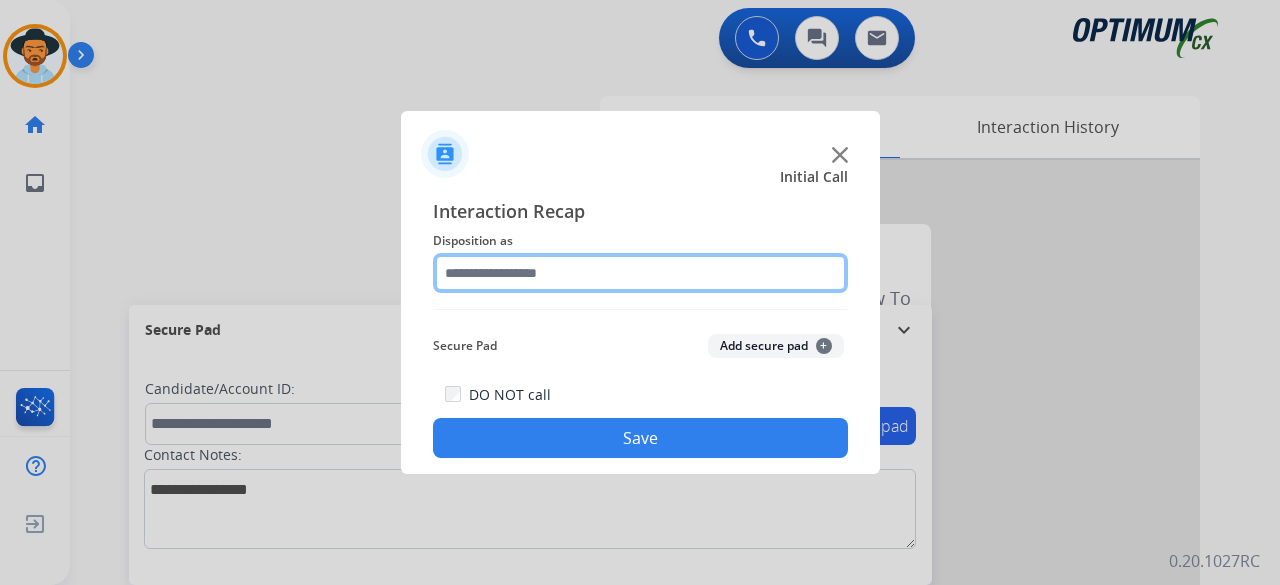 click 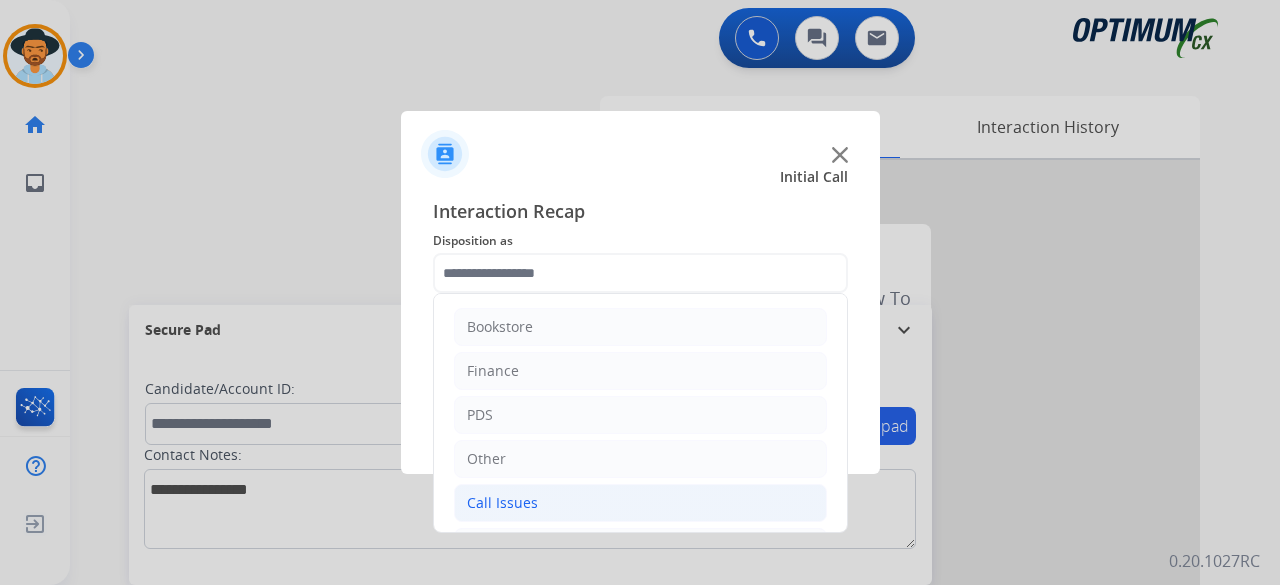 click on "Call Issues" 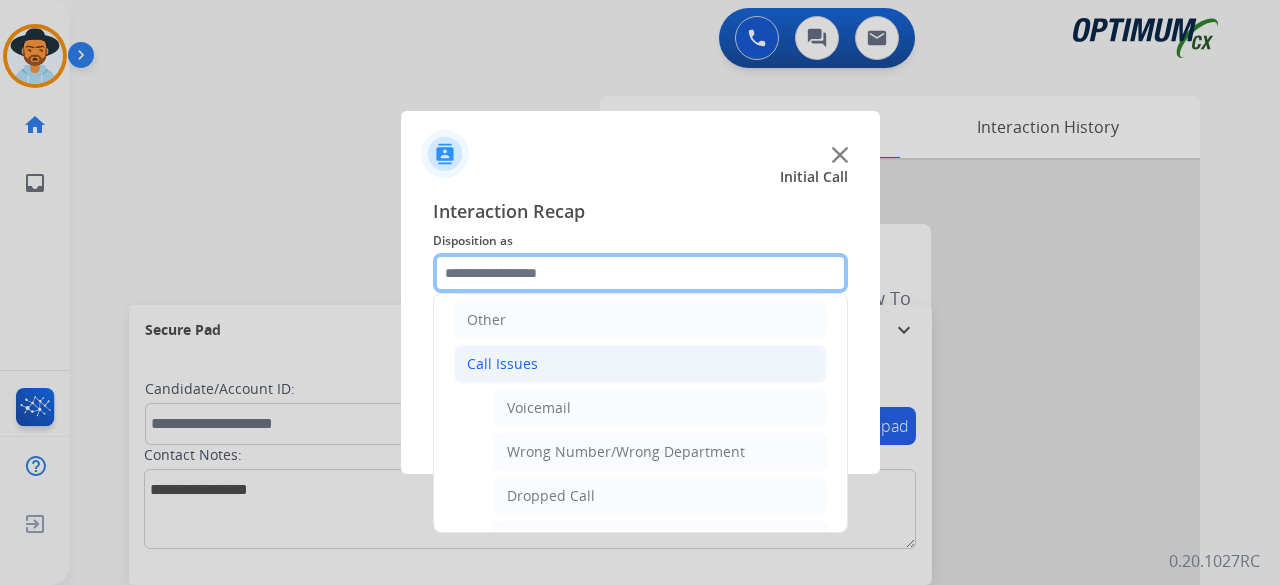 scroll, scrollTop: 228, scrollLeft: 0, axis: vertical 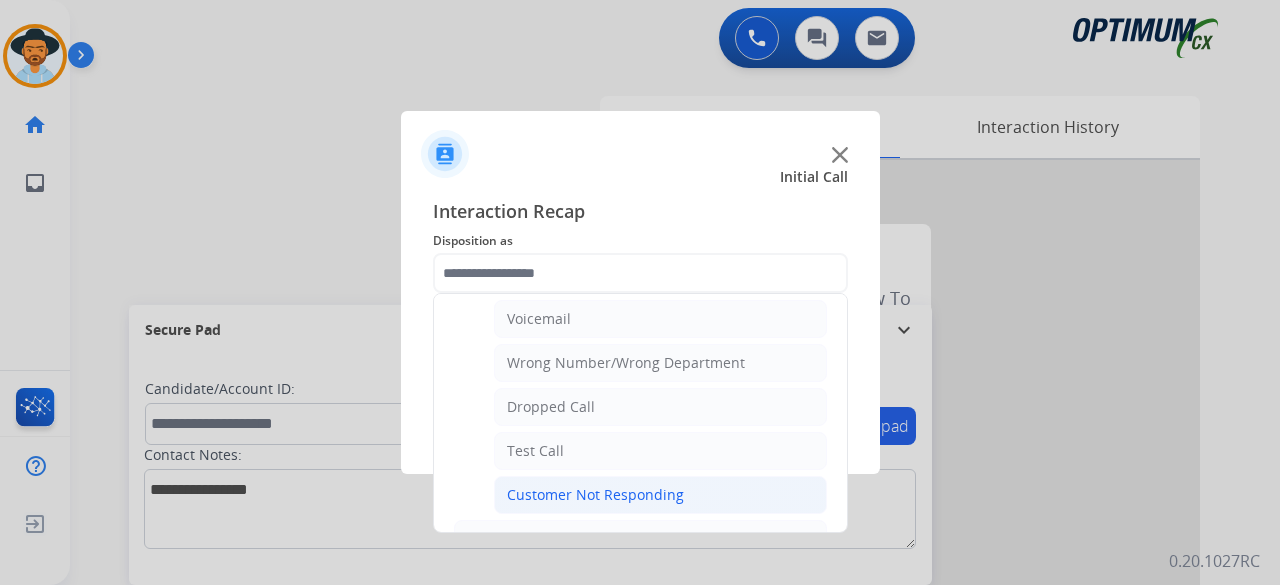 click on "Customer Not Responding" 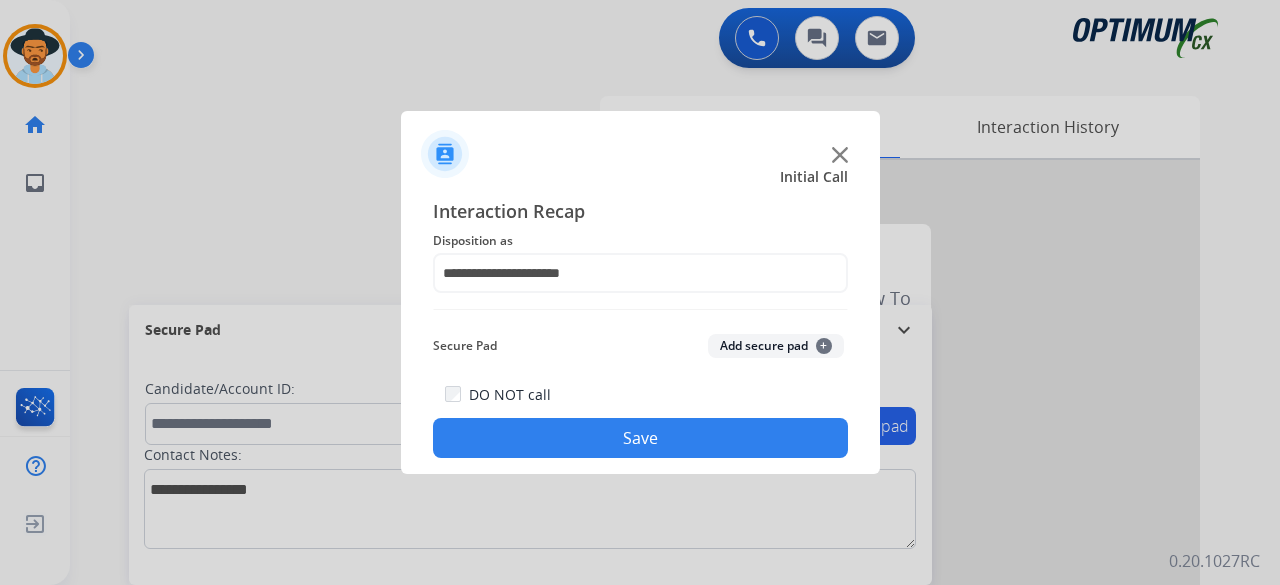 click on "Add secure pad  +" 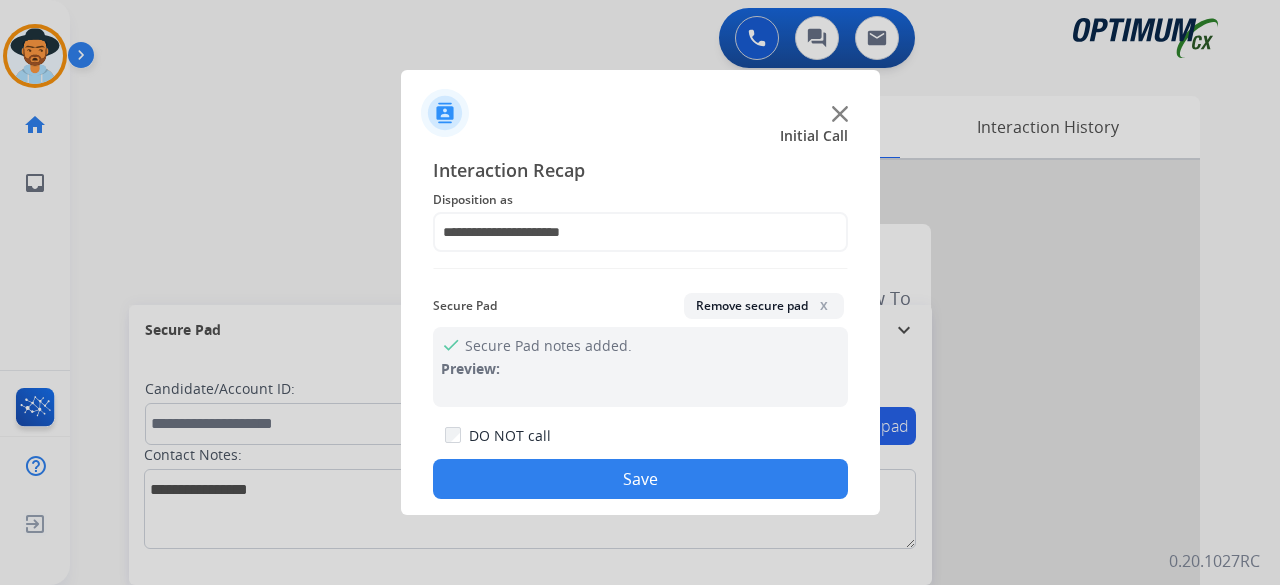 click on "Save" 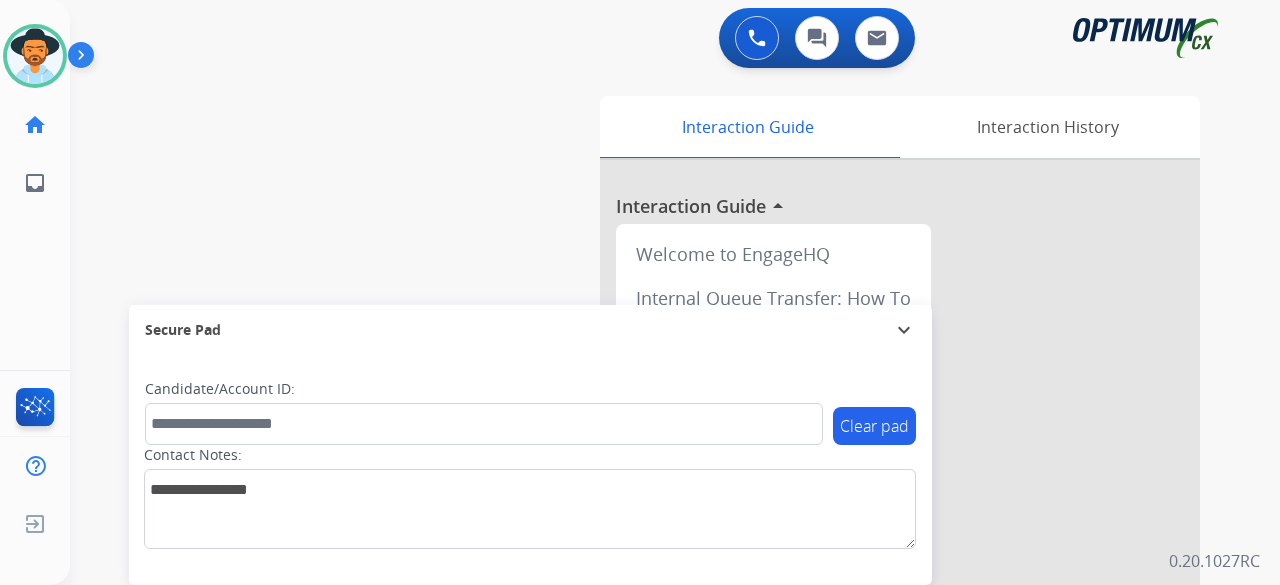click on "swap_horiz Break voice bridge close_fullscreen Connect 3-Way Call merge_type Separate 3-Way Call  Interaction Guide   Interaction History  Interaction Guide arrow_drop_up  Welcome to EngageHQ   Internal Queue Transfer: How To  Secure Pad expand_more Clear pad Candidate/Account ID: Contact Notes:" at bounding box center (651, 489) 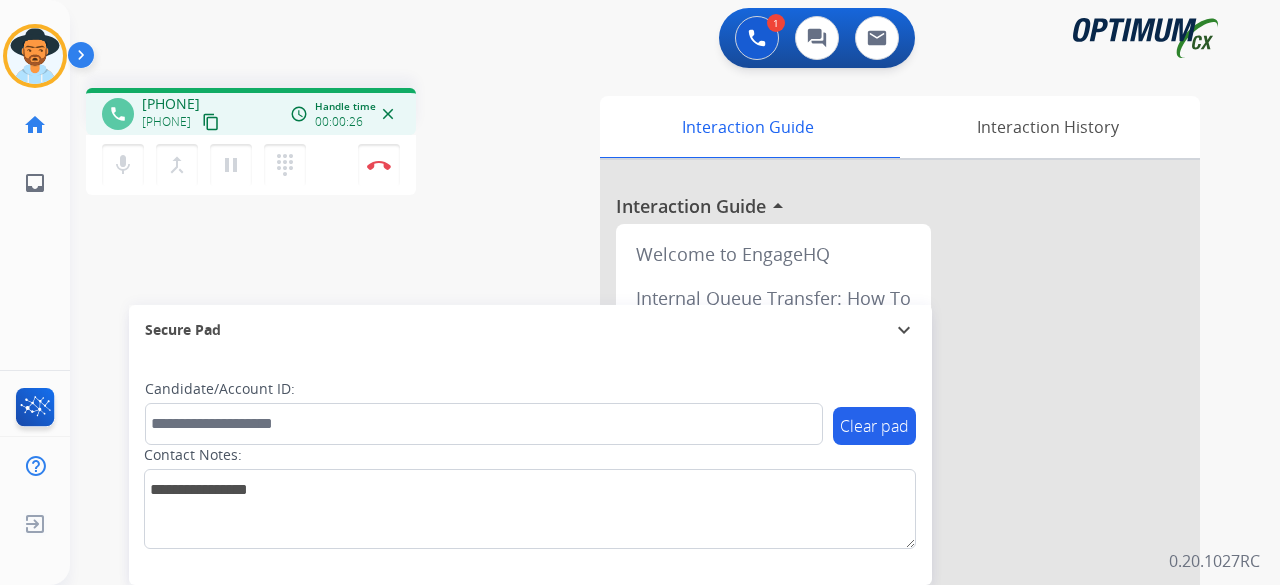 click on "content_copy" at bounding box center (211, 122) 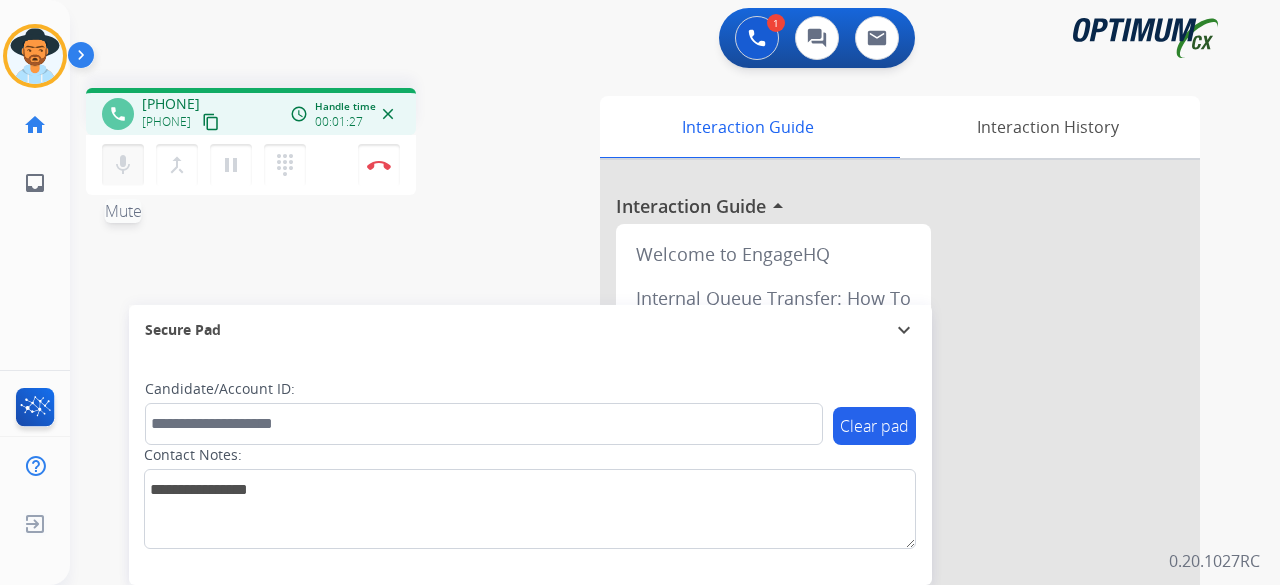 click on "mic" at bounding box center [123, 165] 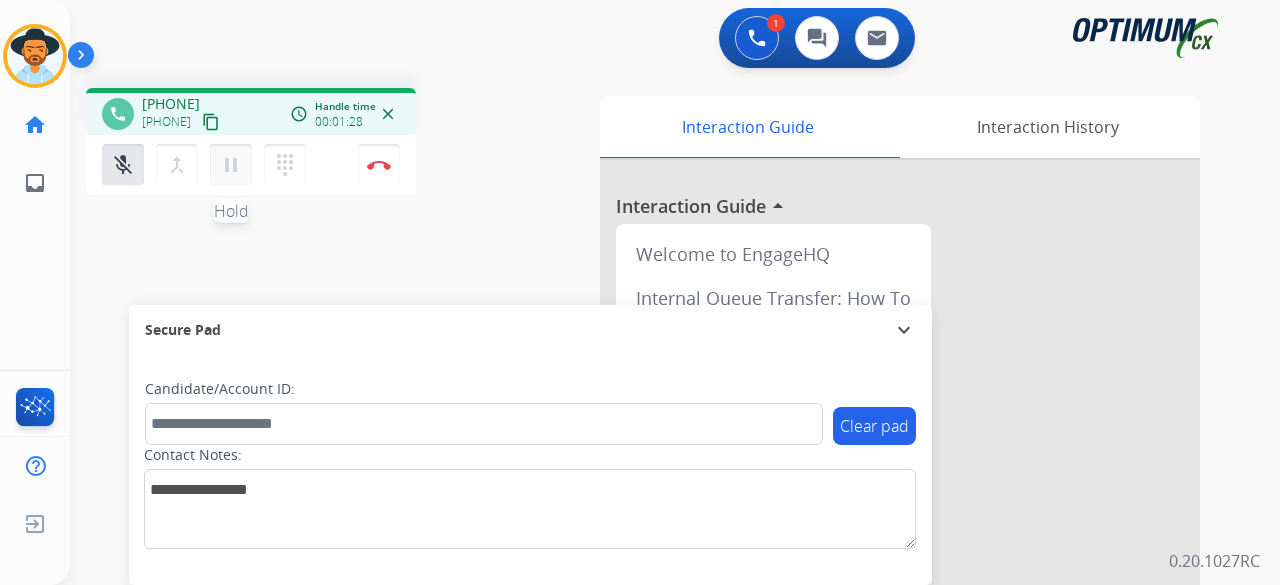 click on "pause" at bounding box center (231, 165) 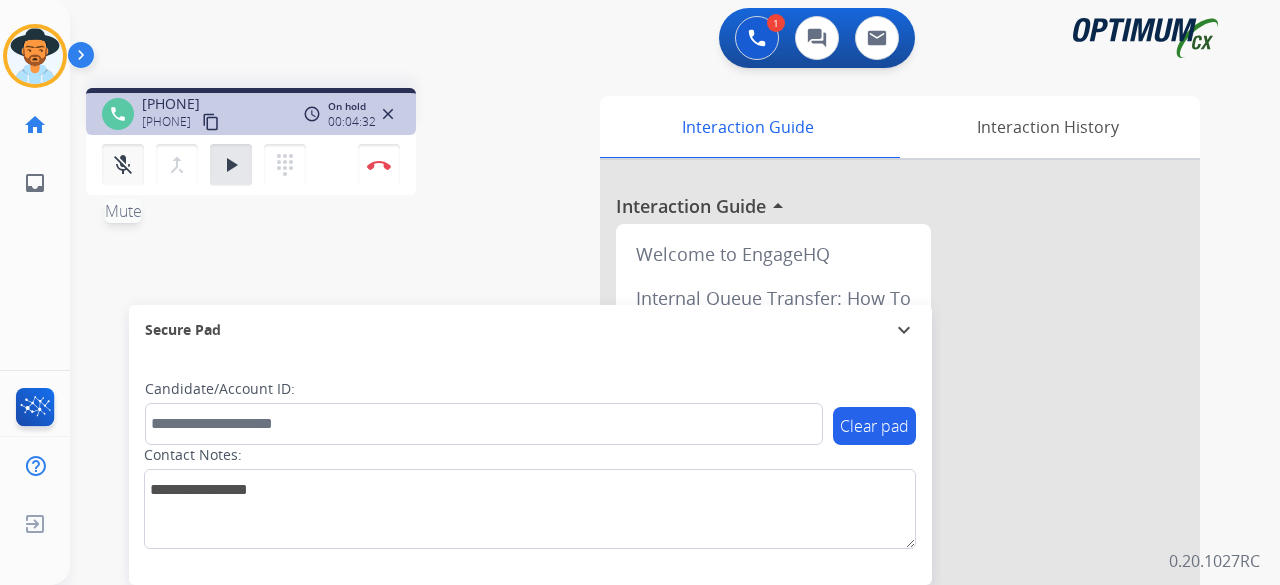 click on "mic_off Mute" at bounding box center [123, 165] 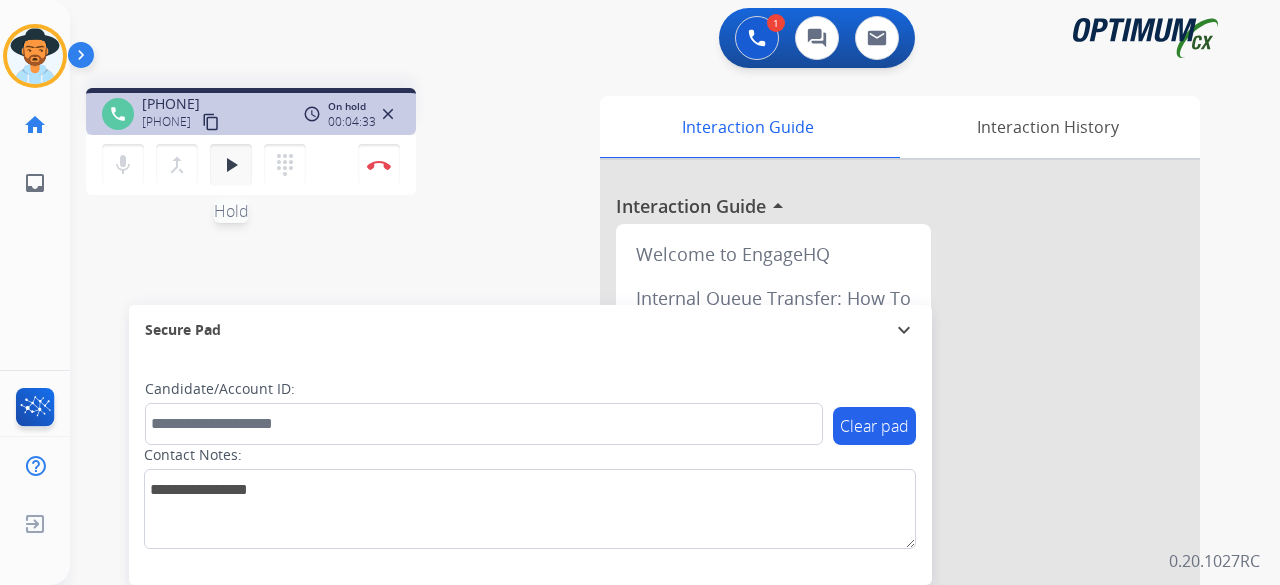 click on "play_arrow" at bounding box center (231, 165) 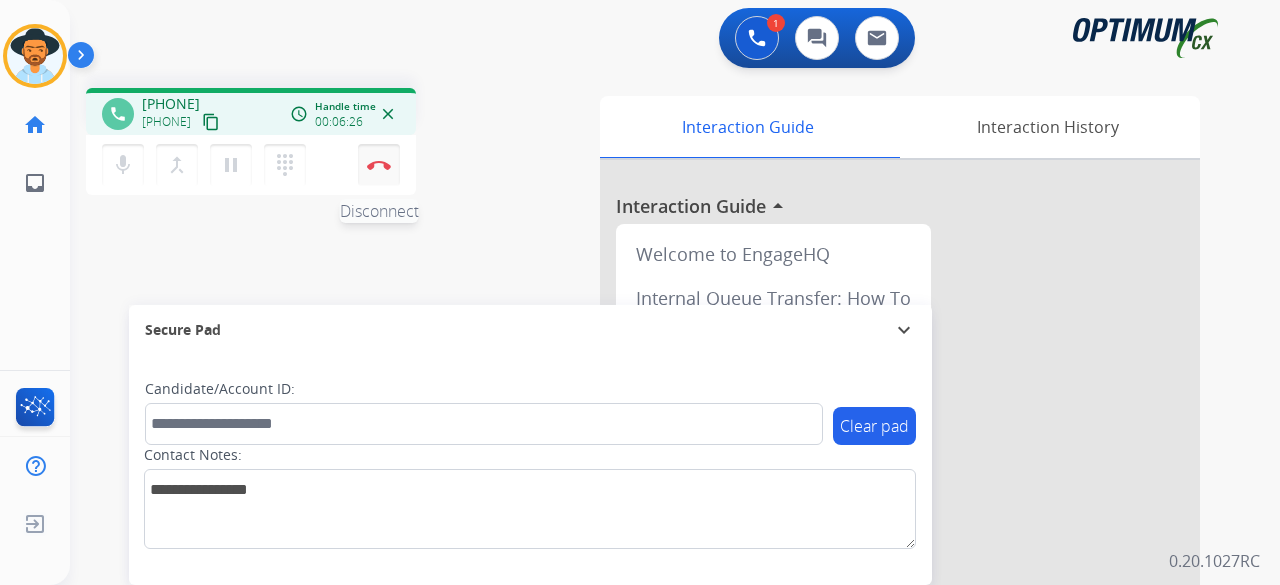 click on "Disconnect" at bounding box center [379, 165] 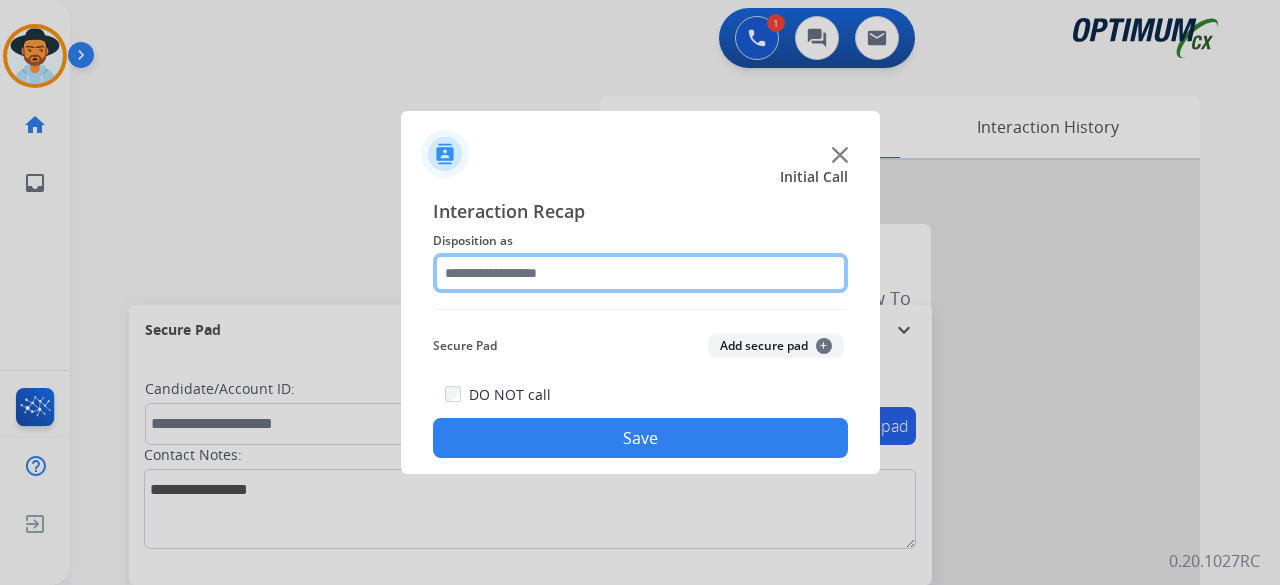click 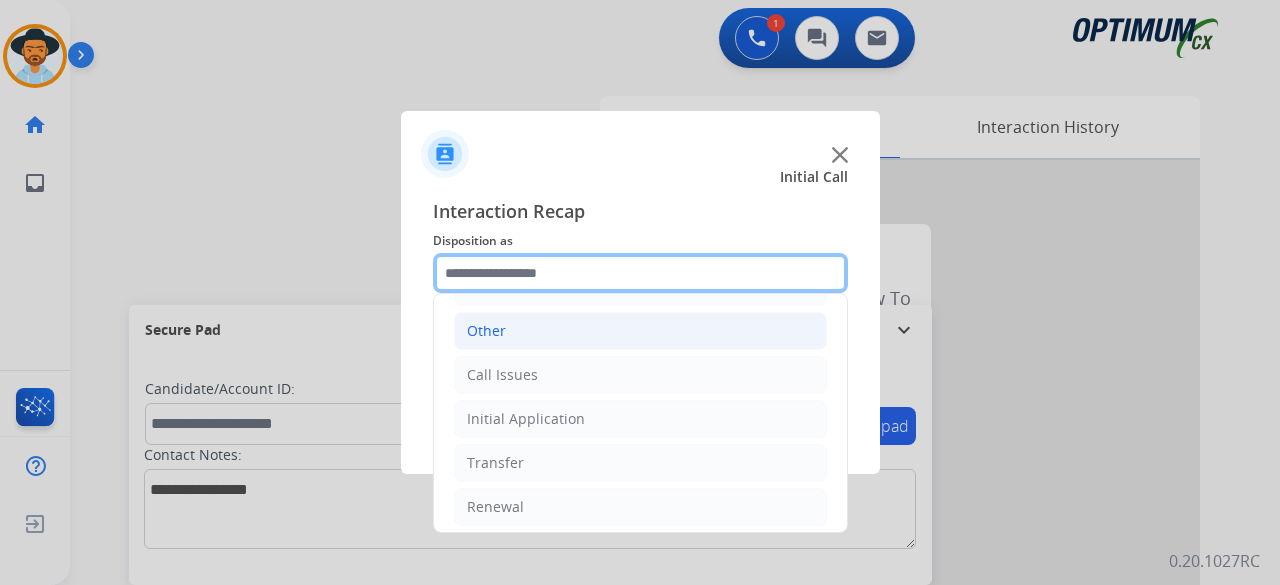 scroll, scrollTop: 130, scrollLeft: 0, axis: vertical 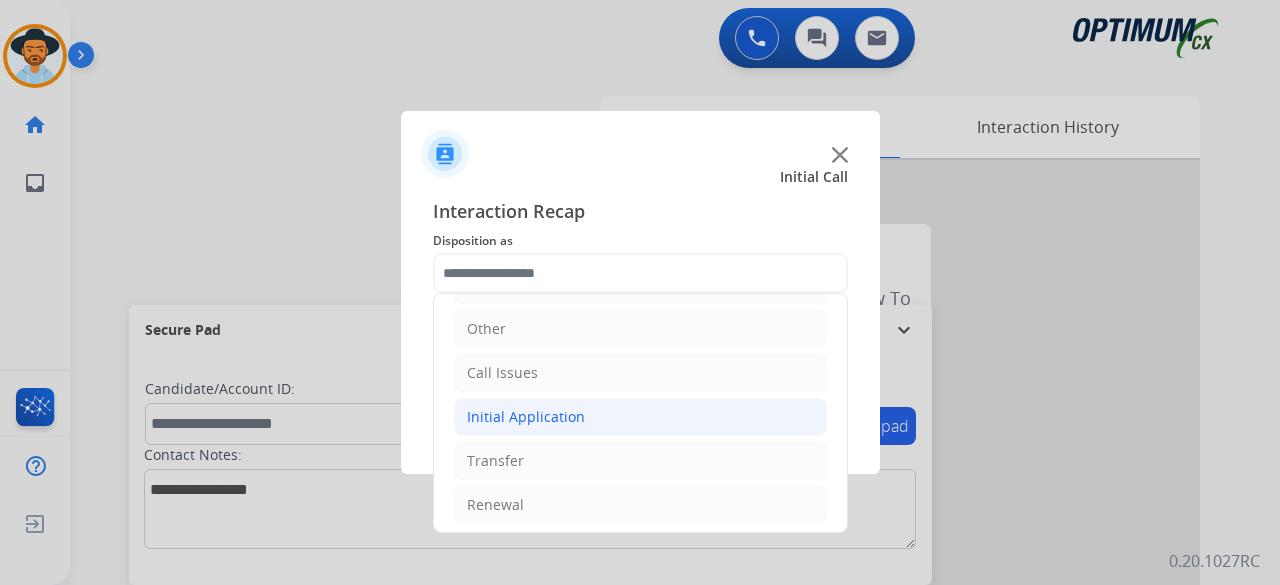 click on "Initial Application" 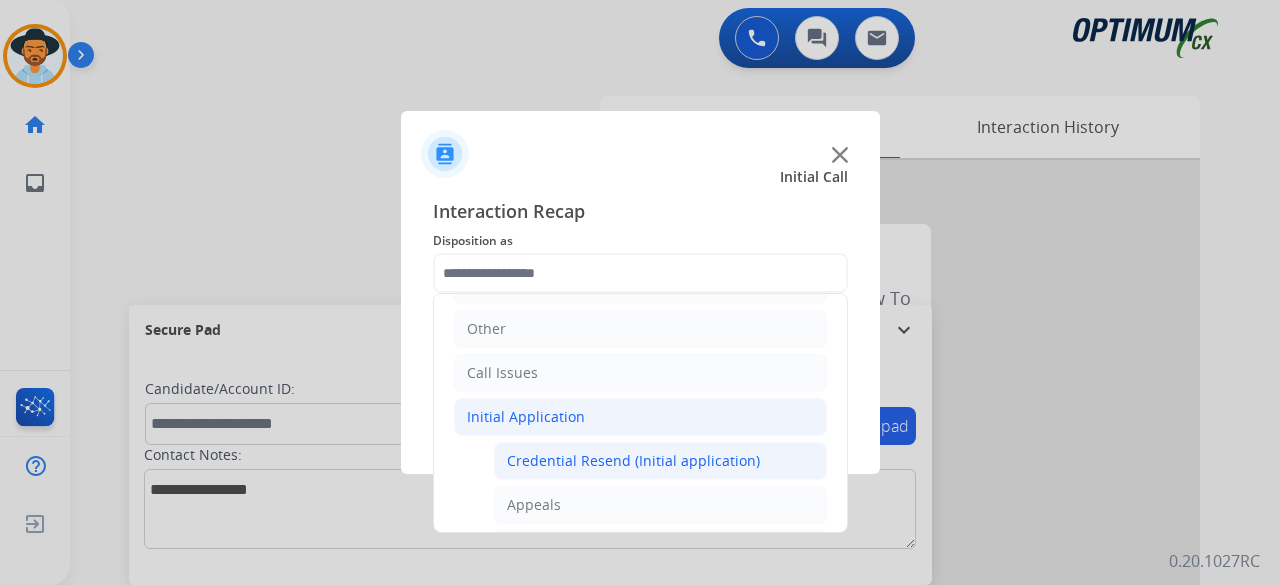 click on "Credential Resend (Initial application)" 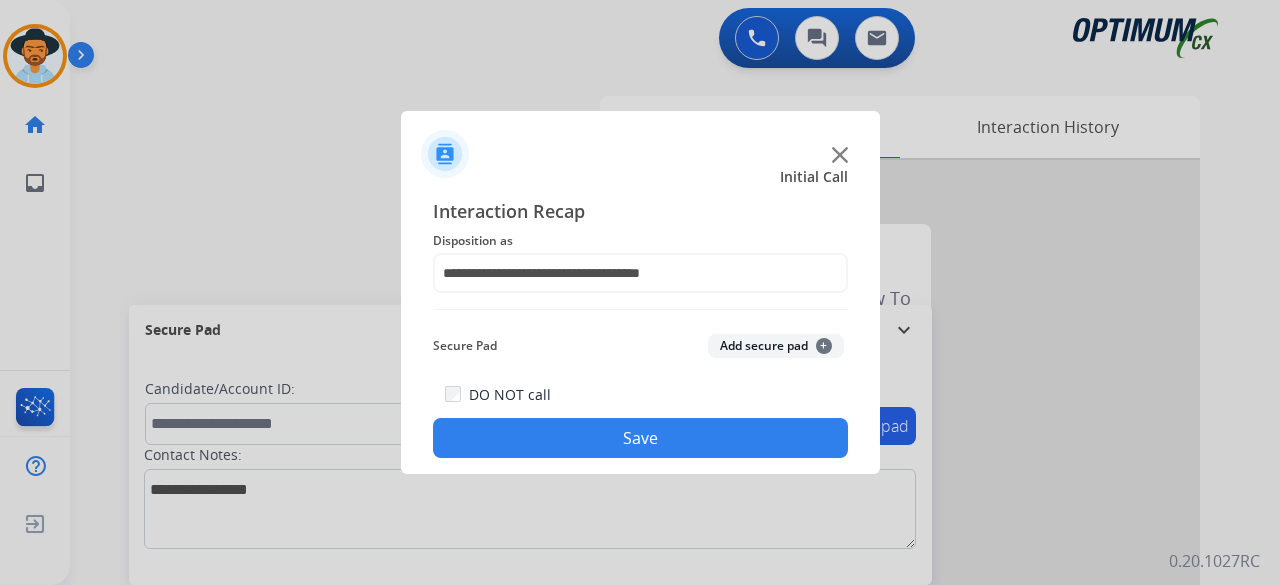 drag, startPoint x: 776, startPoint y: 331, endPoint x: 772, endPoint y: 343, distance: 12.649111 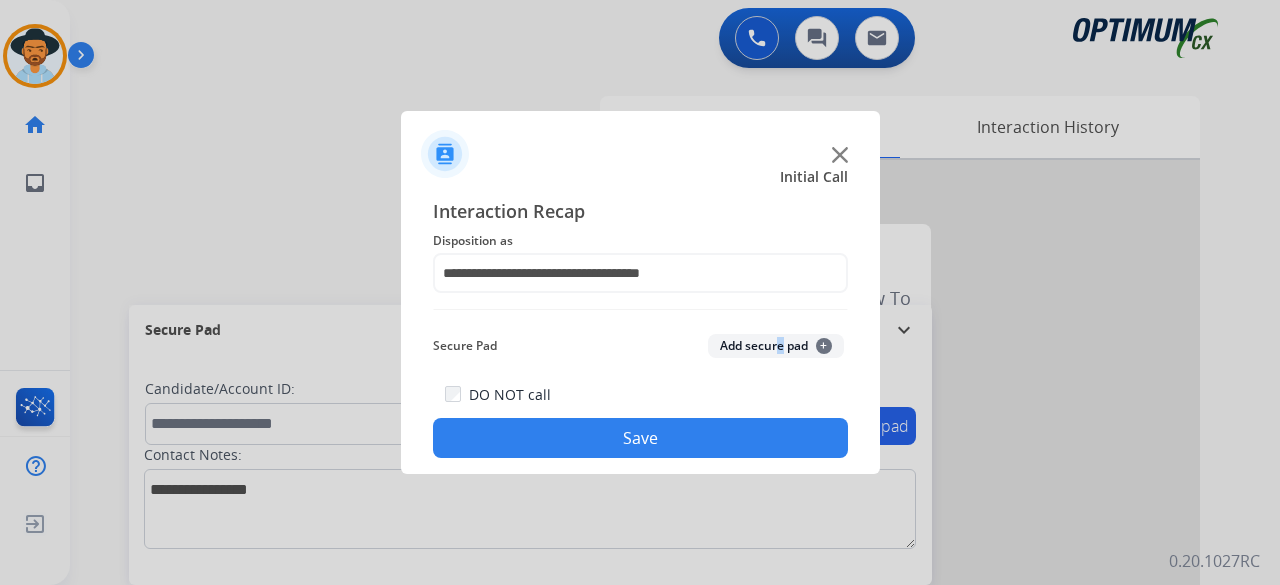 click on "Add secure pad  +" 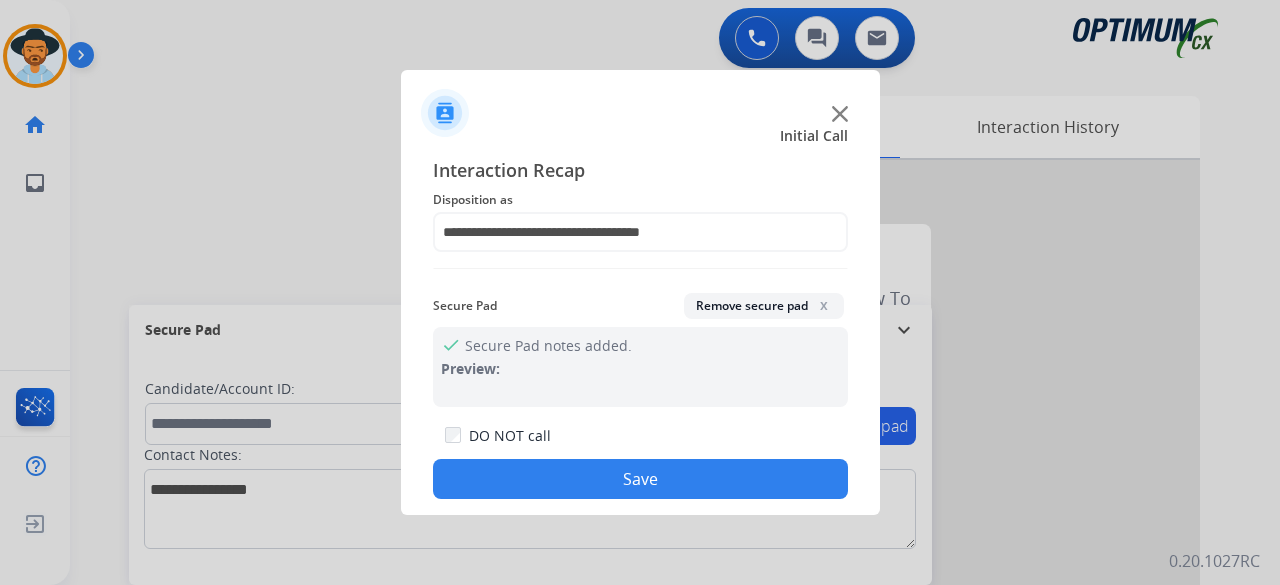 click on "Save" 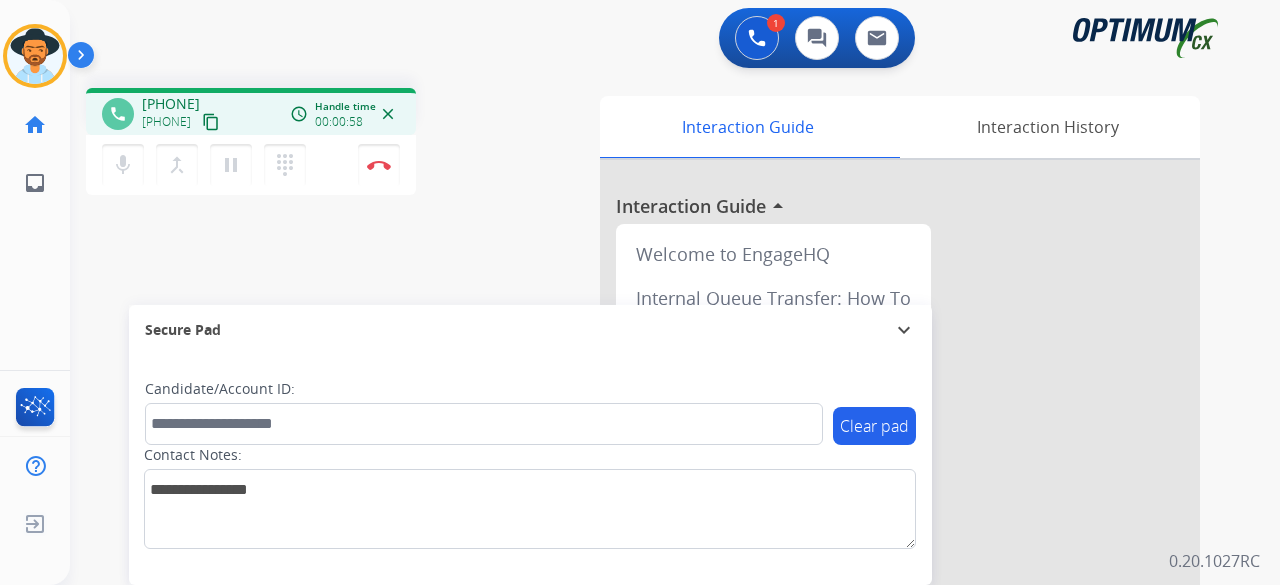 click on "content_copy" at bounding box center [211, 122] 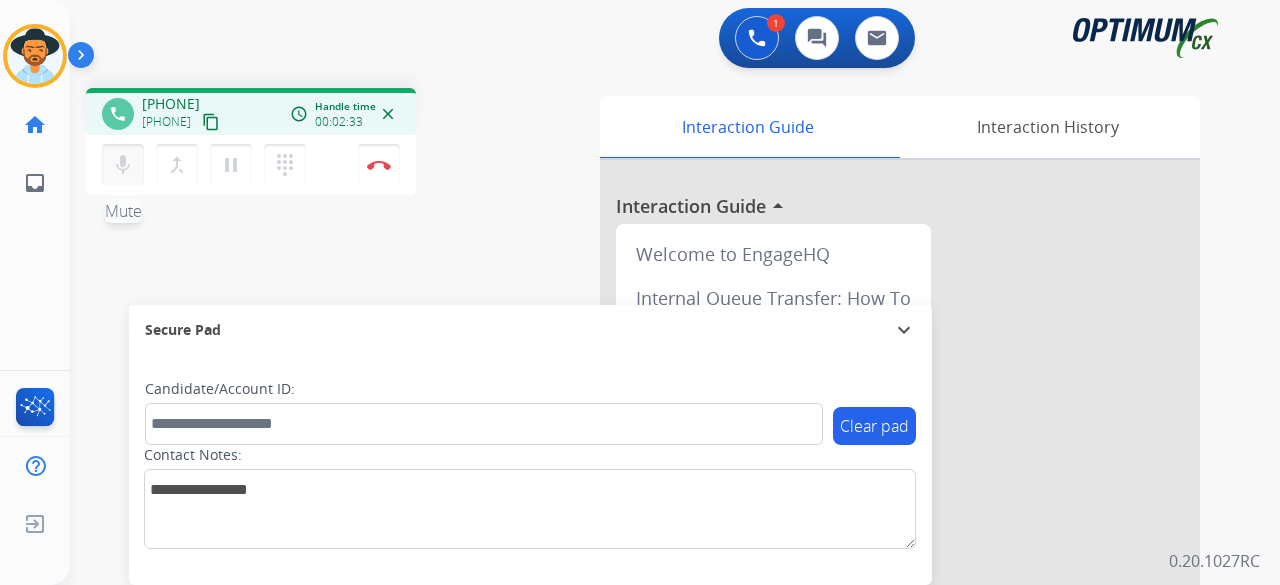 click on "mic" at bounding box center (123, 165) 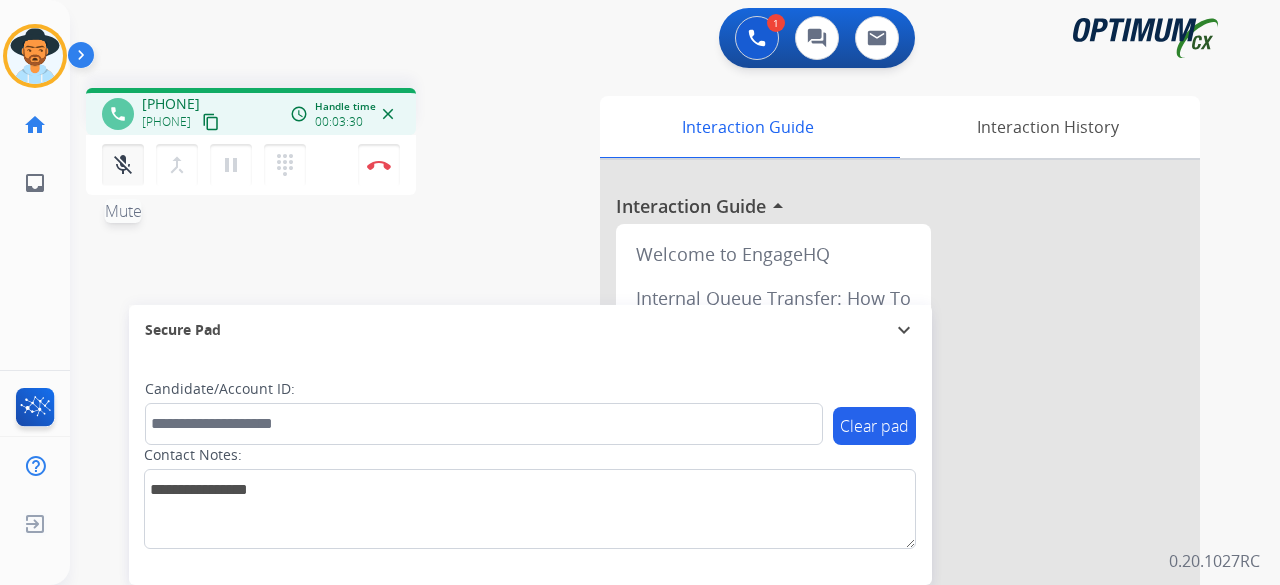 click on "mic_off" at bounding box center [123, 165] 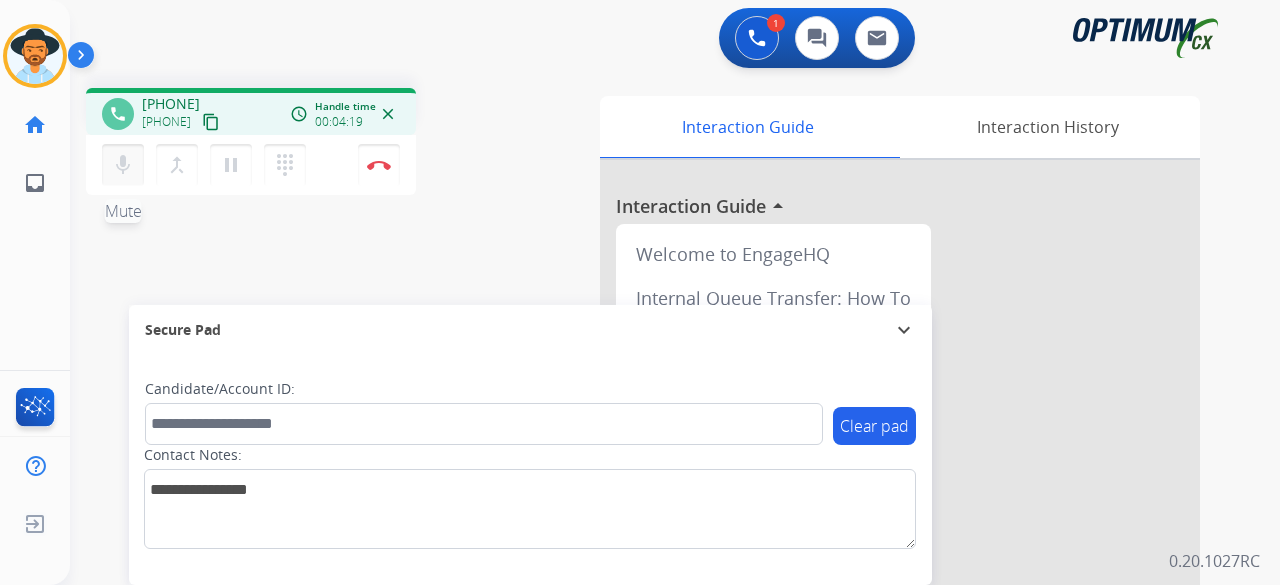 click on "mic" at bounding box center (123, 165) 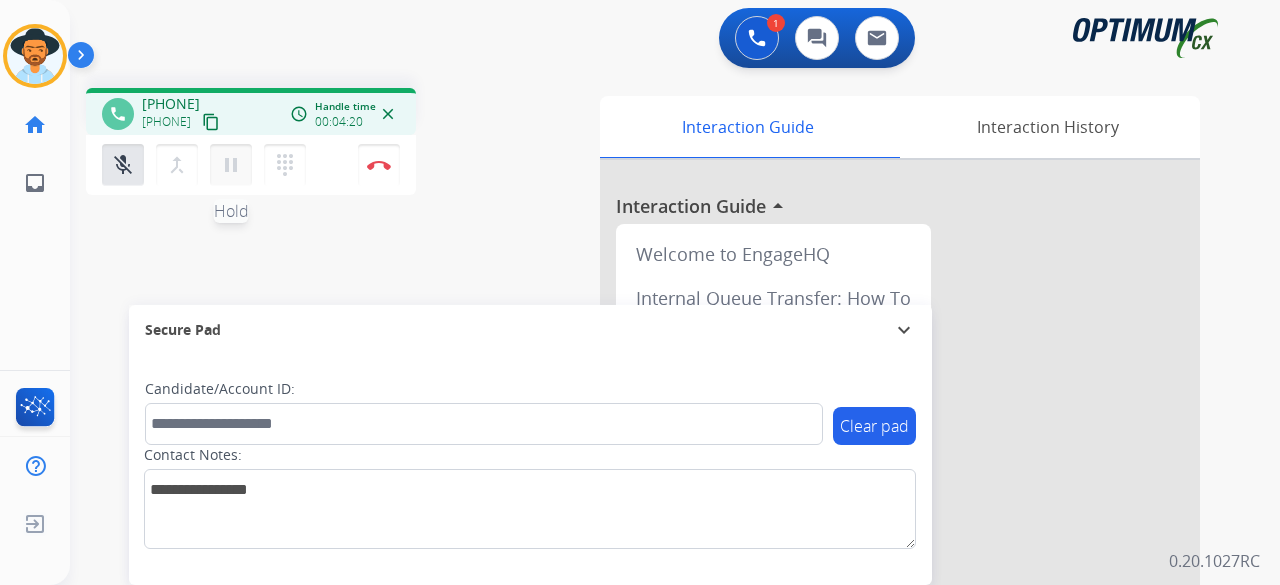 click on "pause" at bounding box center [231, 165] 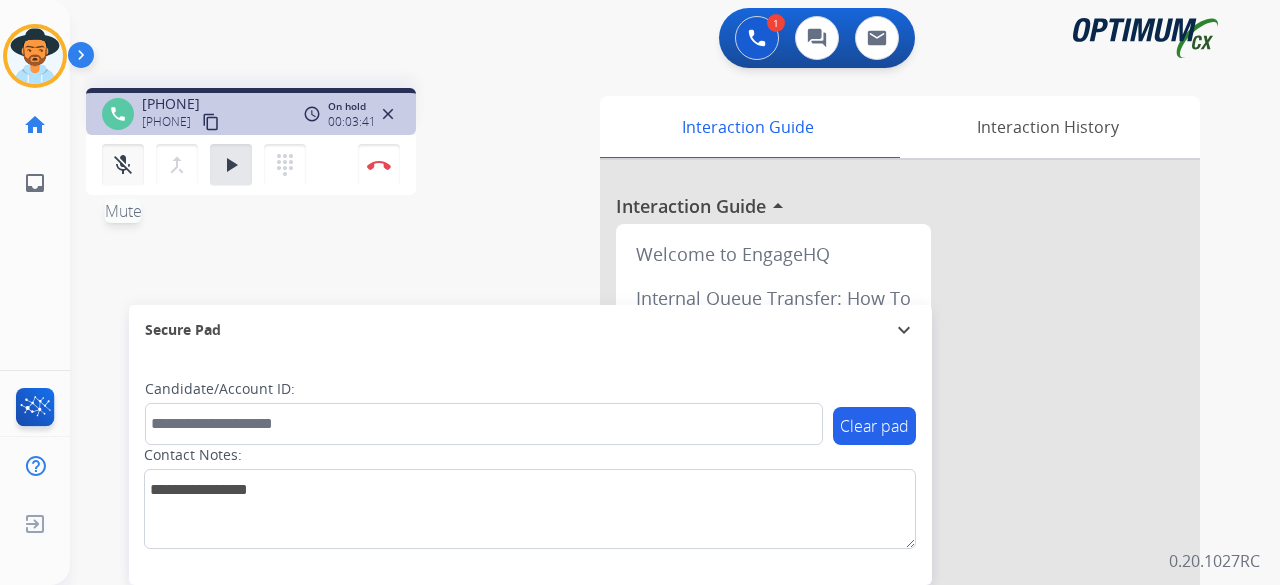 click on "mic_off" at bounding box center [123, 165] 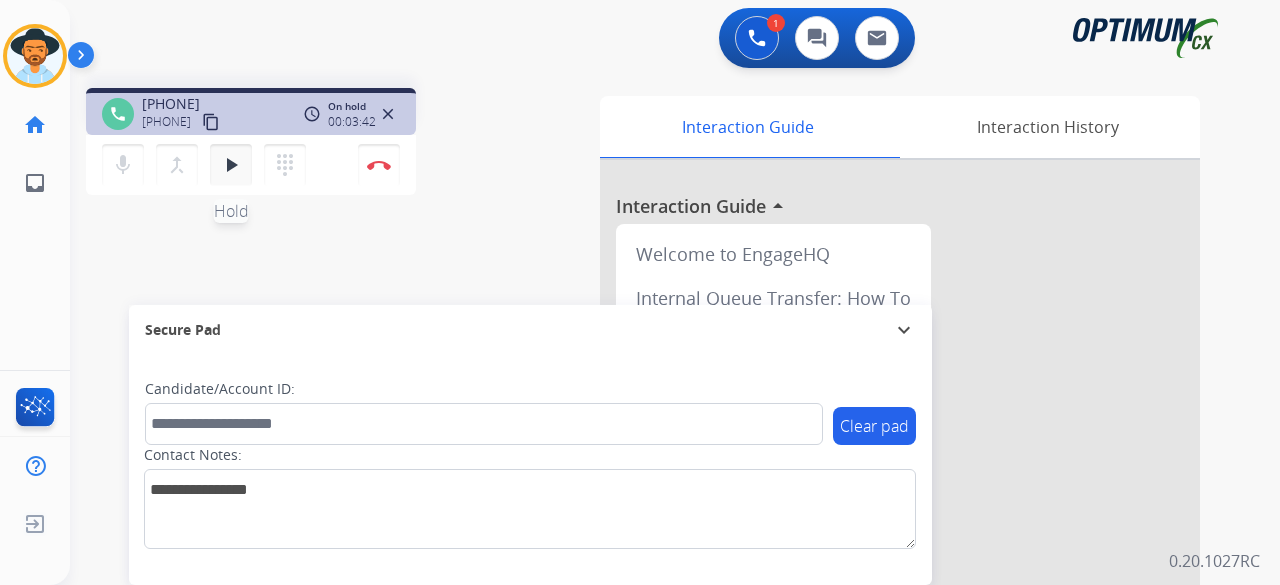 click on "play_arrow Hold" at bounding box center (231, 165) 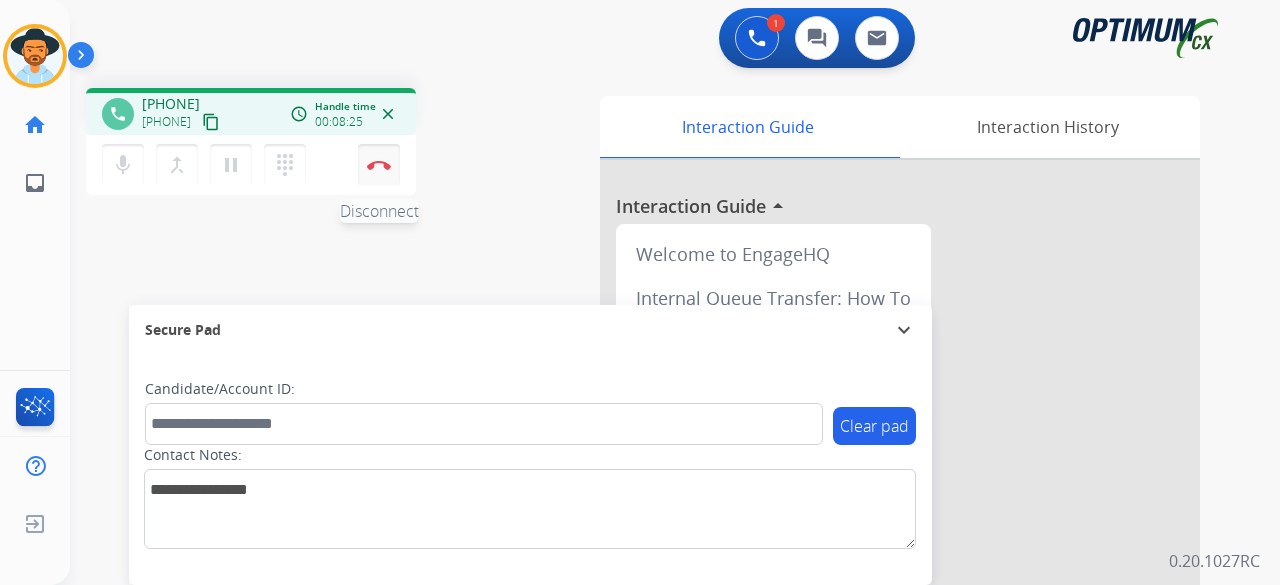 click on "Disconnect" at bounding box center (379, 165) 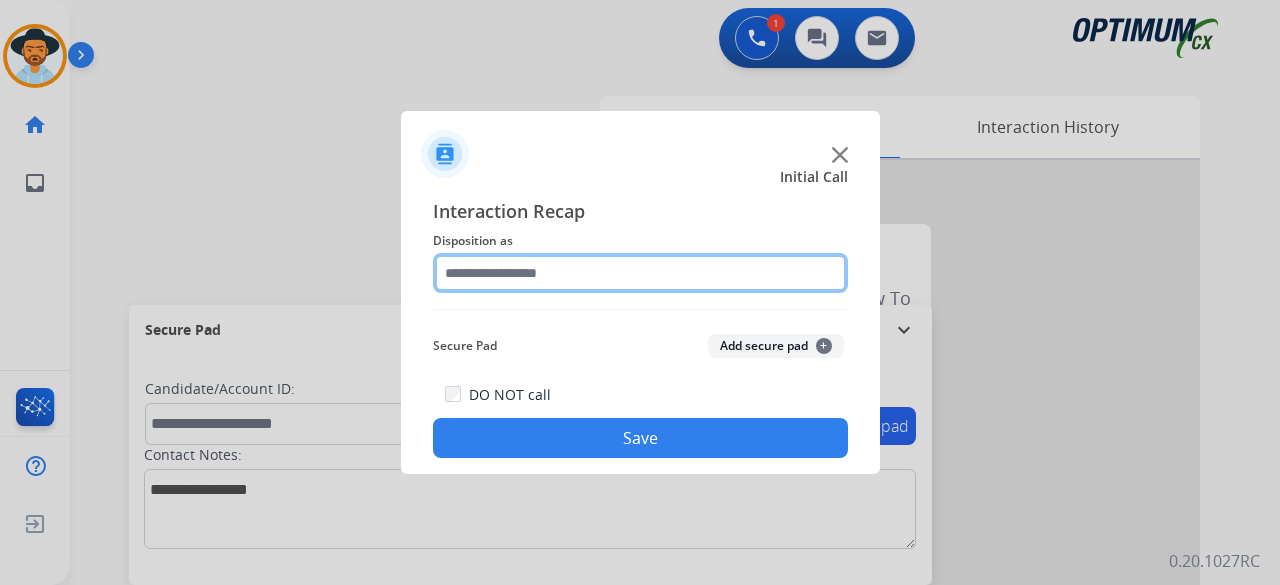 click on "Interaction Recap Disposition as    Secure Pad  Add secure pad  +  DO NOT call  Save" 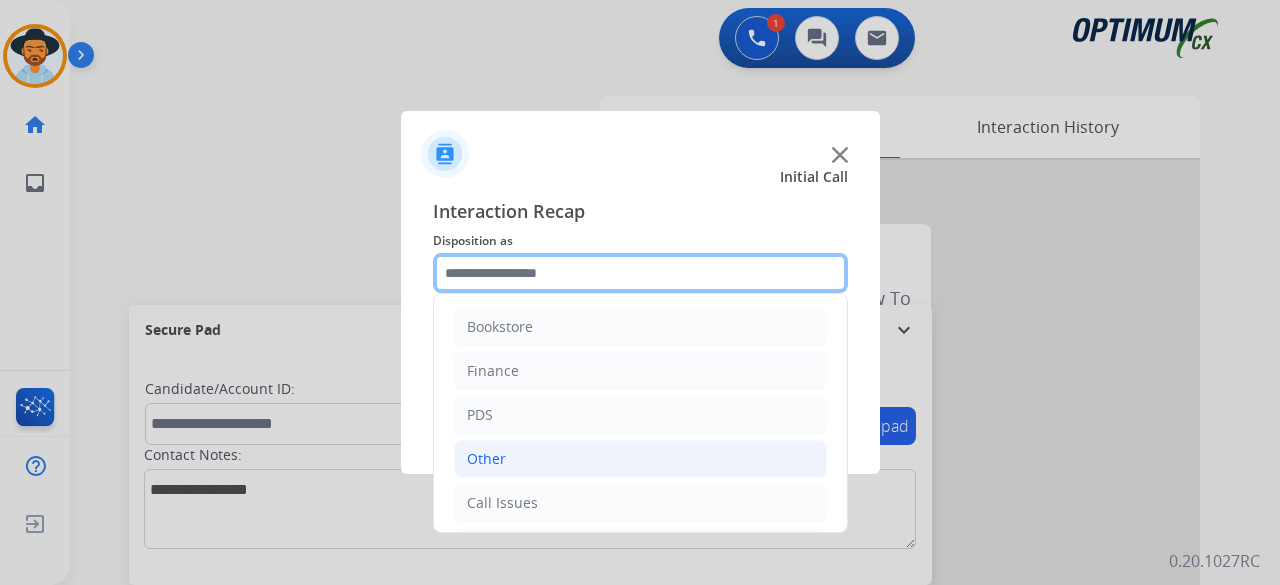 scroll, scrollTop: 130, scrollLeft: 0, axis: vertical 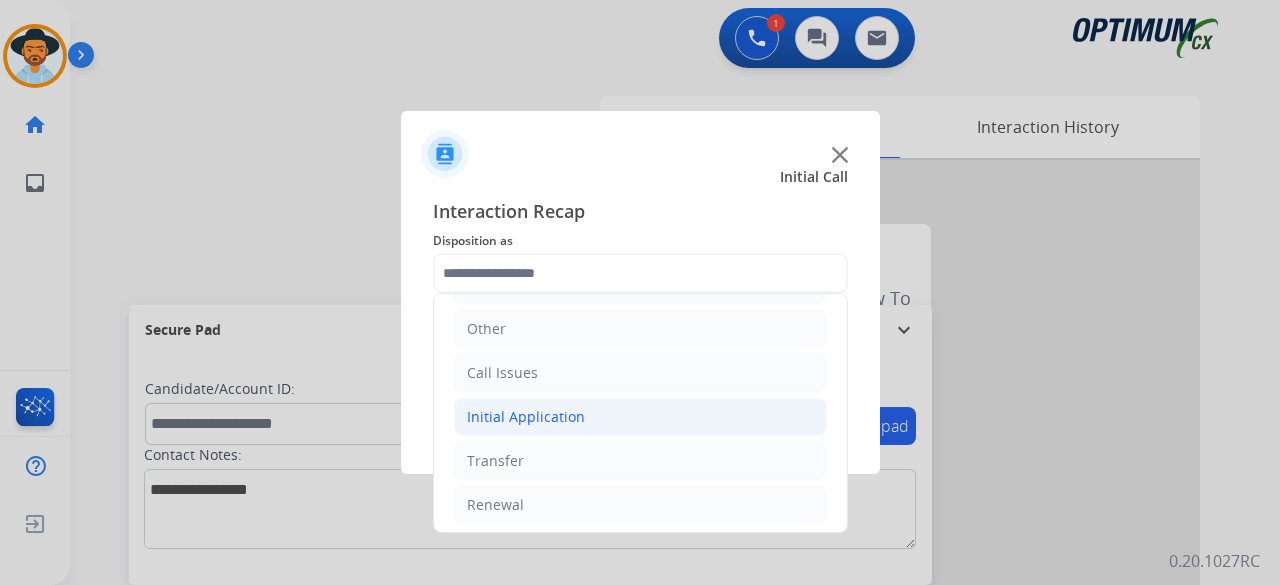 click on "Initial Application" 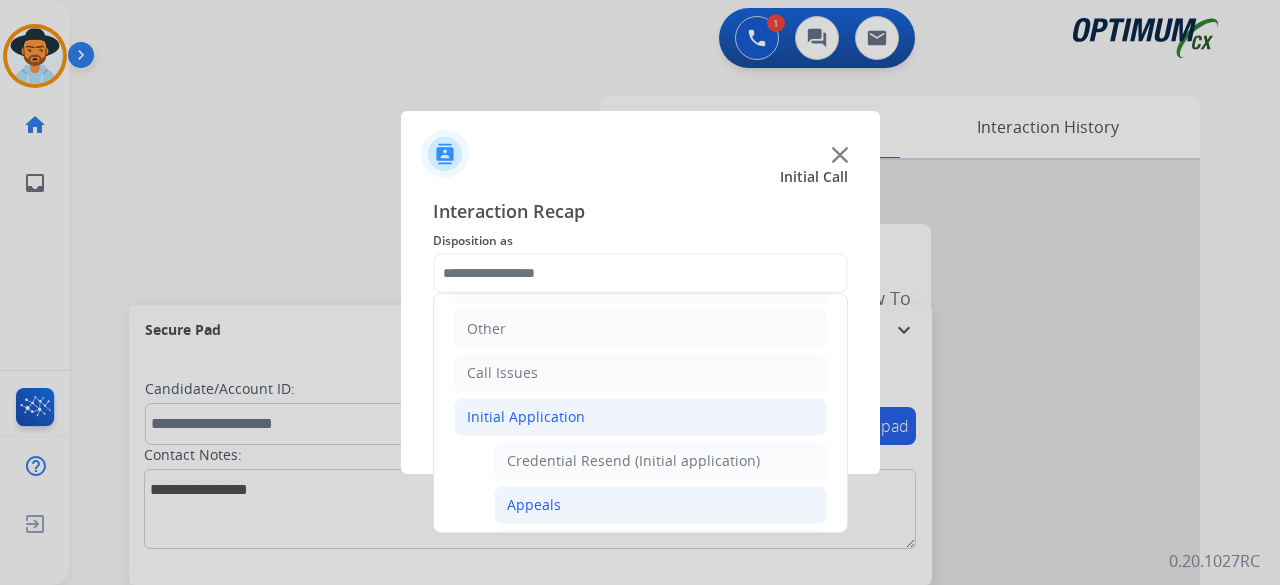 click on "Appeals" 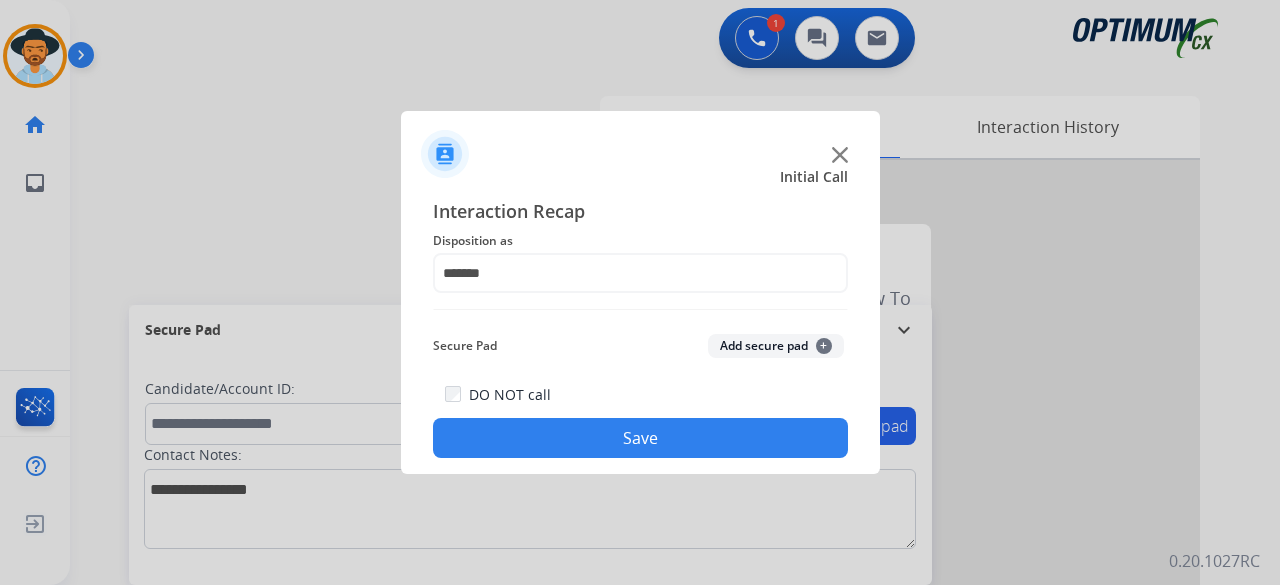 click on "Add secure pad  +" 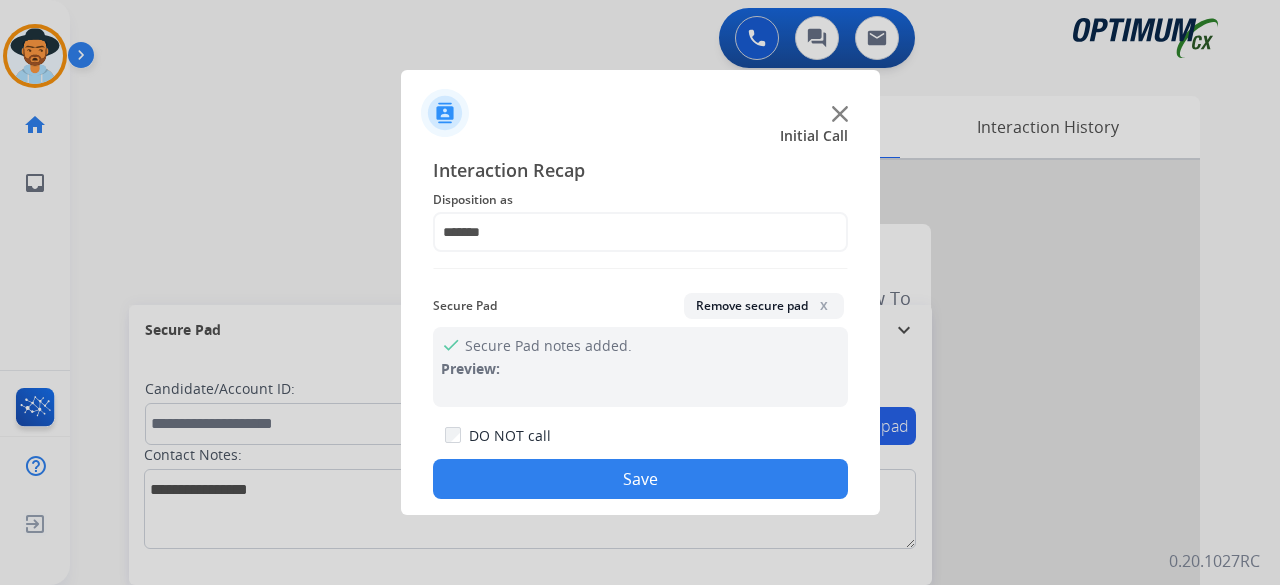 click on "Save" 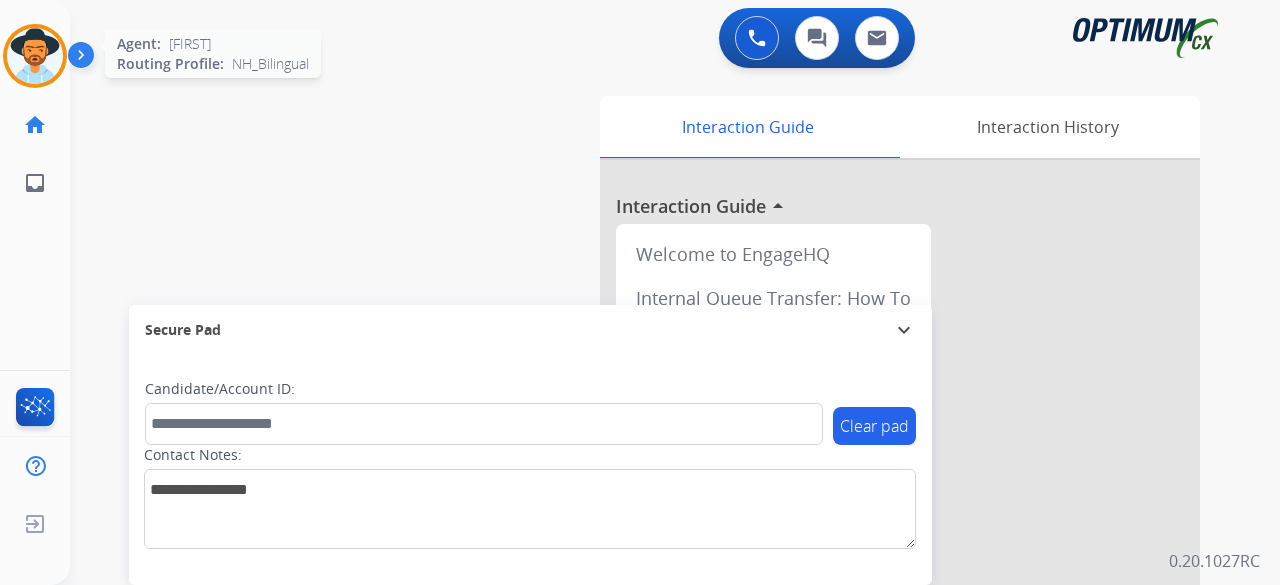 click at bounding box center (35, 56) 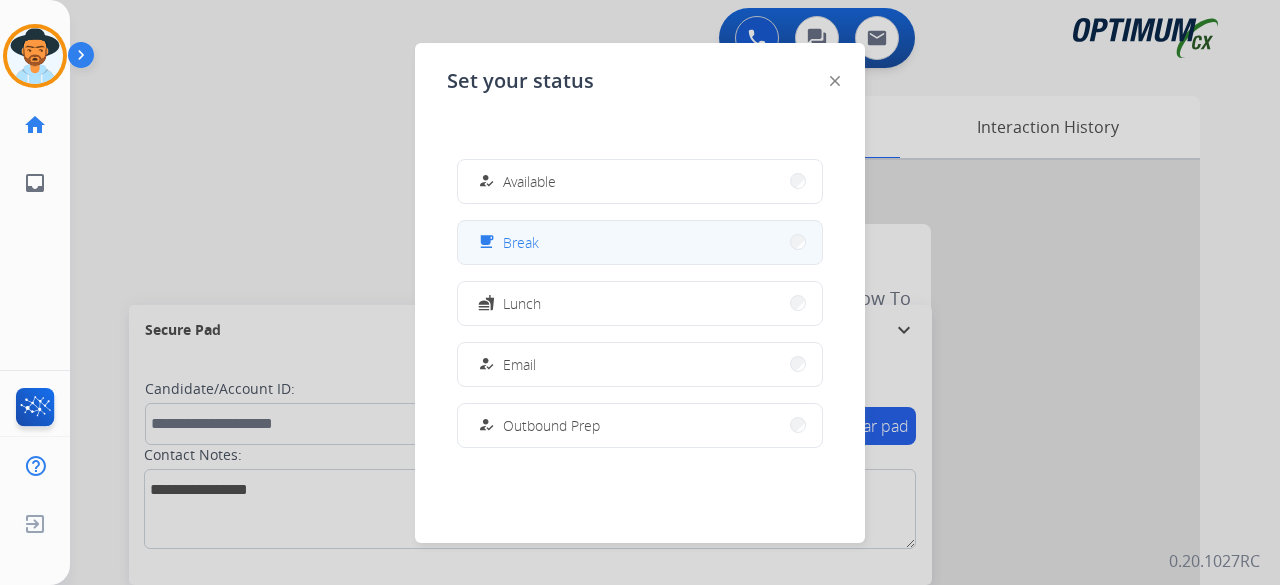 click on "free_breakfast Break" at bounding box center (640, 242) 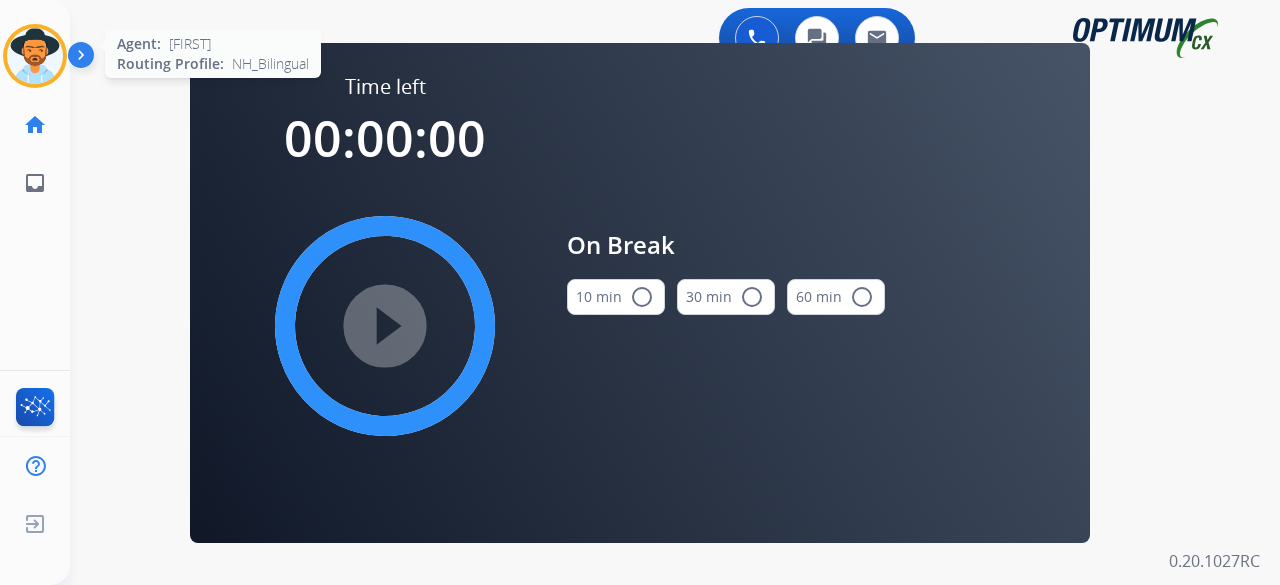 click at bounding box center [35, 56] 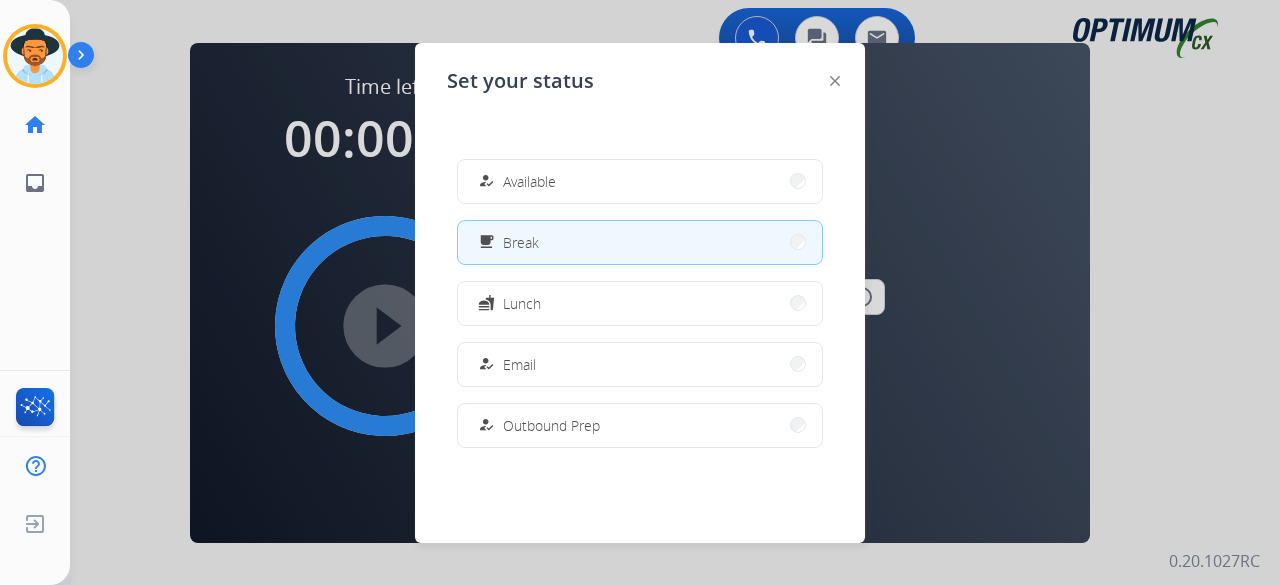 click on "how_to_reg Available" at bounding box center (640, 181) 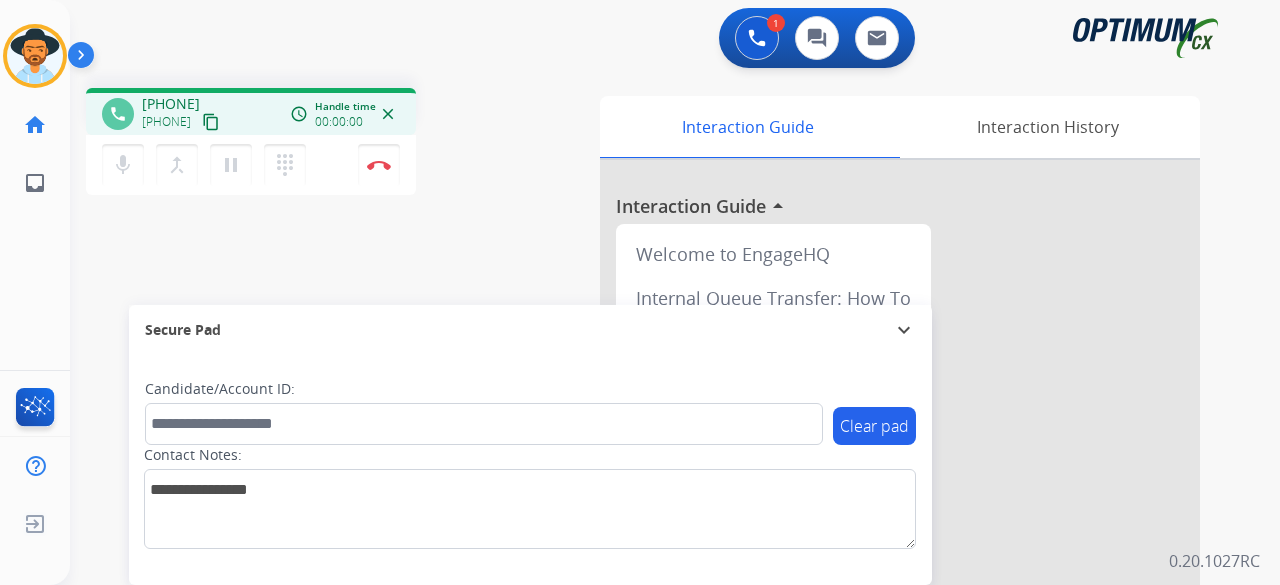 click on "content_copy" at bounding box center [211, 122] 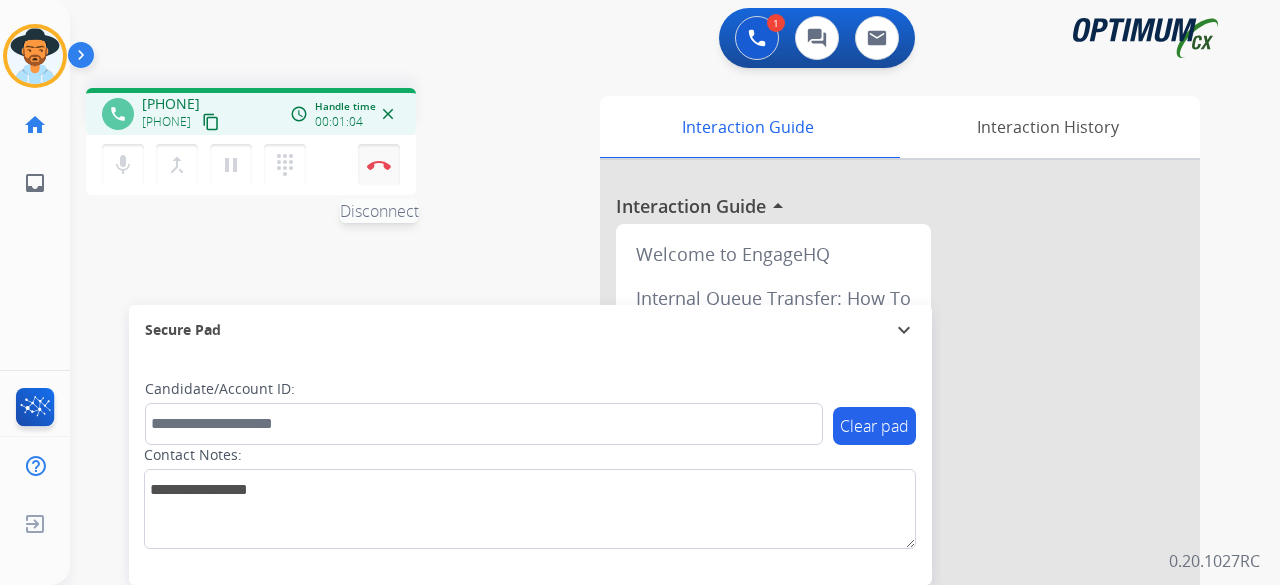 click at bounding box center [379, 165] 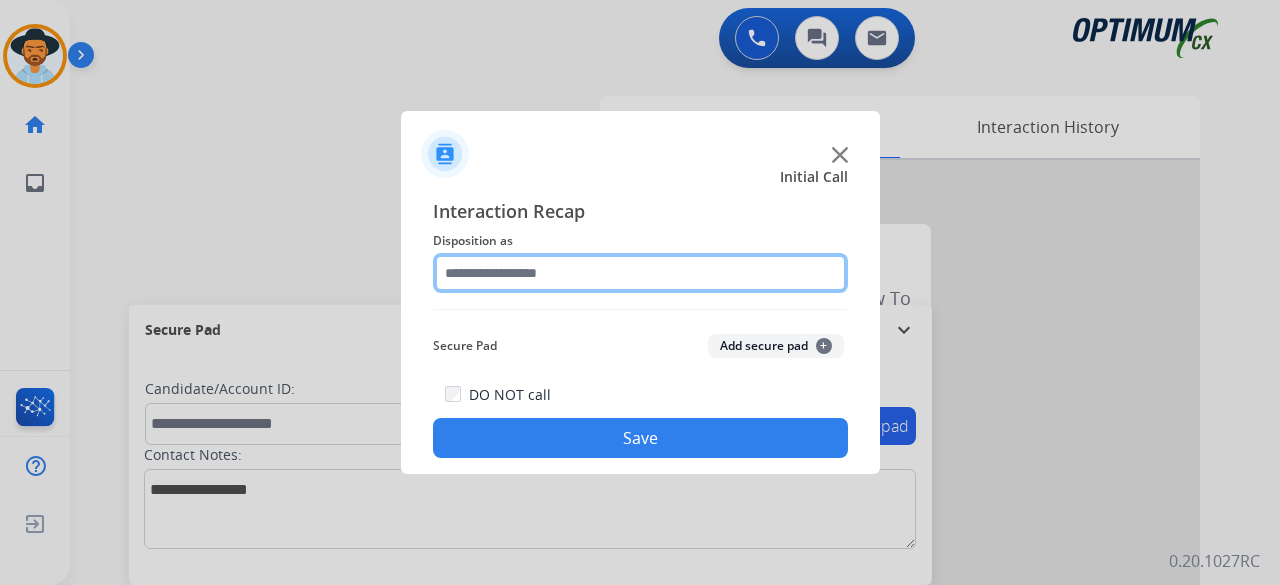 click 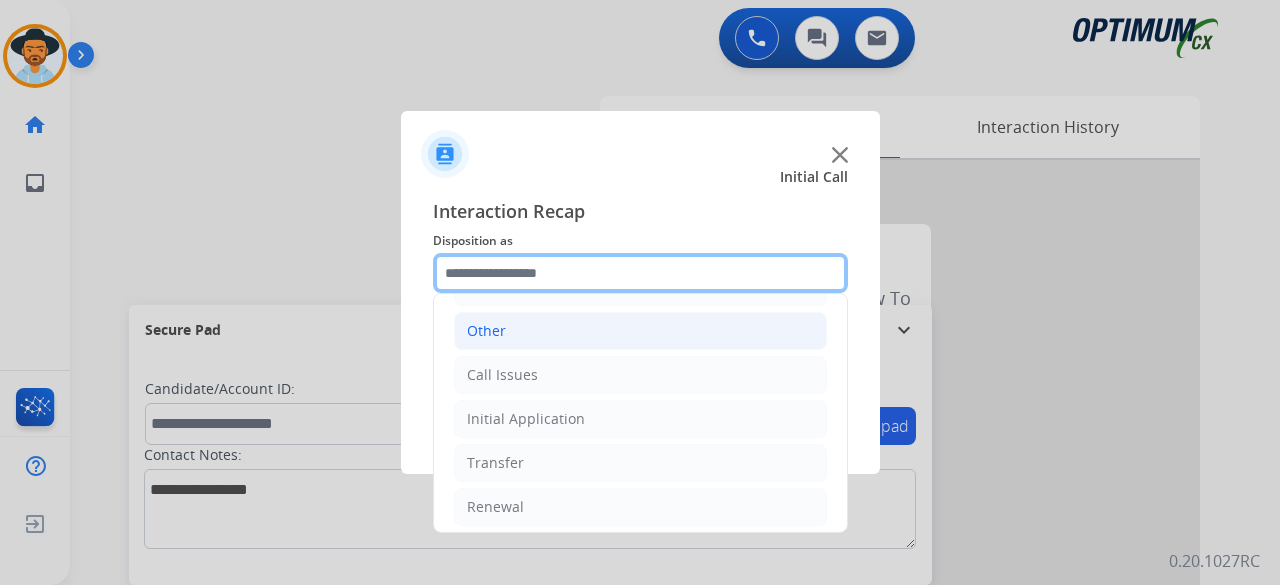 scroll, scrollTop: 130, scrollLeft: 0, axis: vertical 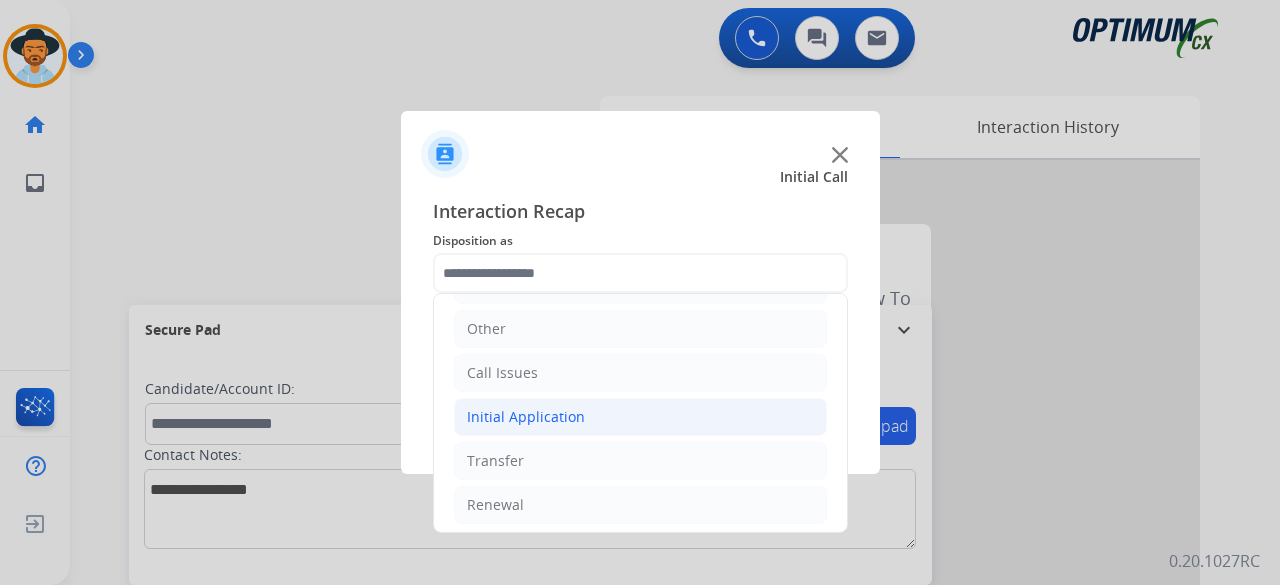 click on "Initial Application" 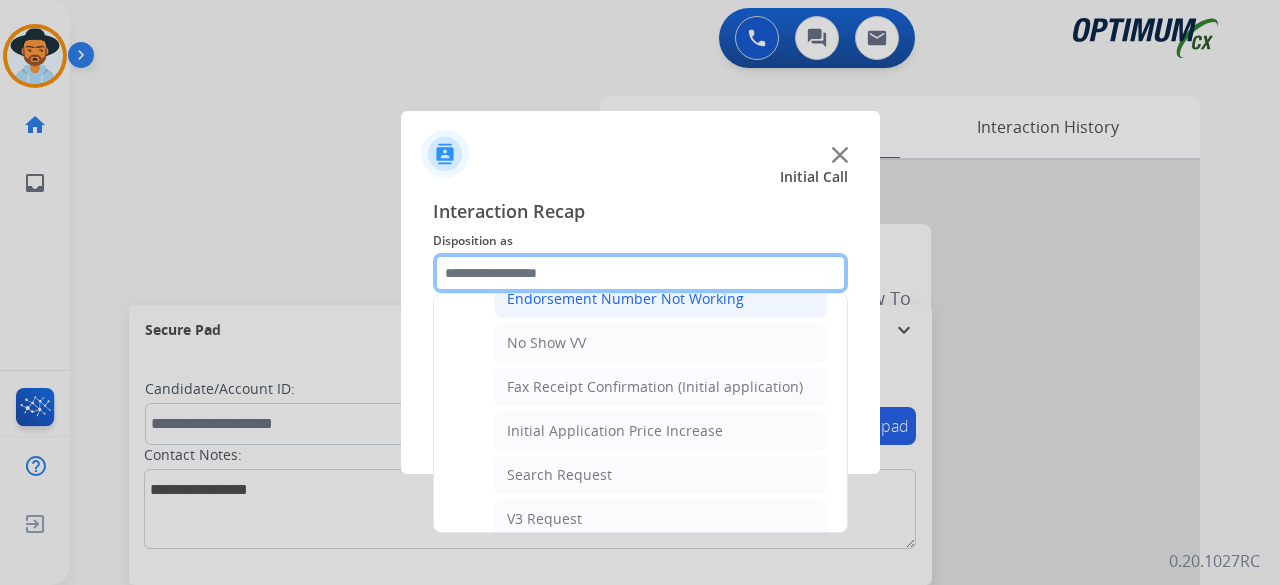 scroll, scrollTop: 620, scrollLeft: 0, axis: vertical 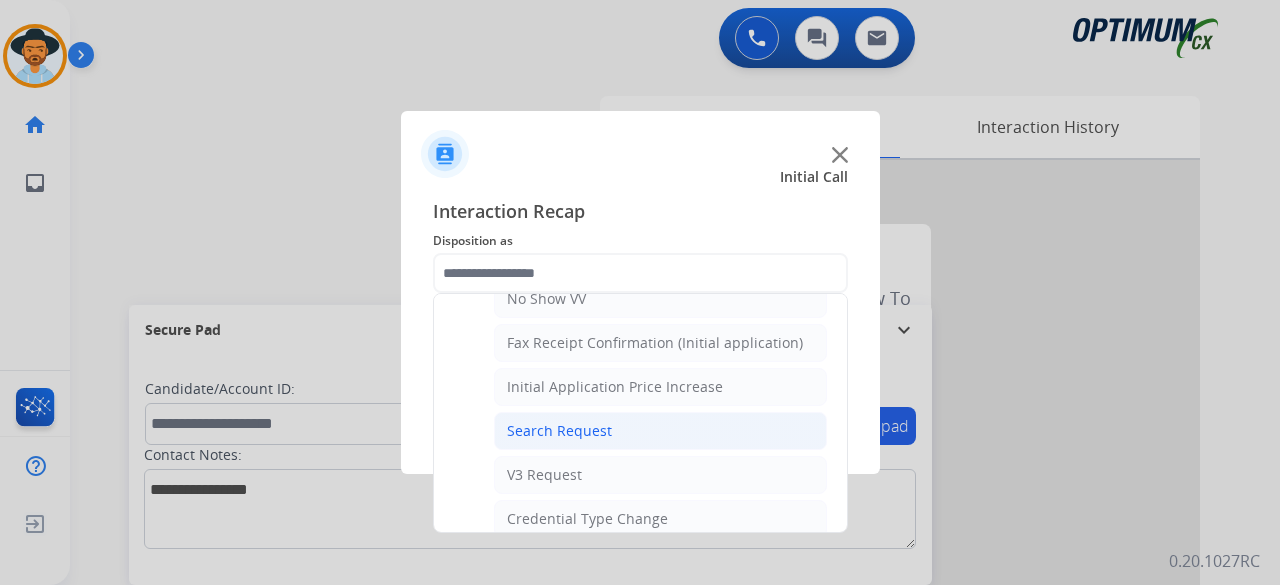 click on "Search Request" 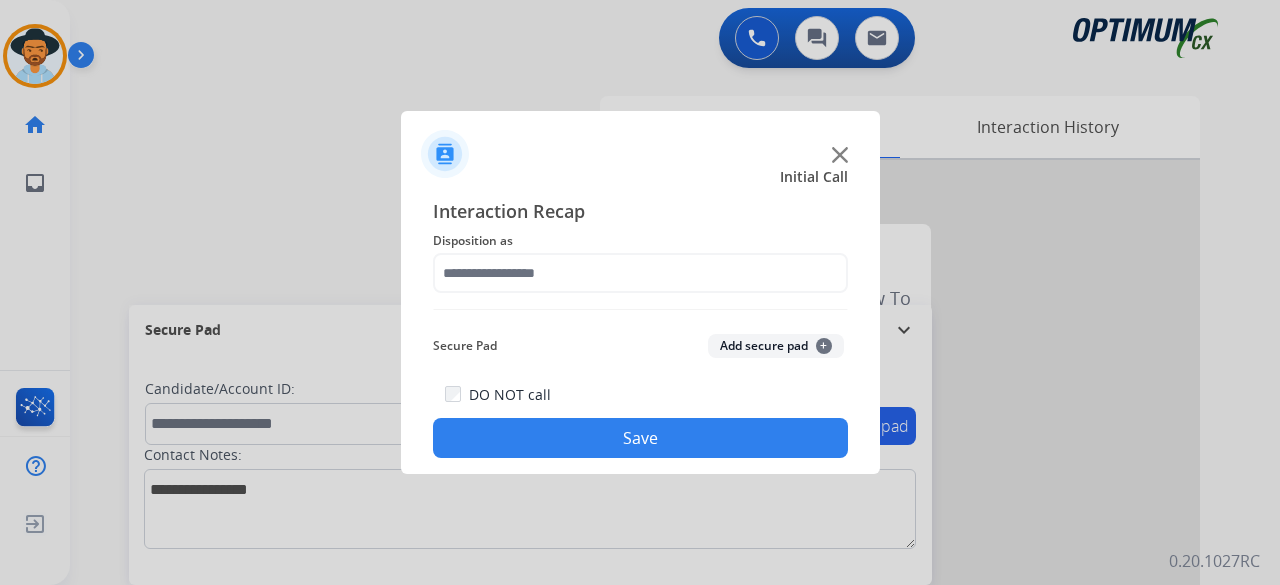 type on "**********" 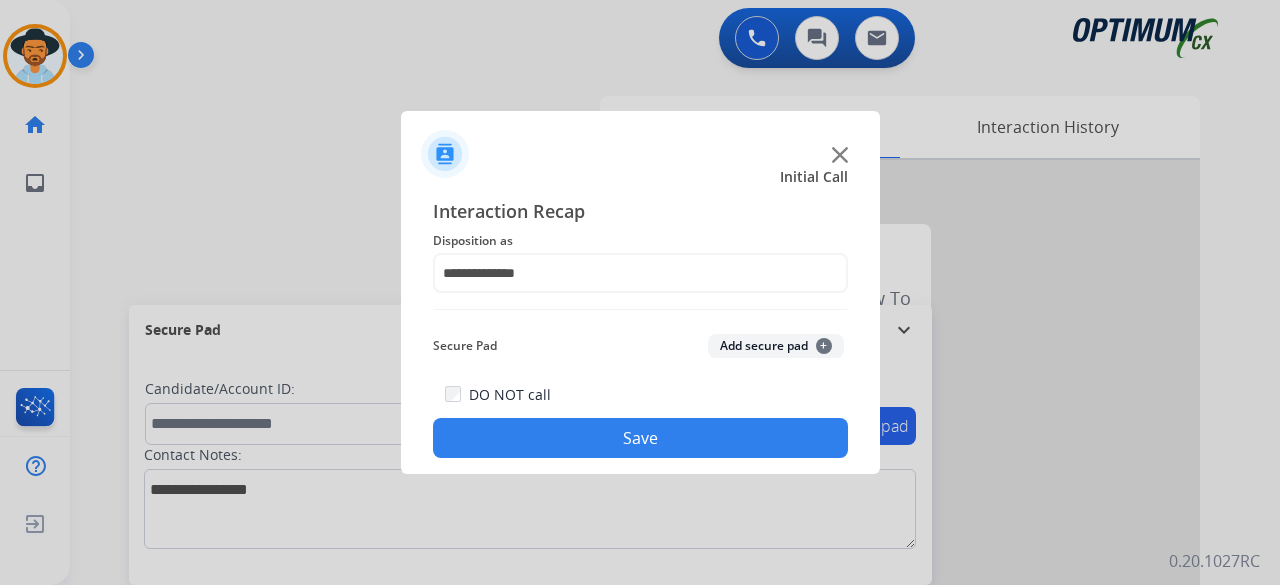 click 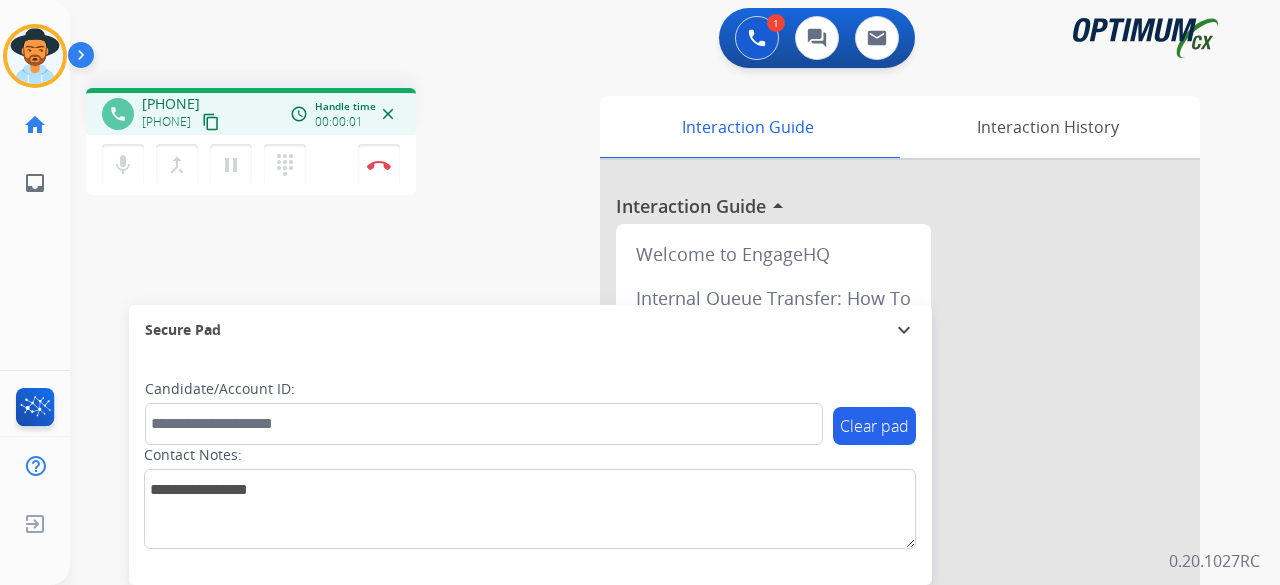 click on "content_copy" at bounding box center (211, 122) 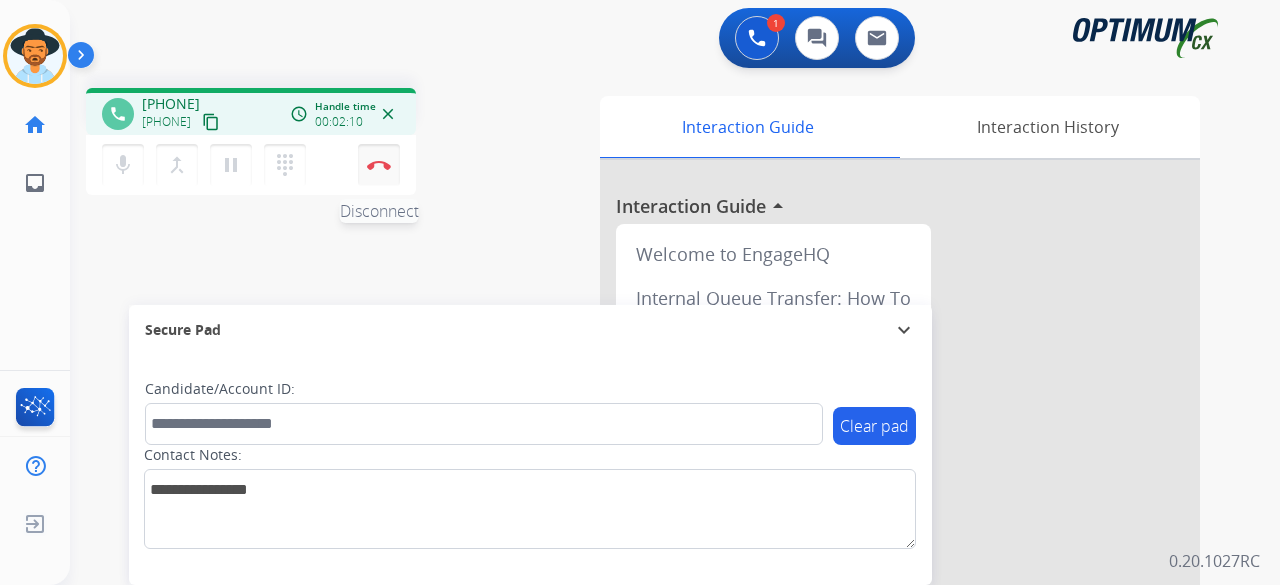 click at bounding box center (379, 165) 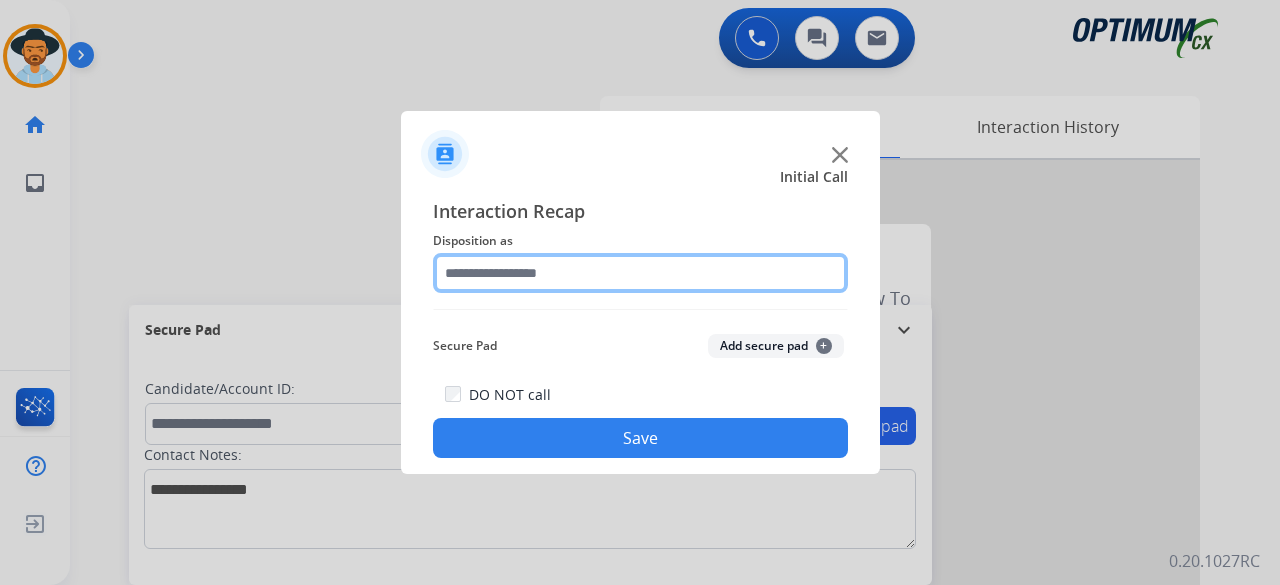click 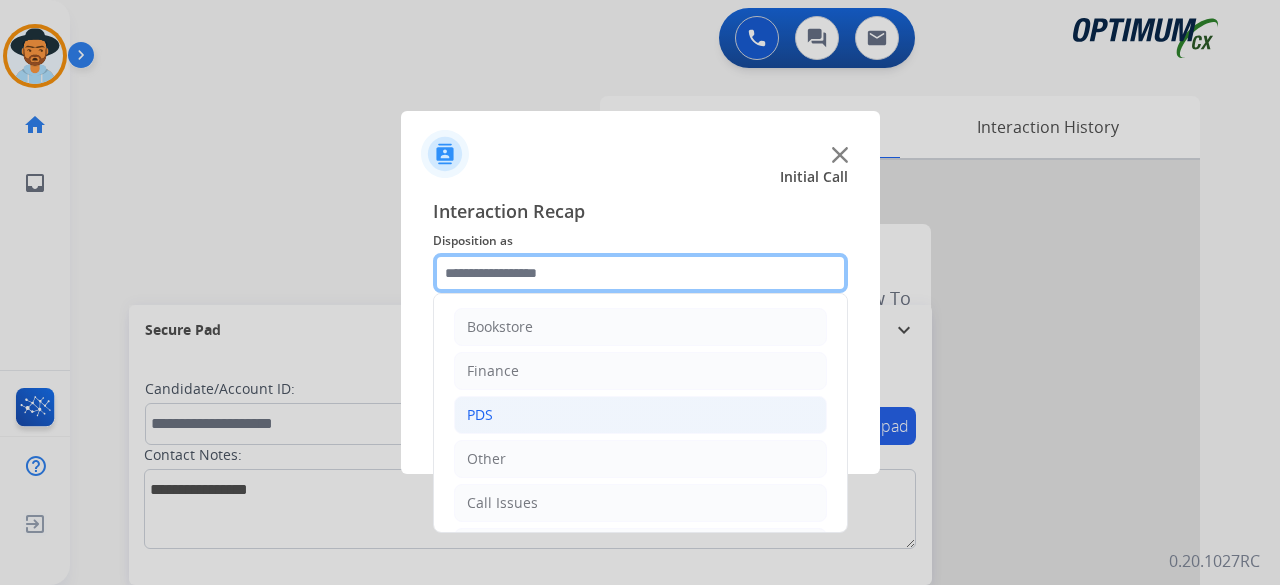 scroll, scrollTop: 126, scrollLeft: 0, axis: vertical 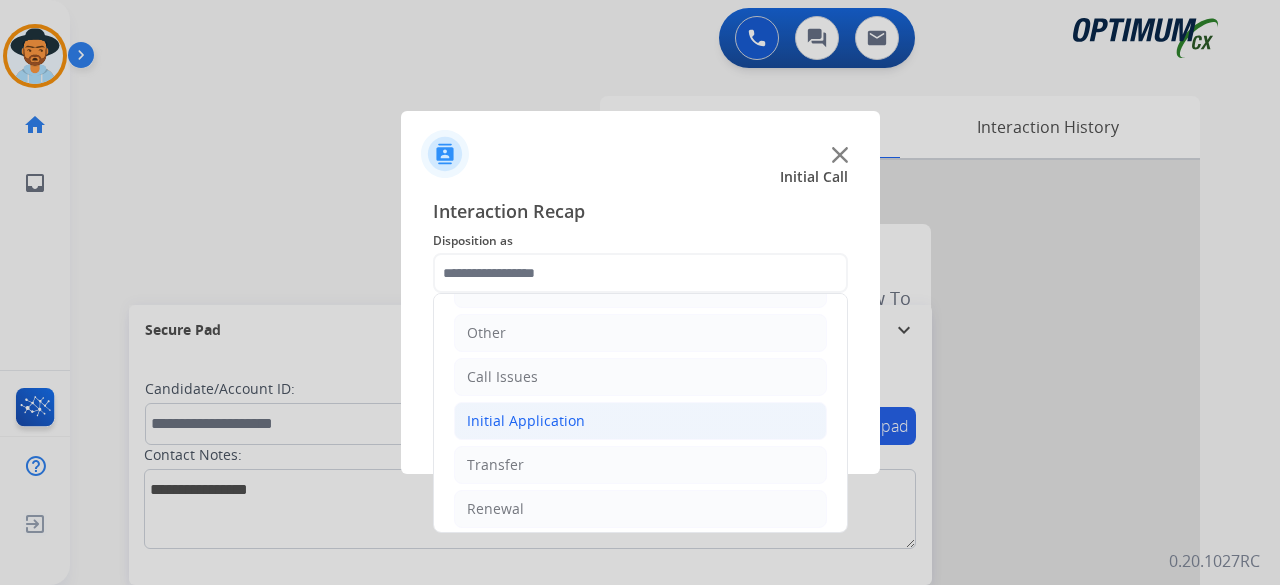 click on "Initial Application" 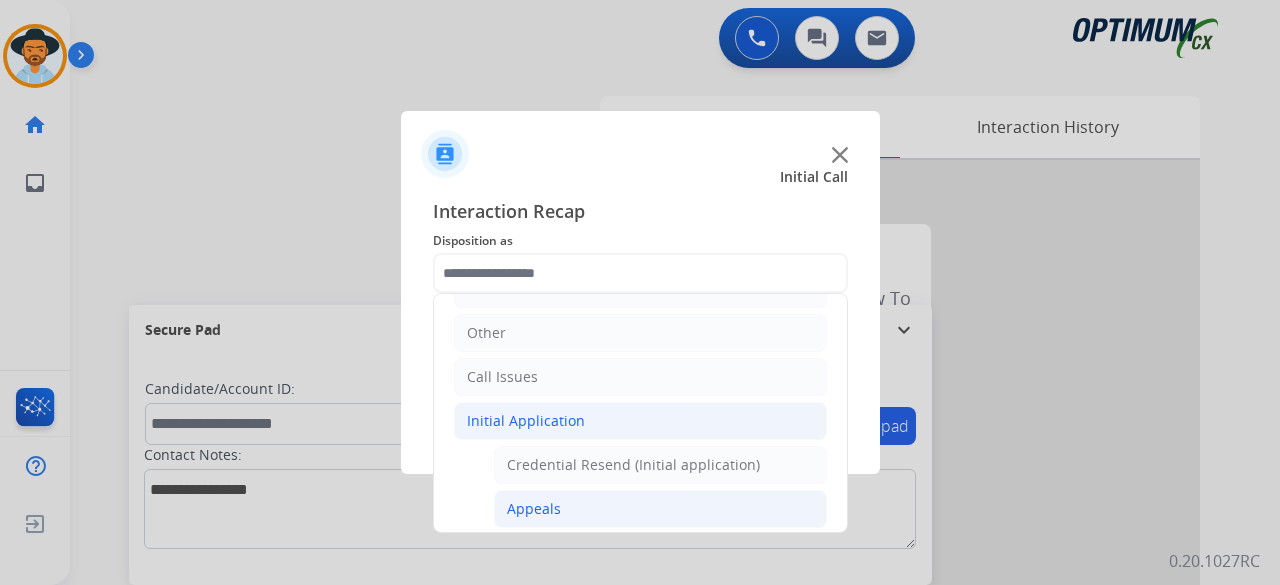 click on "Appeals" 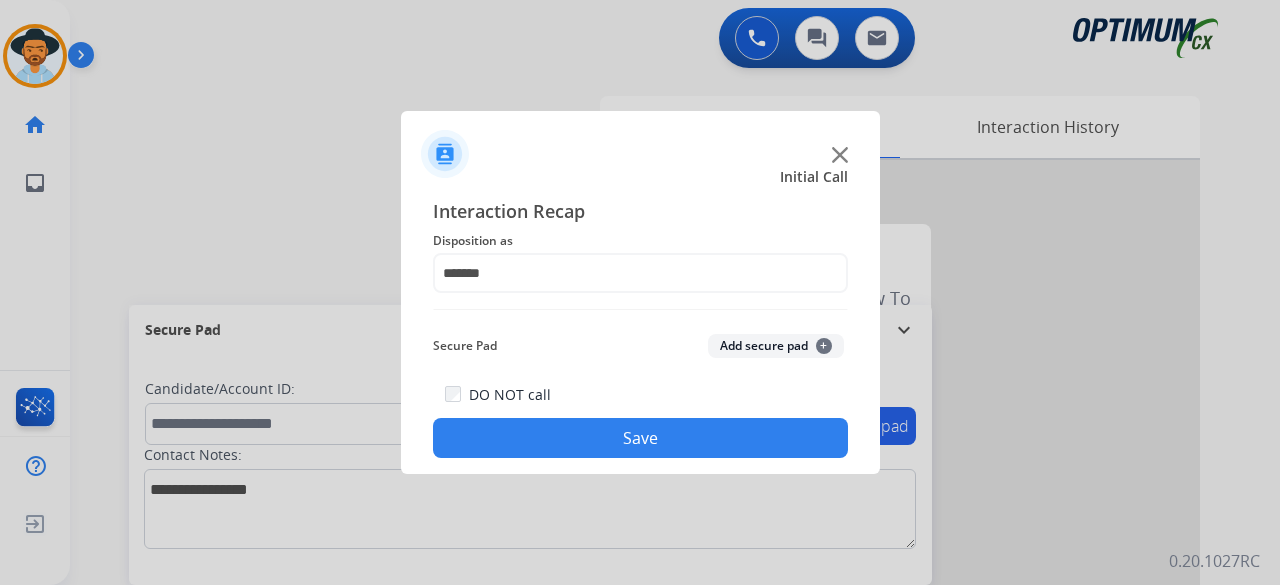click on "Add secure pad  +" 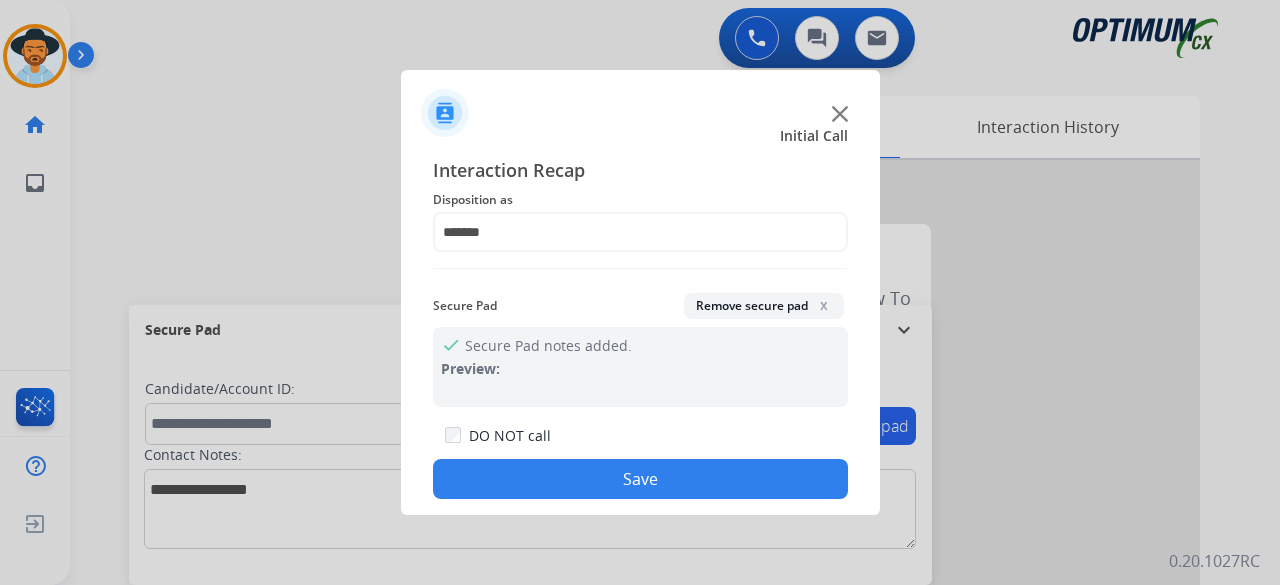 click on "Save" 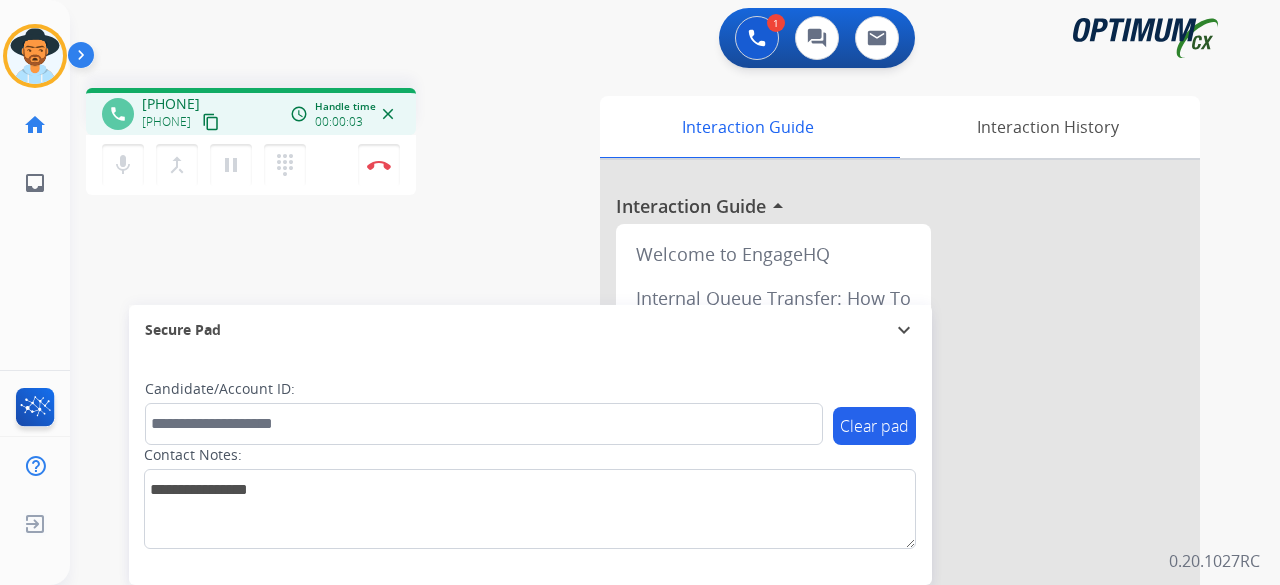 click on "content_copy" at bounding box center [211, 122] 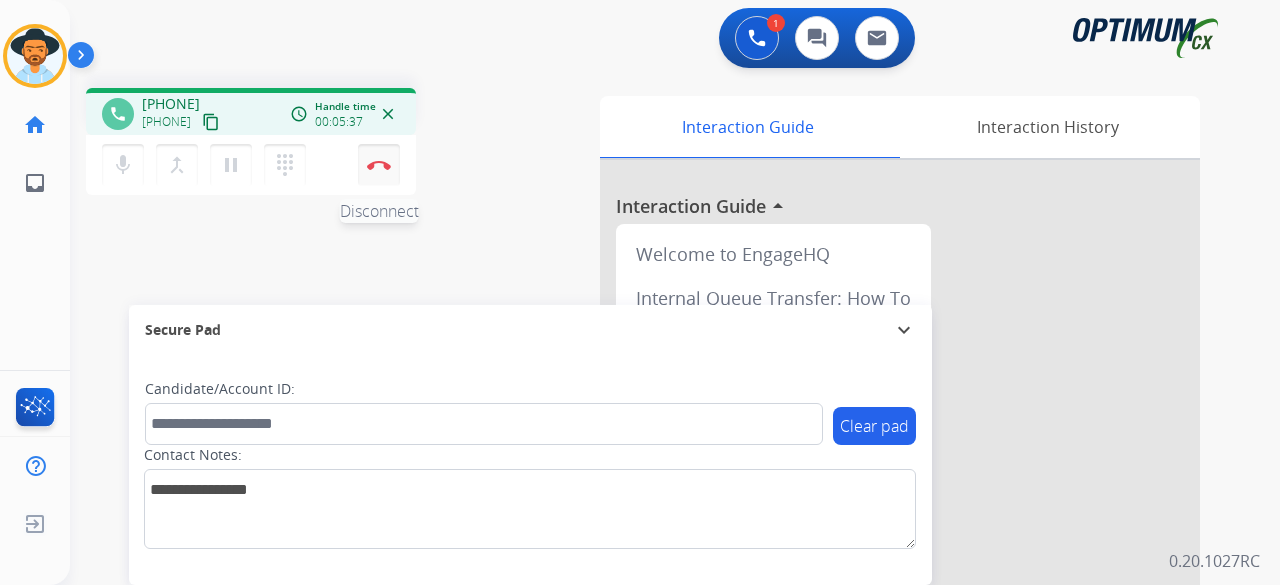 click at bounding box center [379, 165] 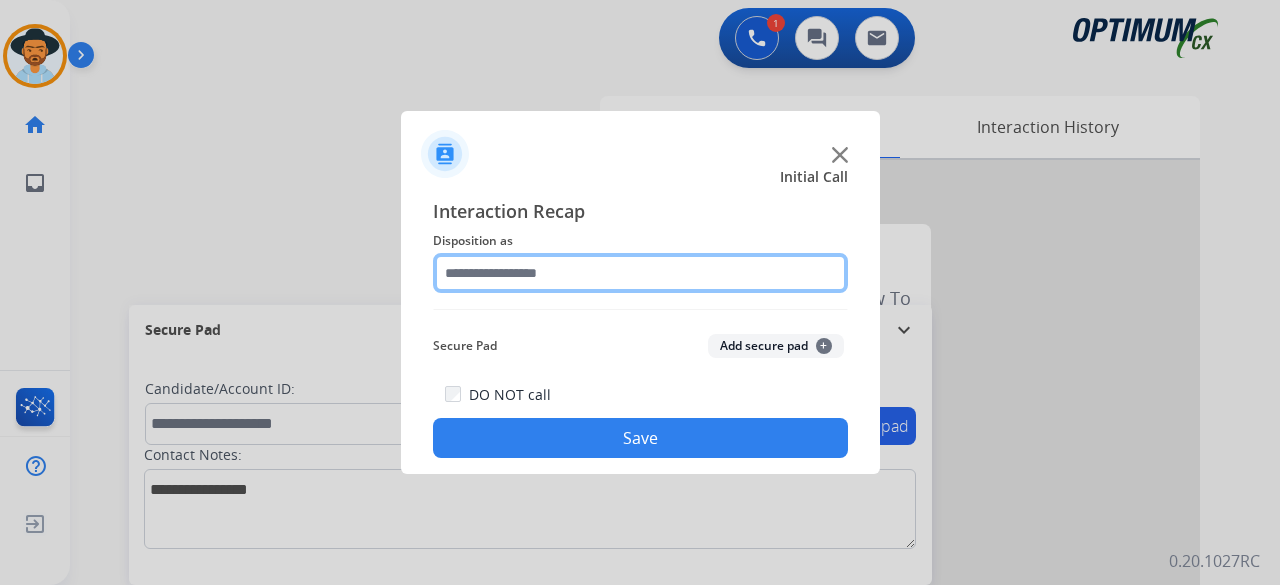 click 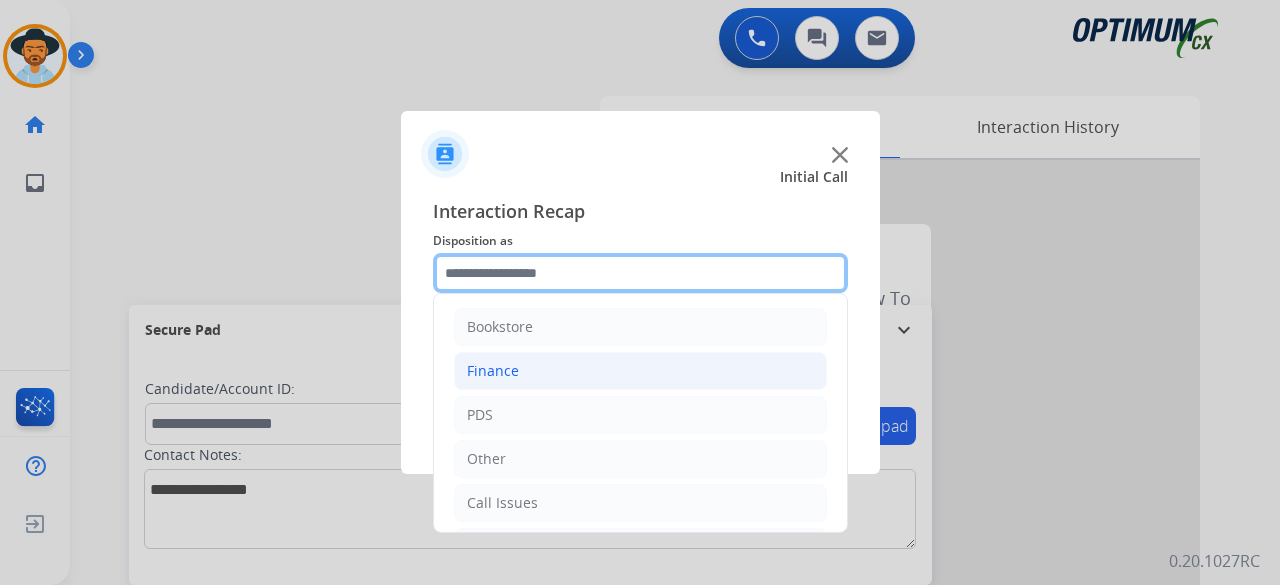 scroll, scrollTop: 130, scrollLeft: 0, axis: vertical 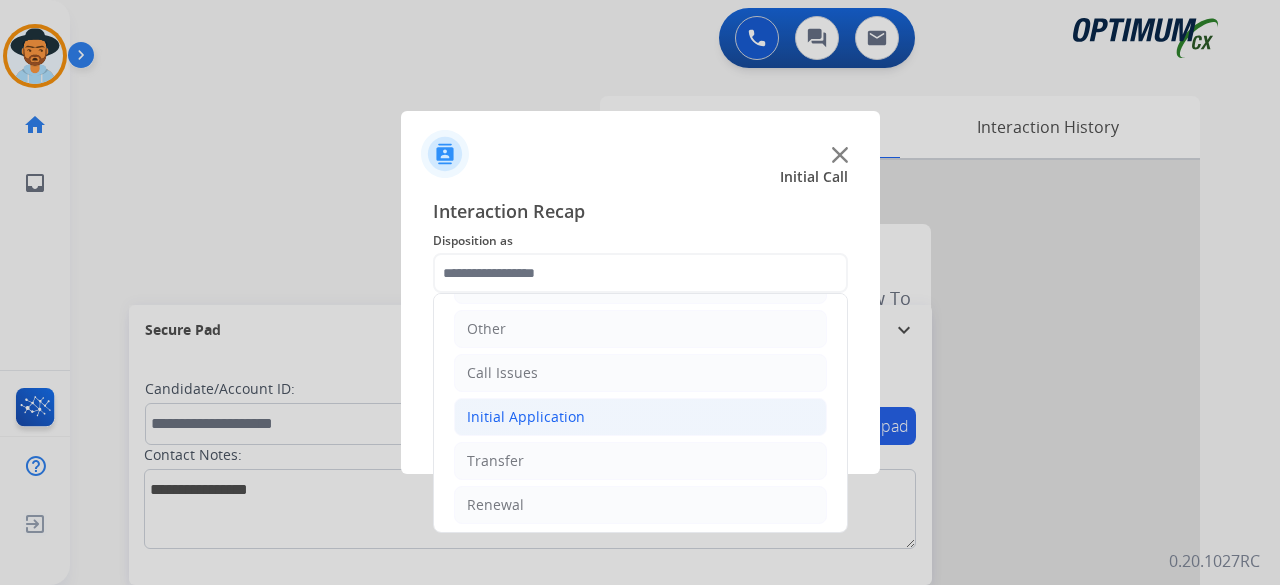 click on "Initial Application" 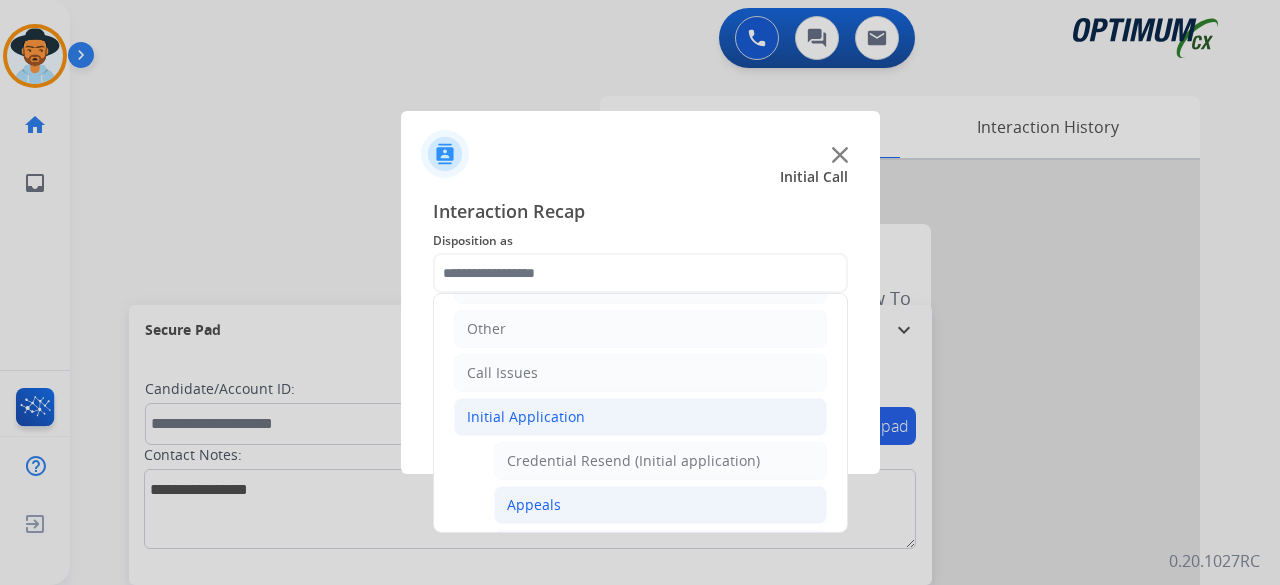 click on "Appeals" 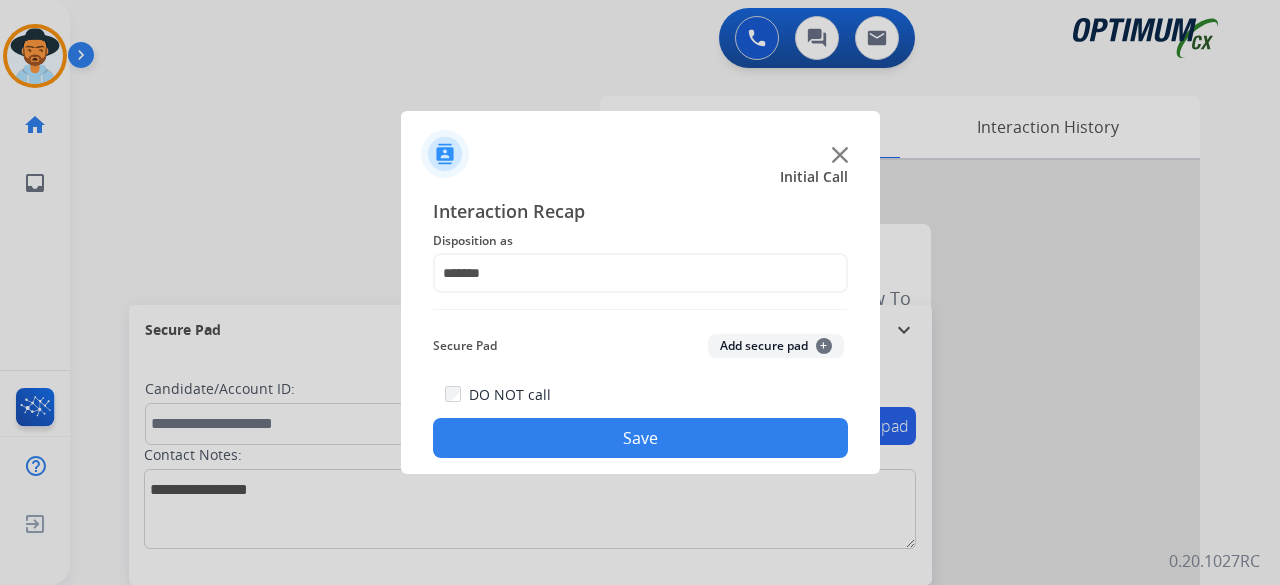 click on "Add secure pad  +" 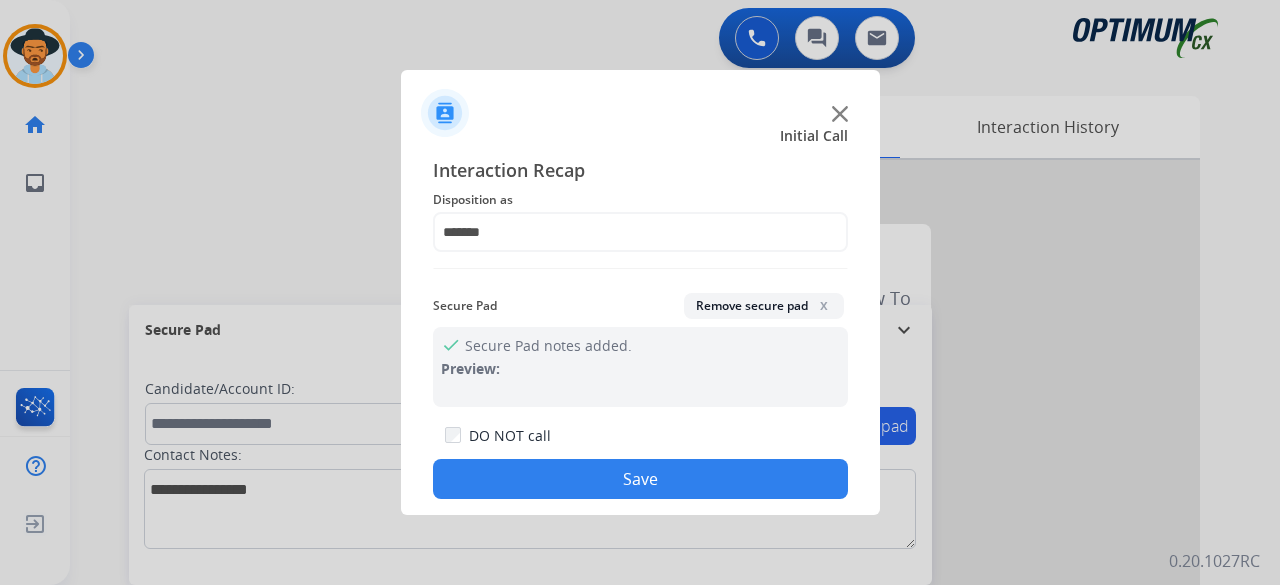 click on "Save" 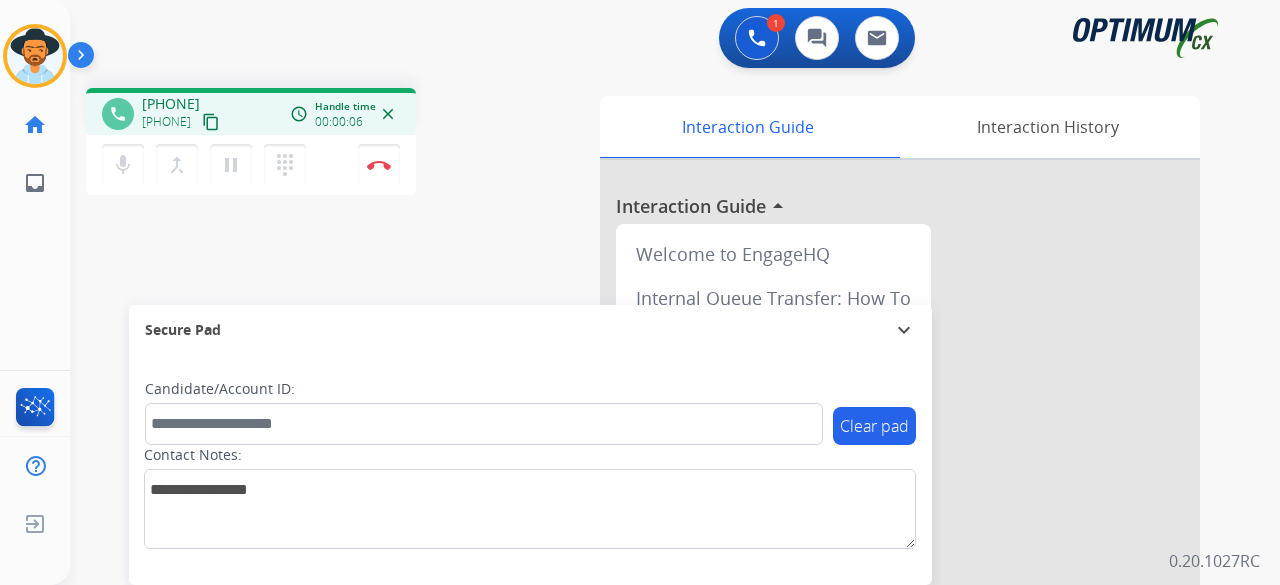 click on "content_copy" at bounding box center [211, 122] 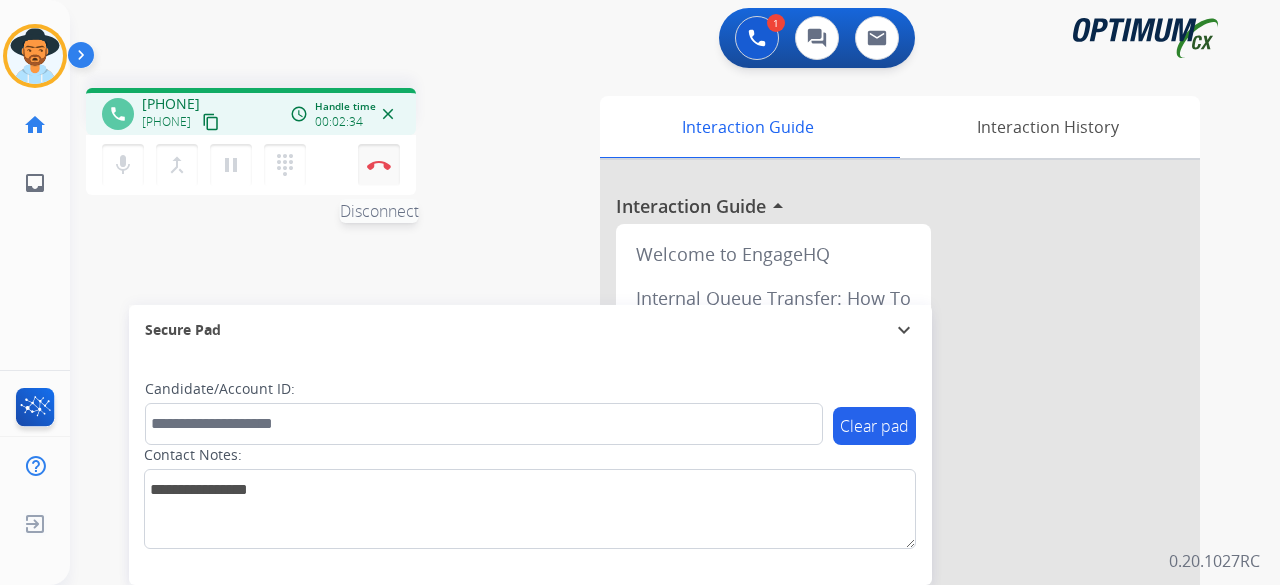 click at bounding box center (379, 165) 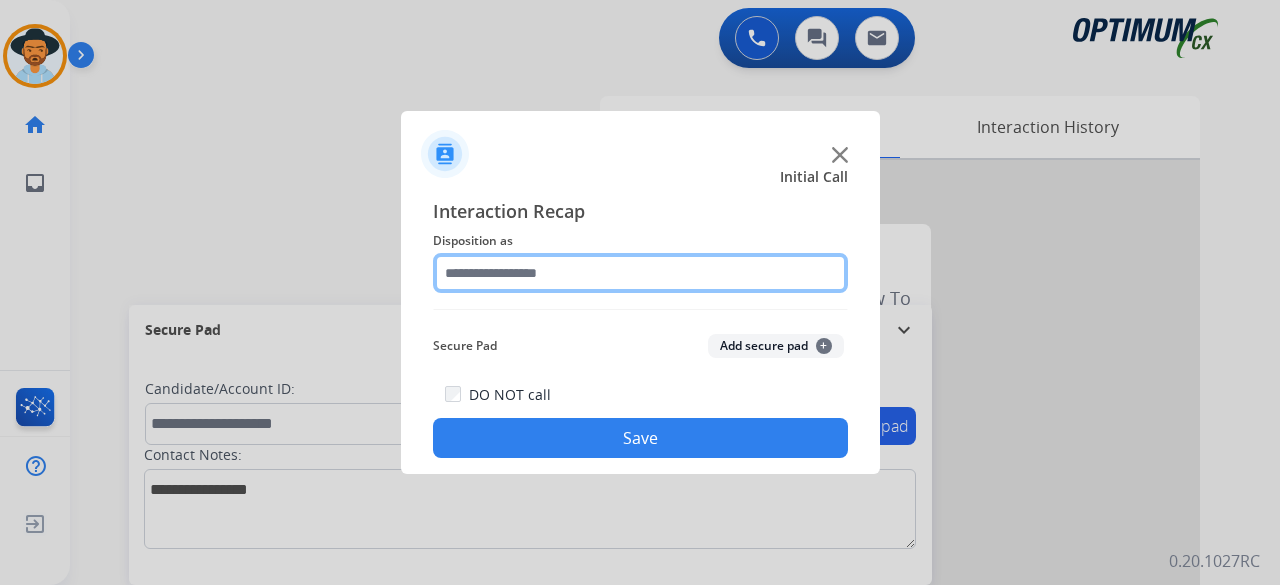 click 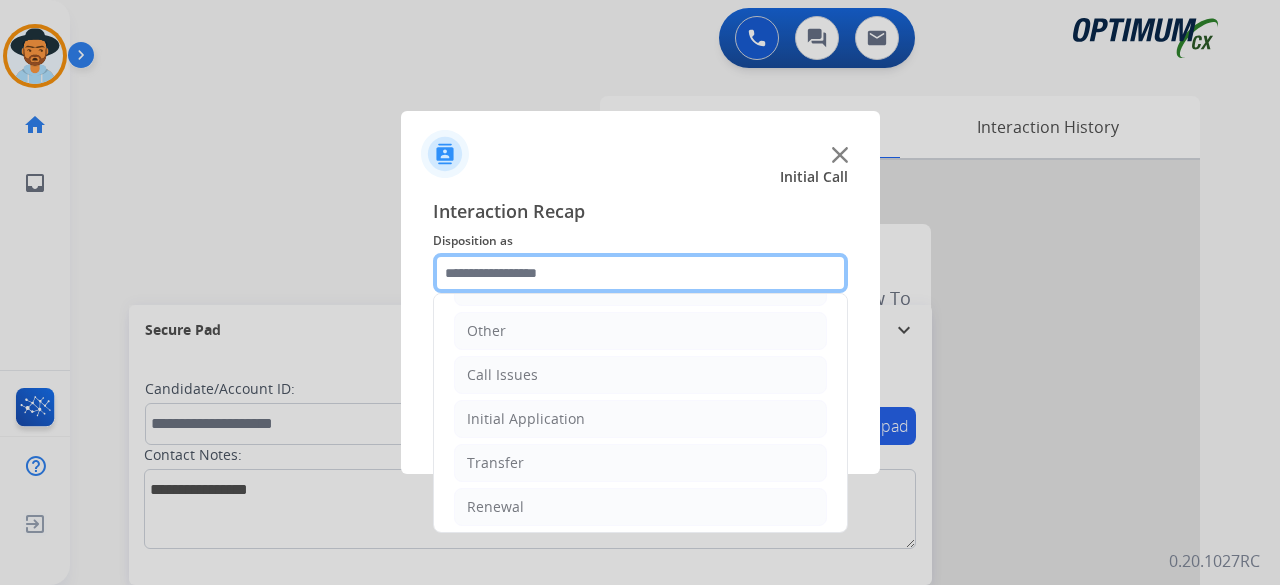 scroll, scrollTop: 130, scrollLeft: 0, axis: vertical 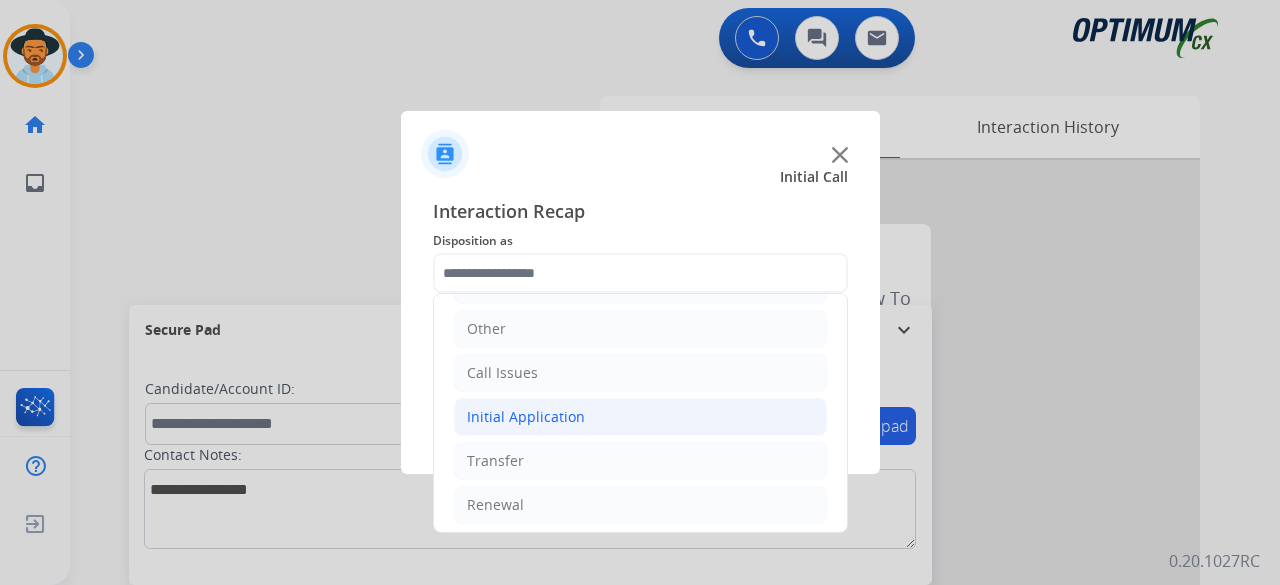 click on "Initial Application" 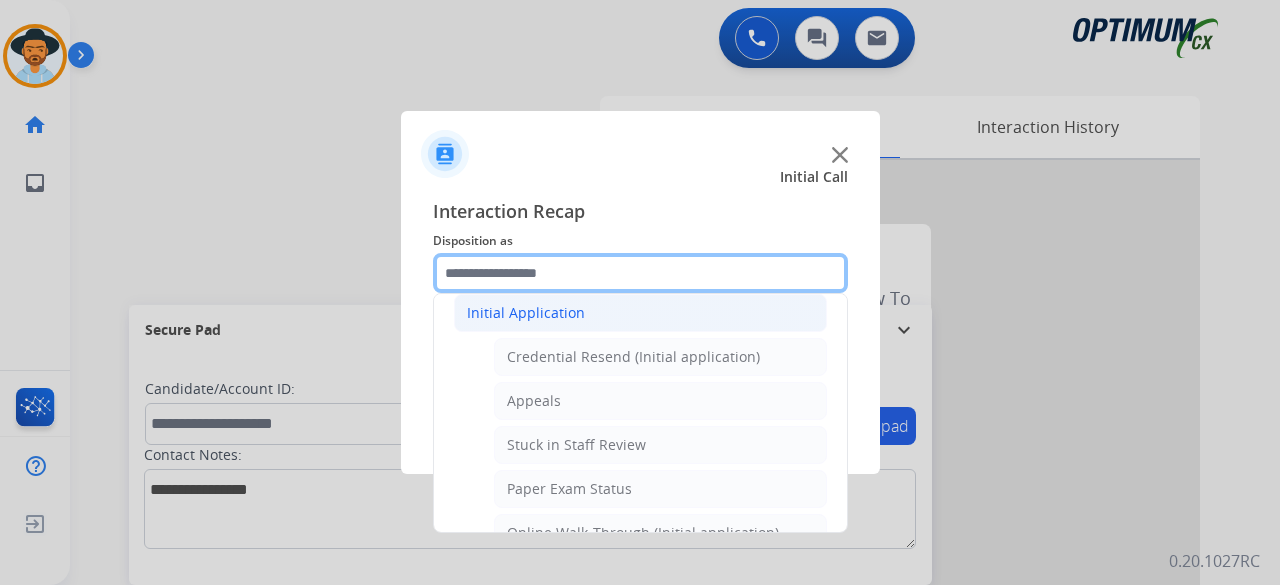 scroll, scrollTop: 328, scrollLeft: 0, axis: vertical 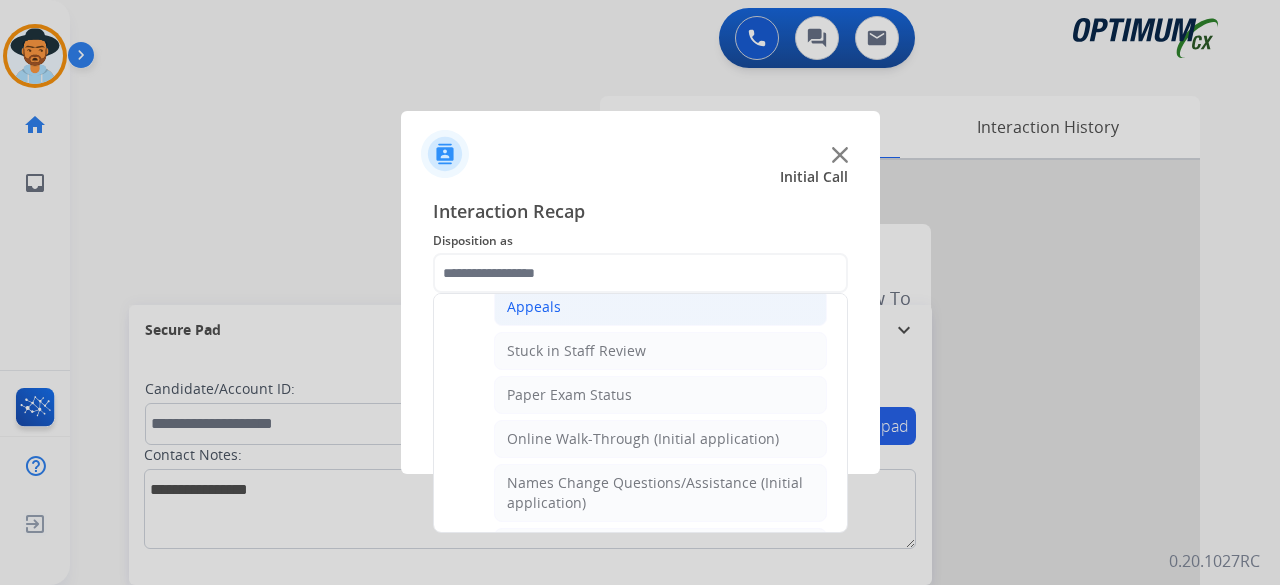 click on "Appeals" 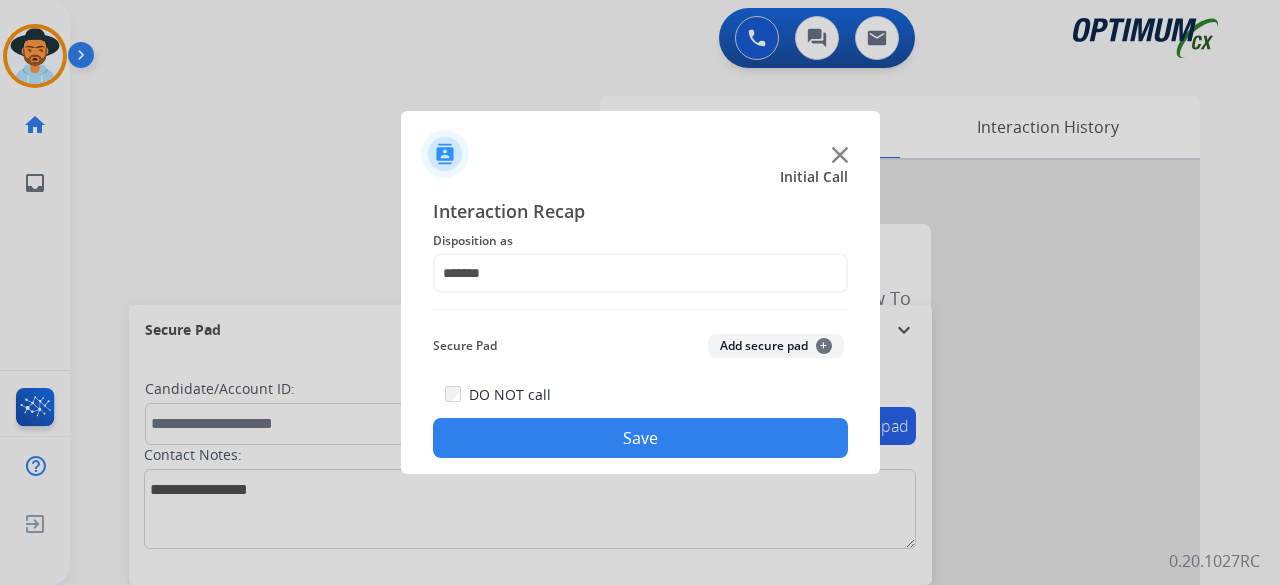 click on "Secure Pad  Add secure pad  +" 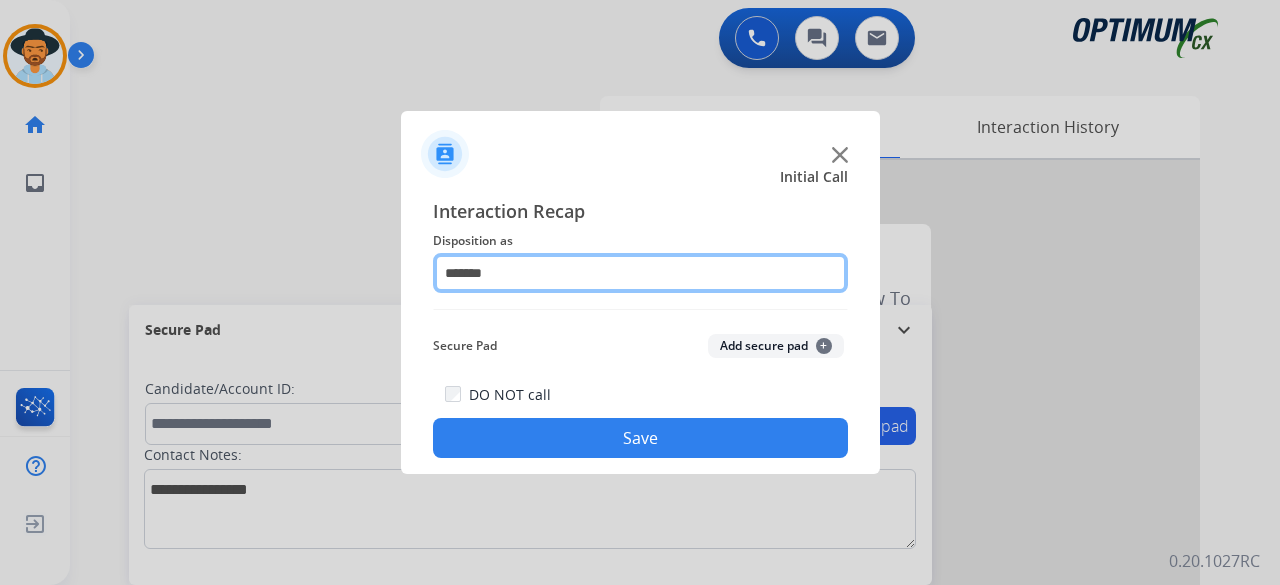 click on "*******" 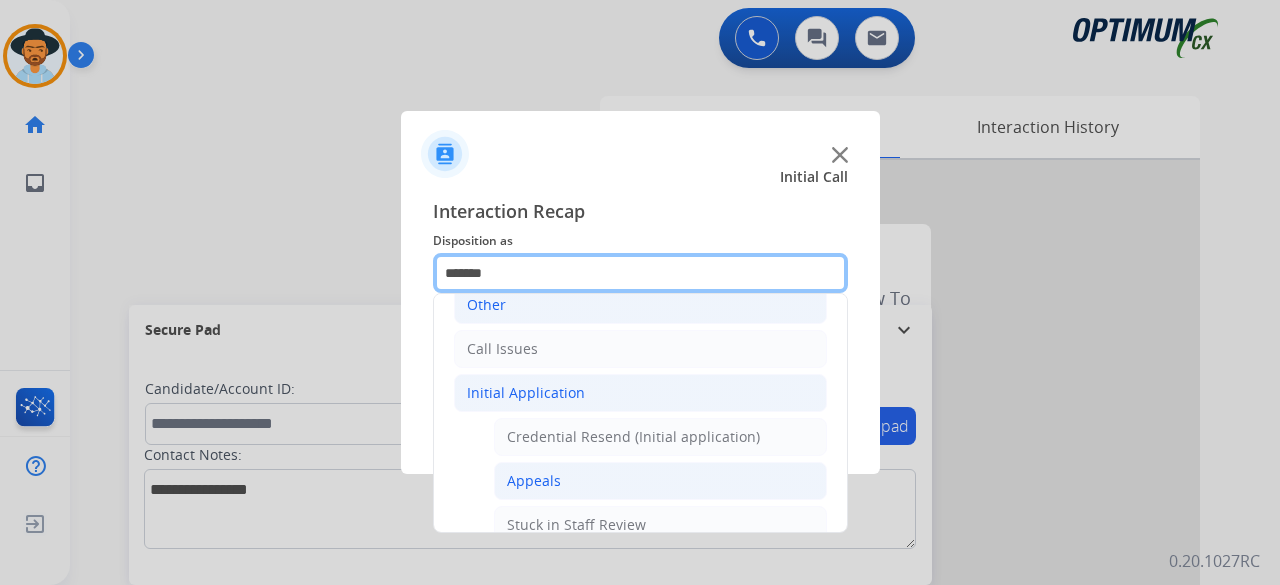 scroll, scrollTop: 164, scrollLeft: 0, axis: vertical 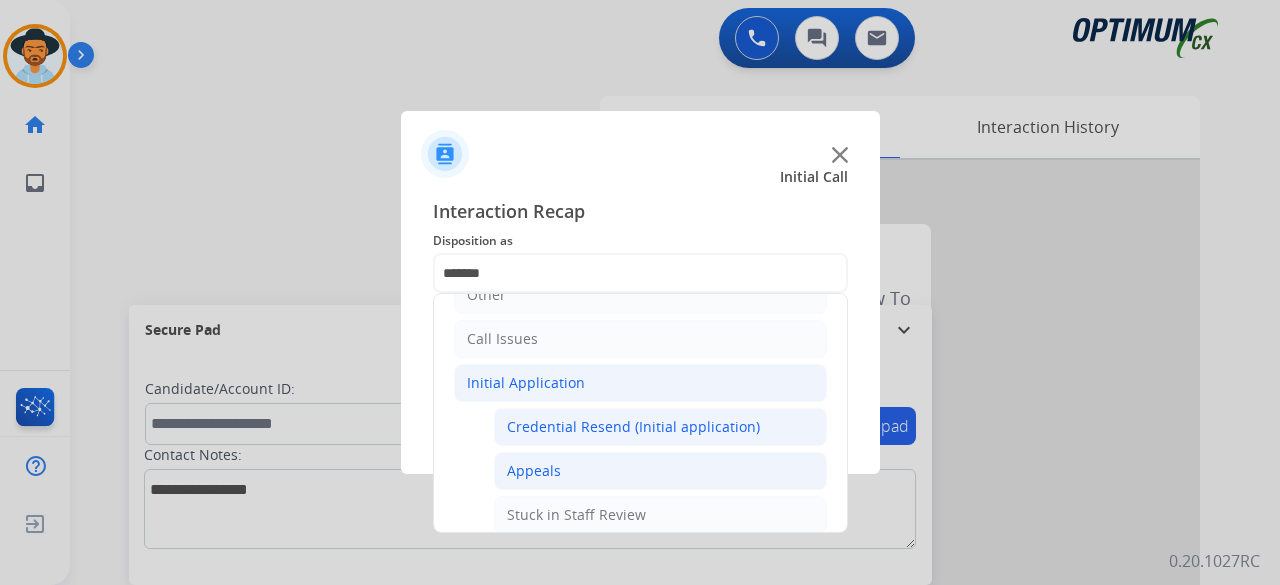 click on "Credential Resend (Initial application)" 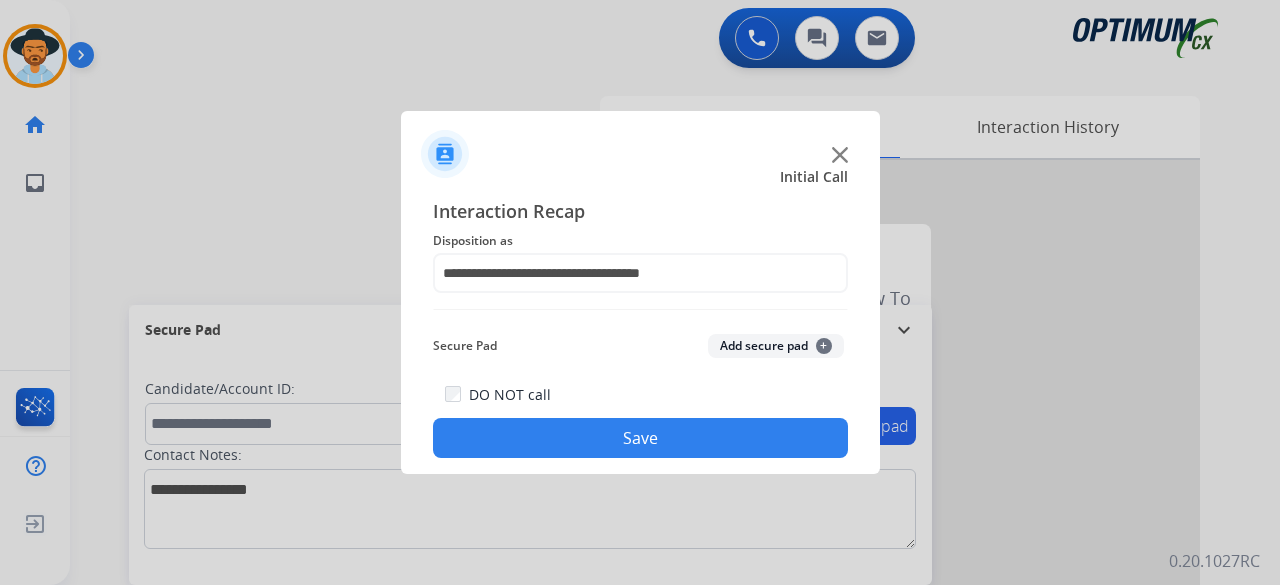 click on "Add secure pad  +" 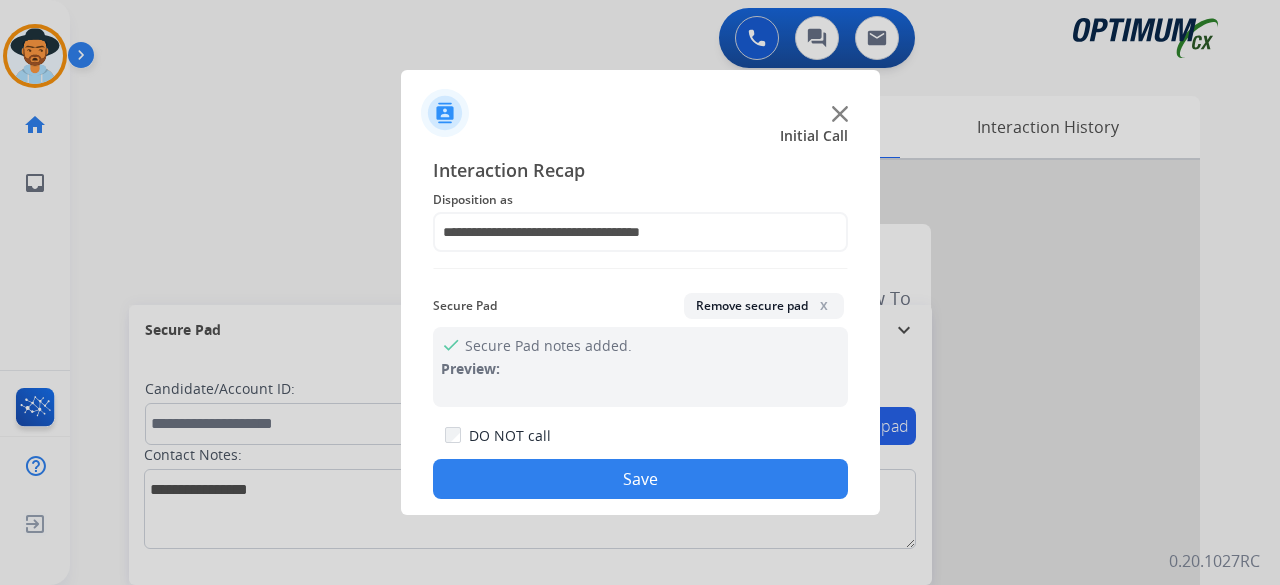 click on "Save" 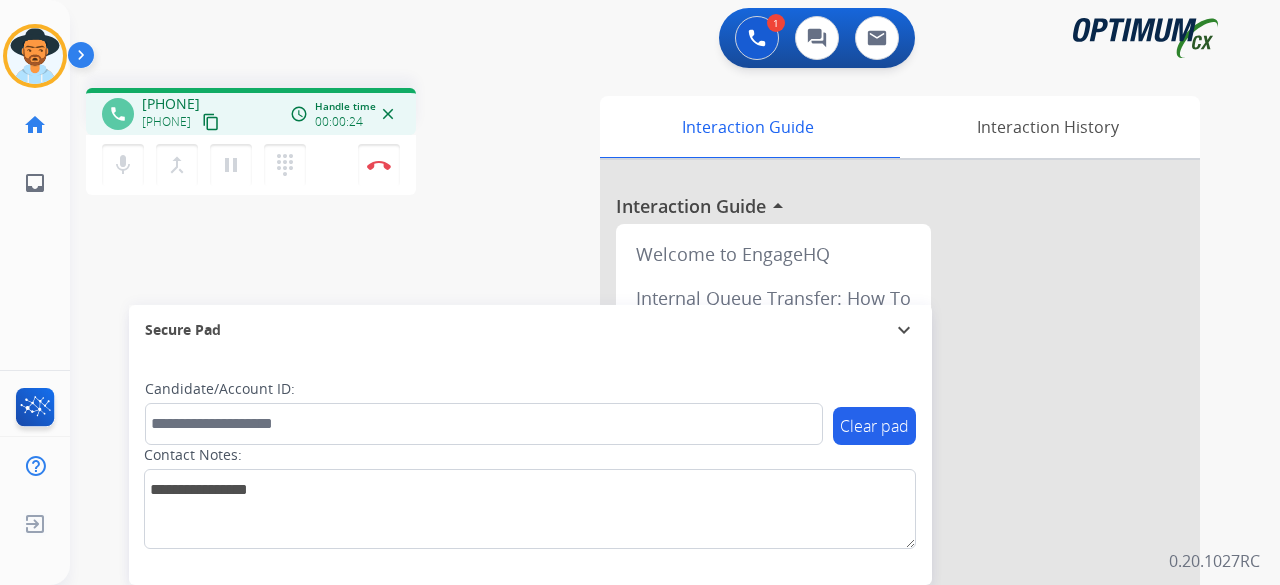 click on "content_copy" at bounding box center [211, 122] 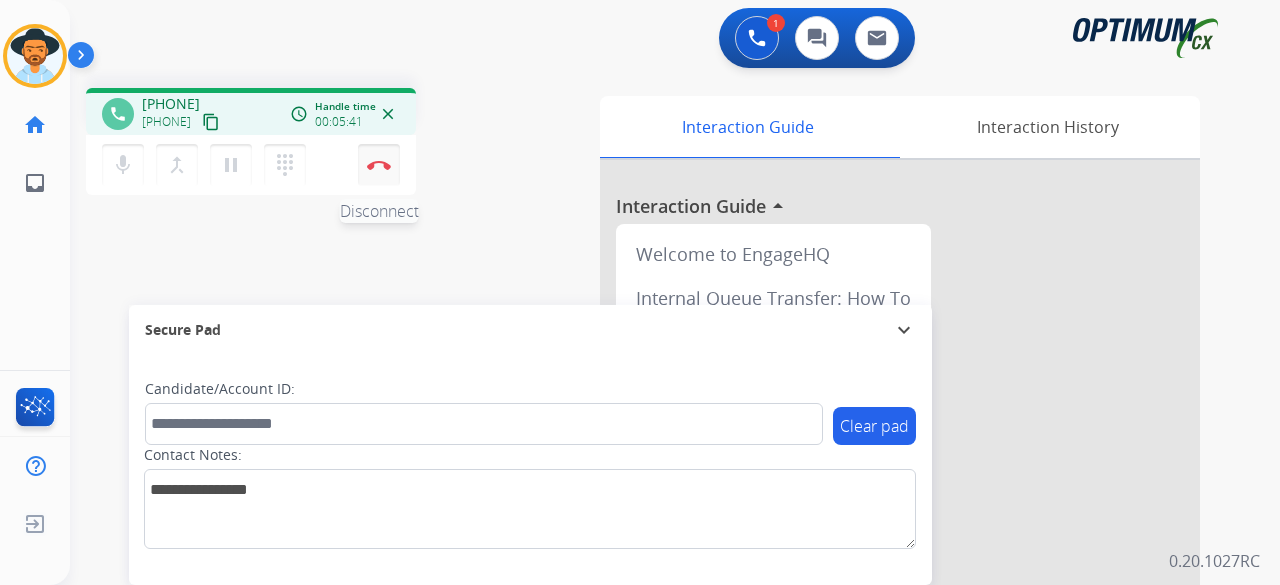 click on "Disconnect" at bounding box center (379, 165) 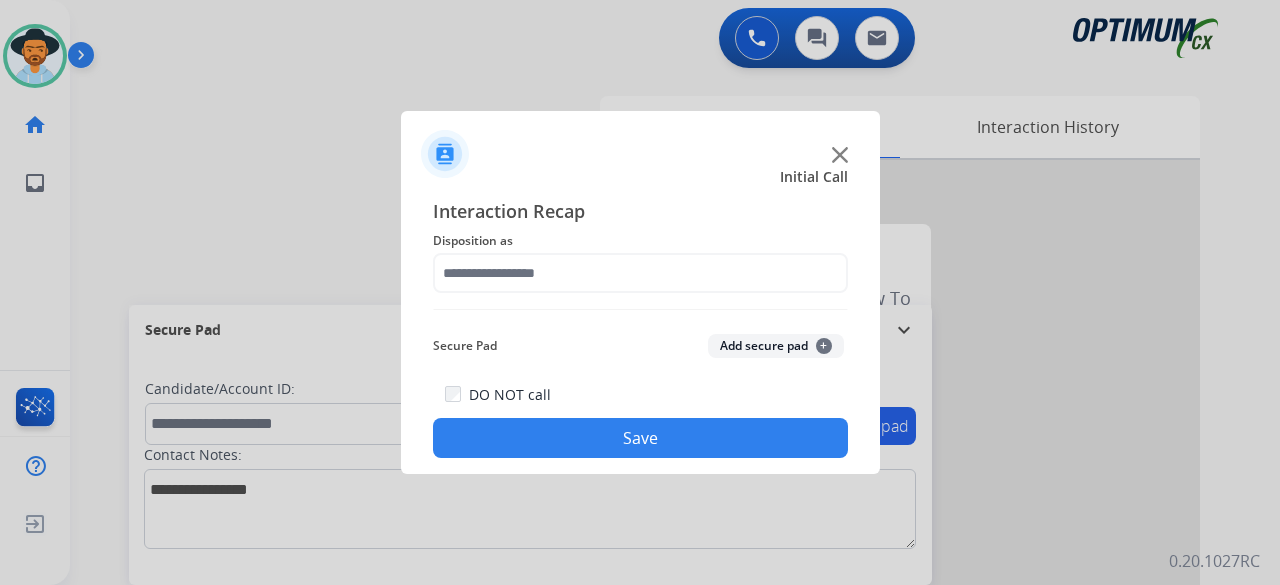 click on "Initial Call" 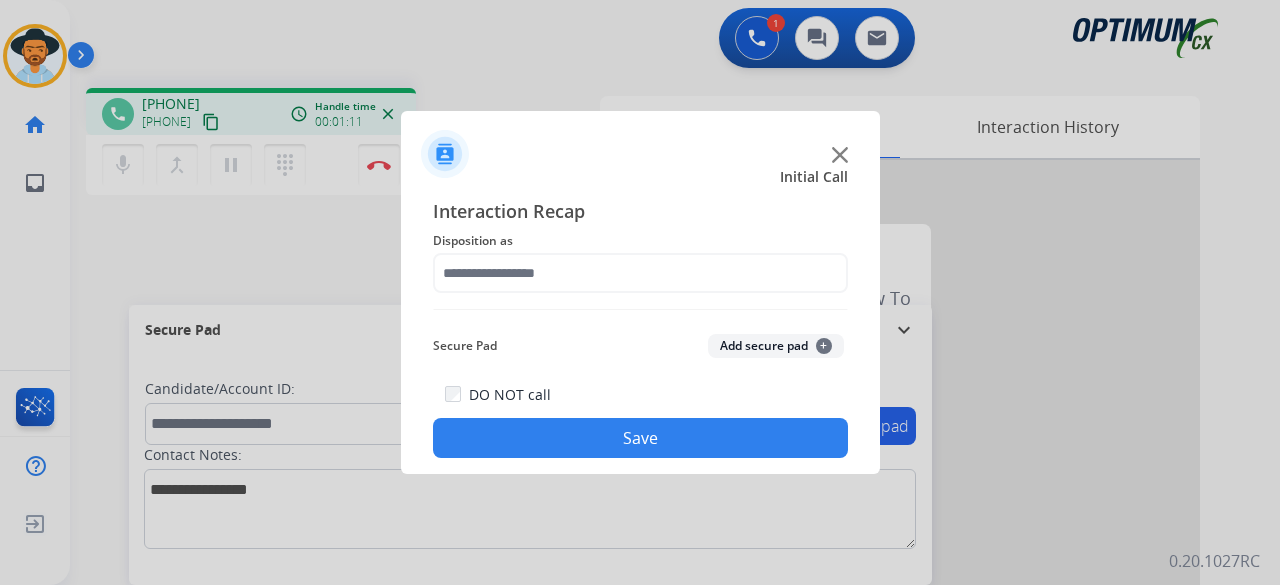 click 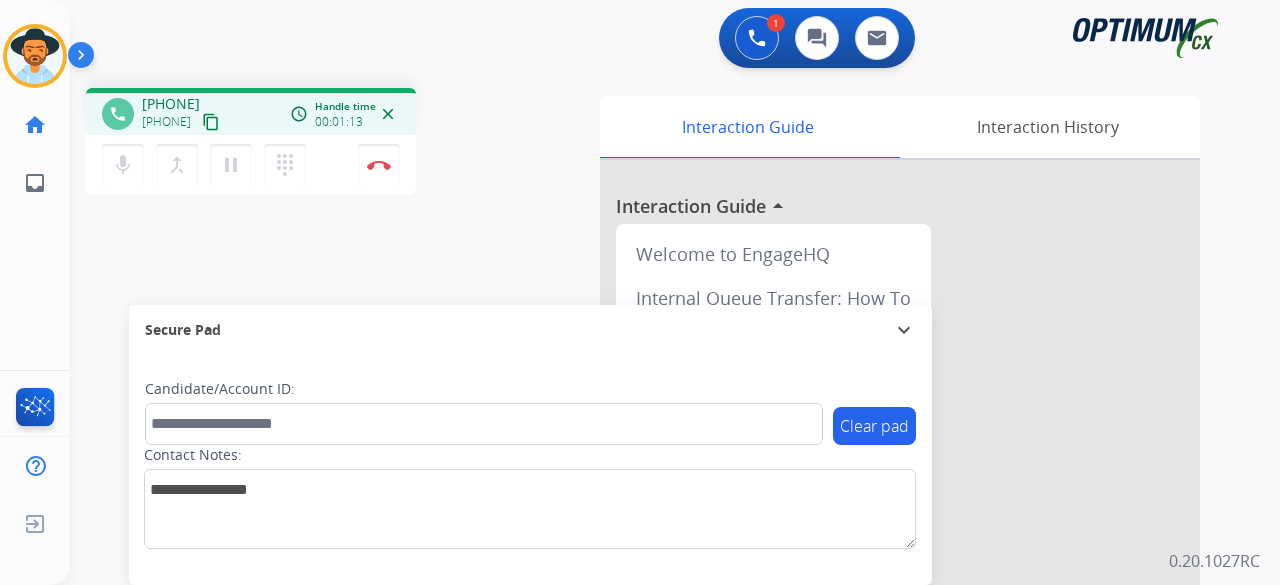 click on "content_copy" at bounding box center (211, 122) 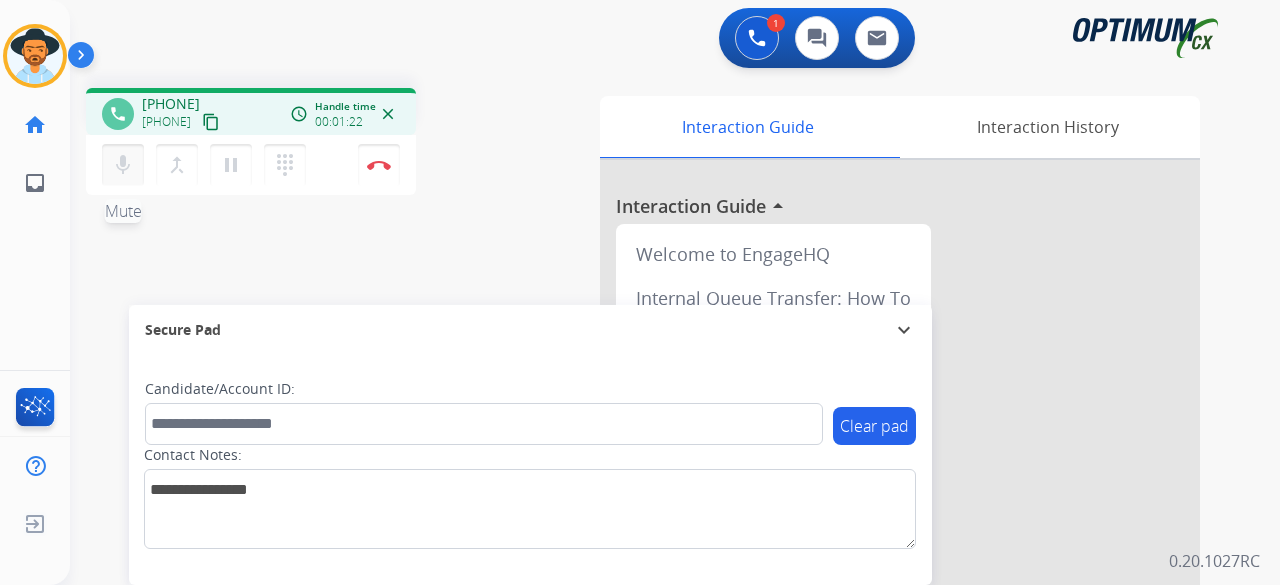 click on "mic Mute" at bounding box center (123, 165) 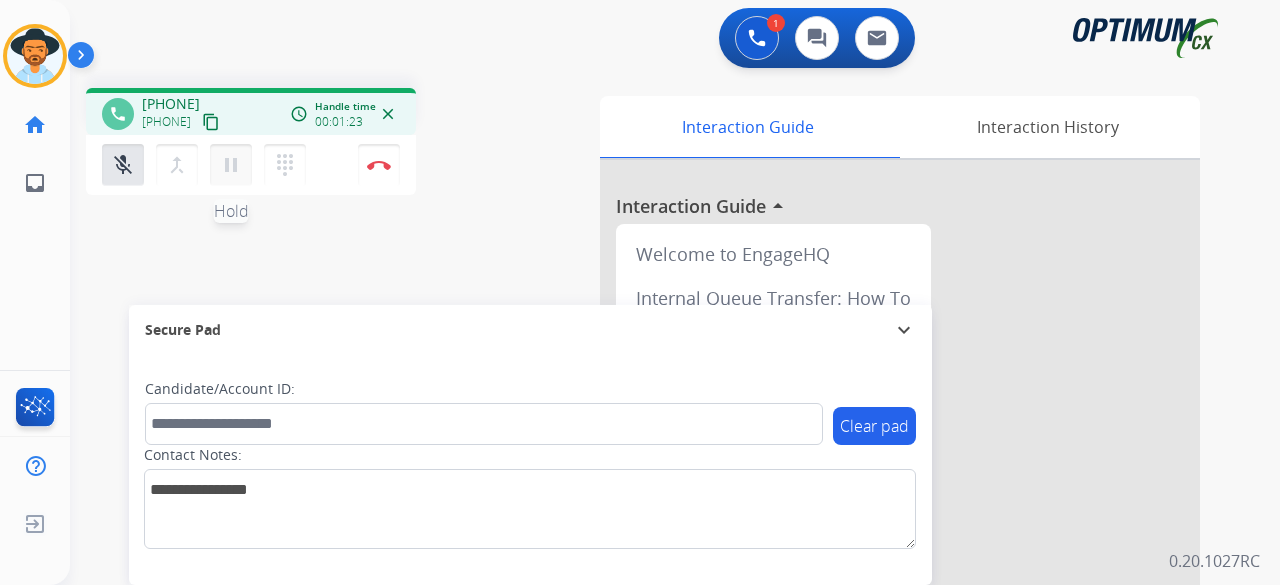 click on "pause" at bounding box center [231, 165] 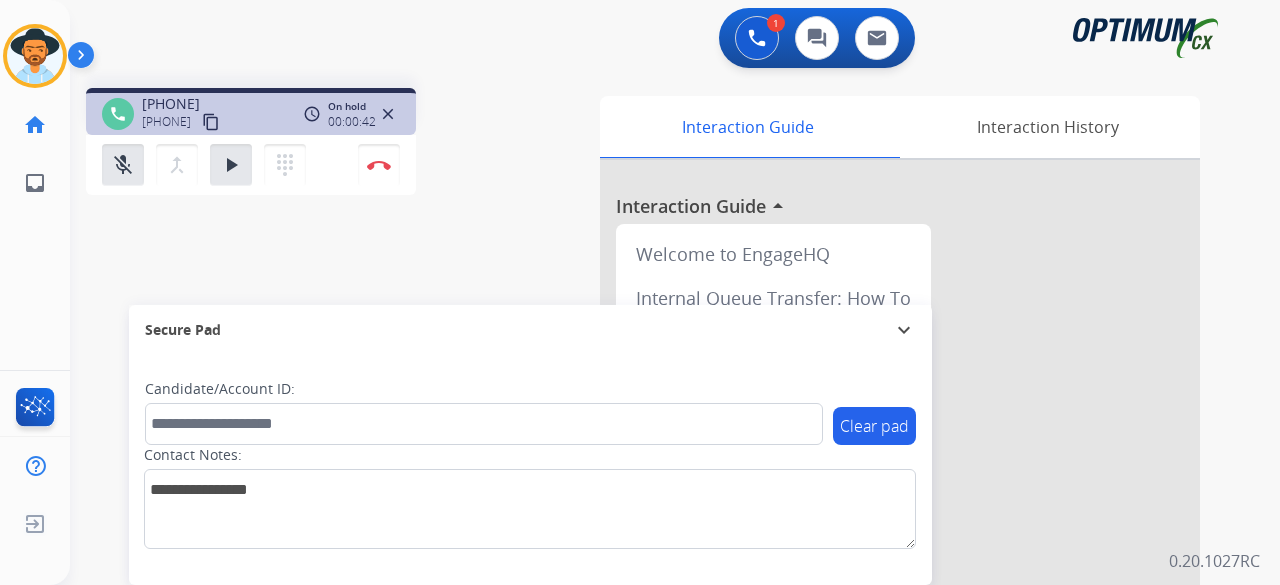 click on "content_copy" at bounding box center [211, 122] 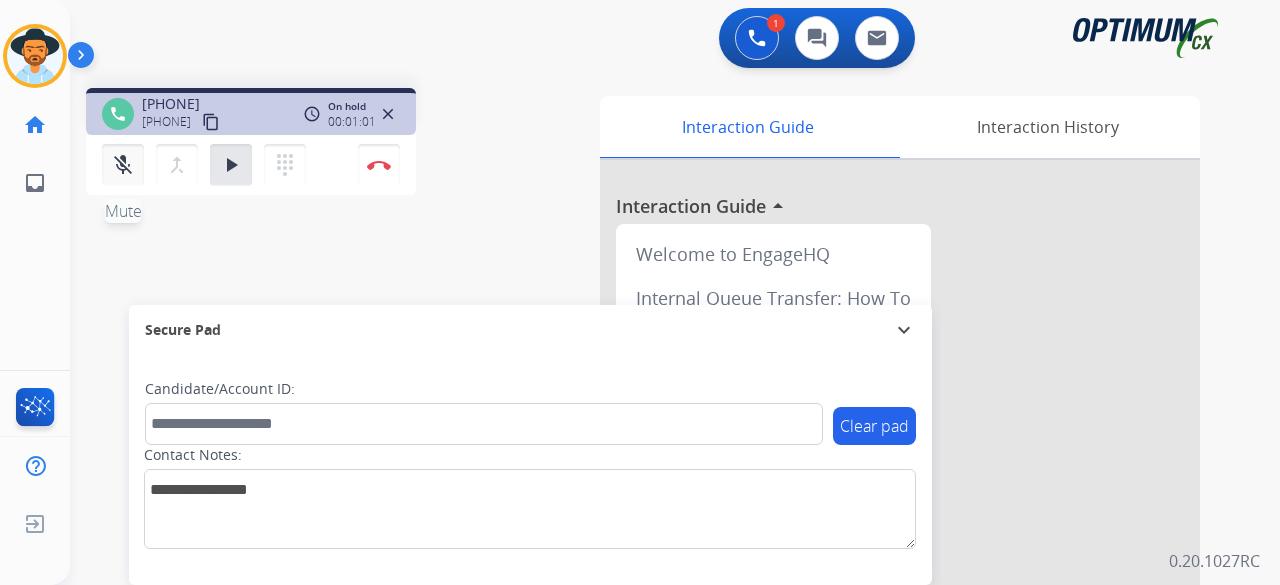 click on "mic_off Mute" at bounding box center [123, 165] 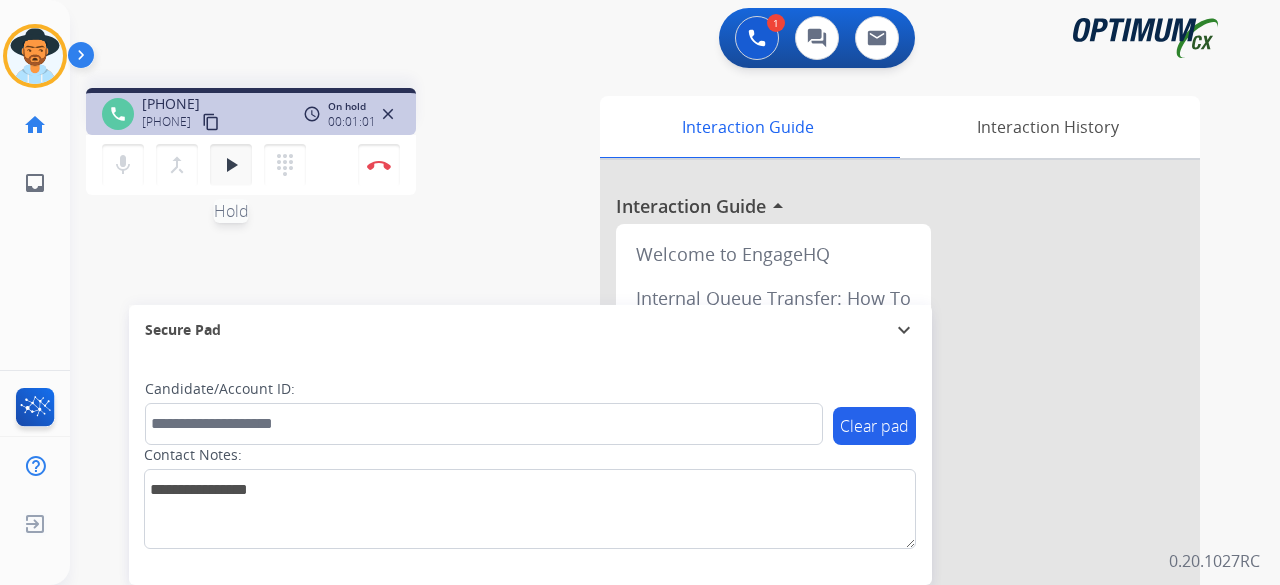 click on "play_arrow Hold" at bounding box center [231, 165] 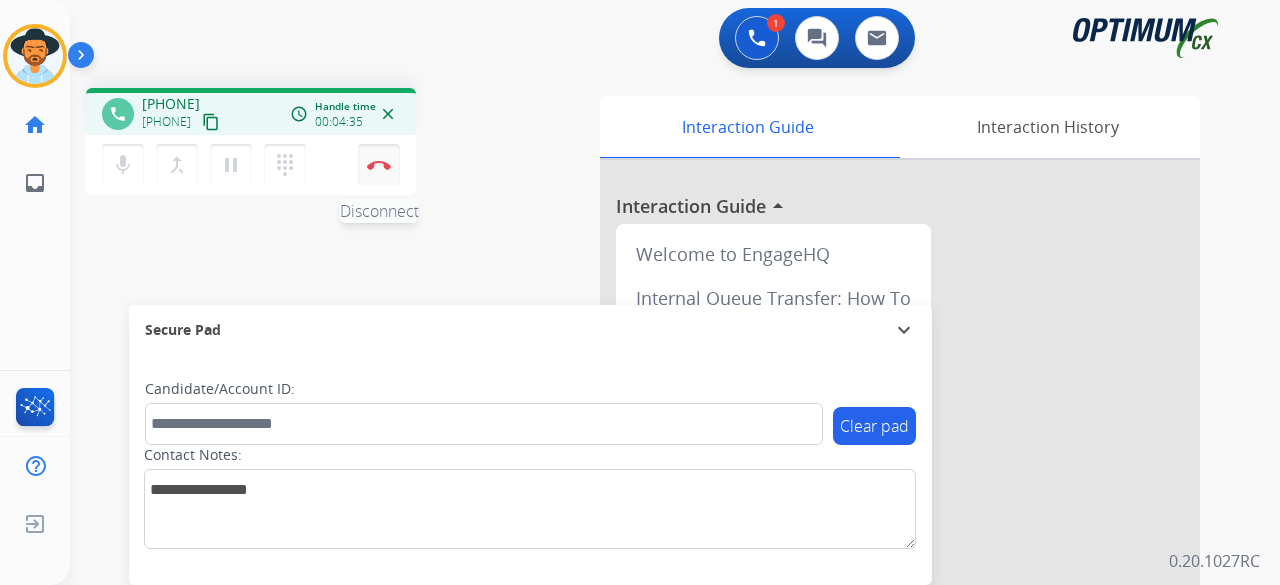 click on "Disconnect" at bounding box center [379, 165] 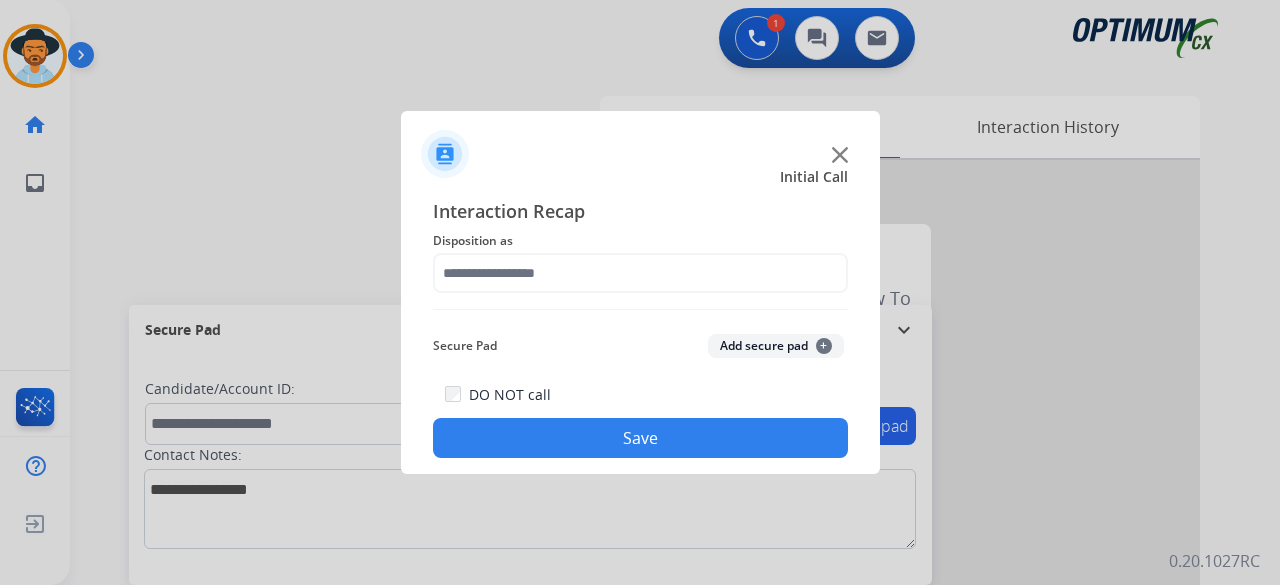 click 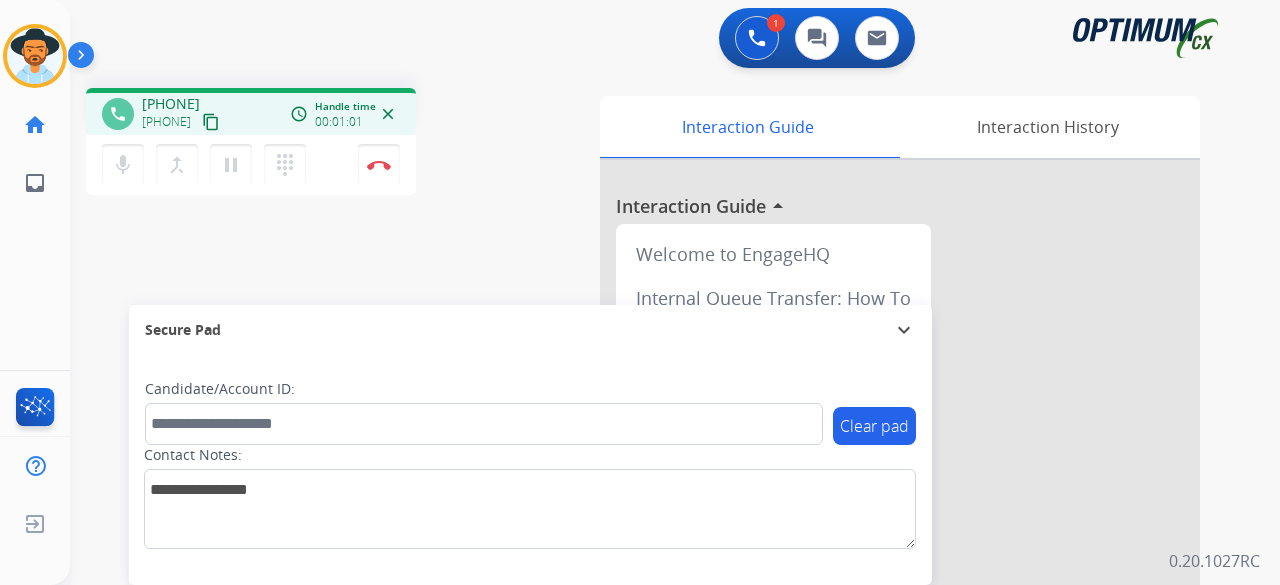 click on "content_copy" at bounding box center (211, 122) 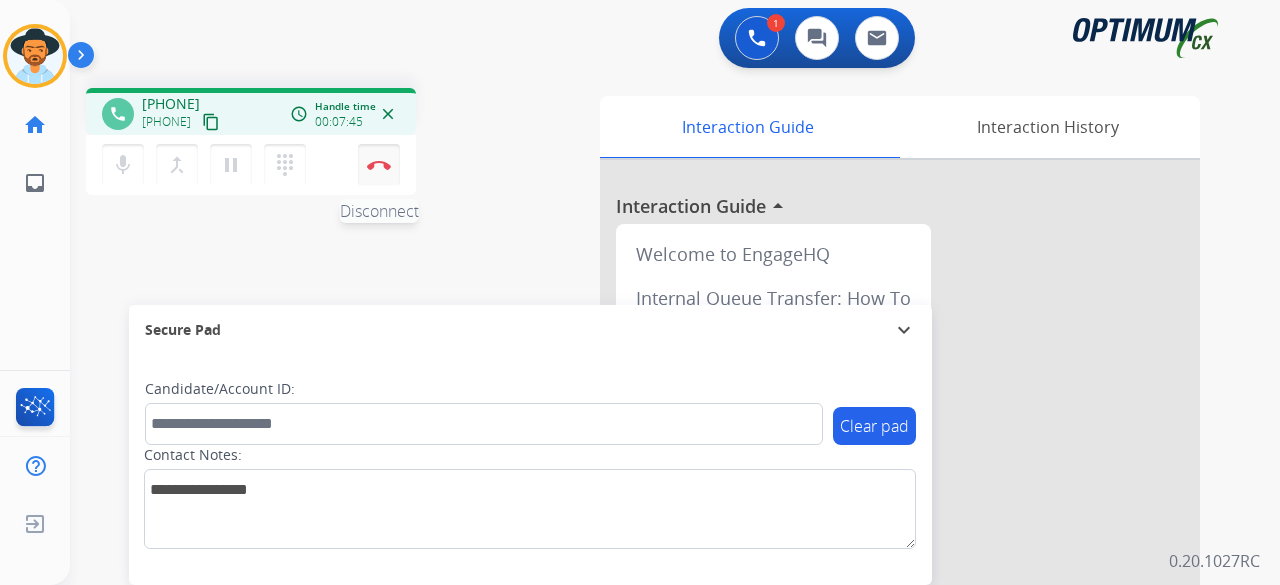 click on "Disconnect" at bounding box center [379, 165] 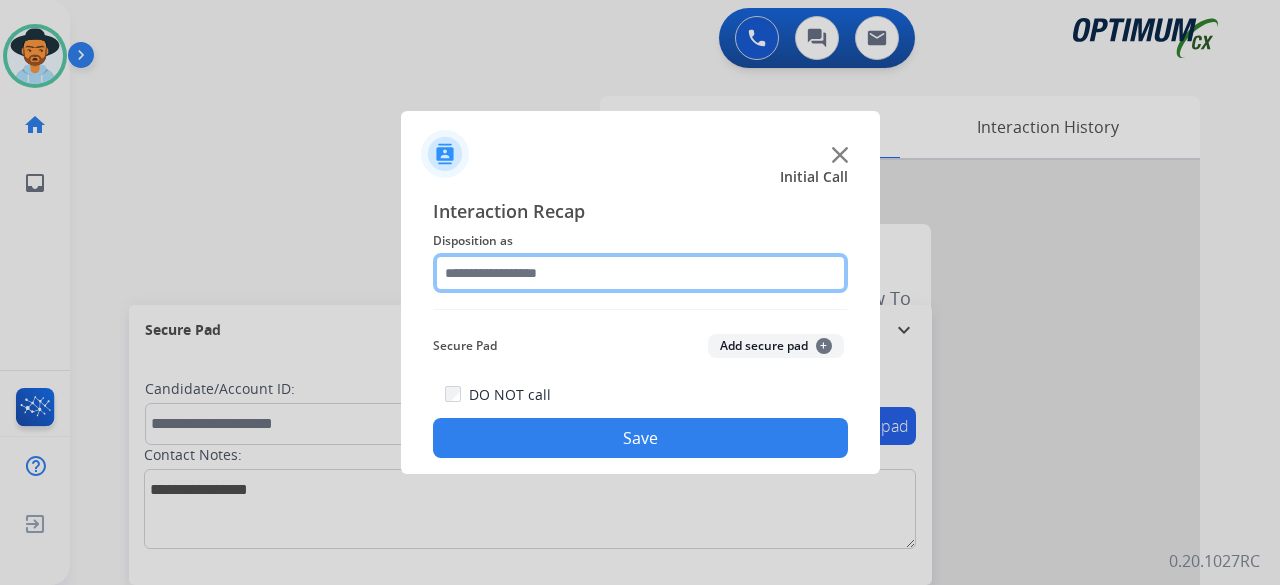 click 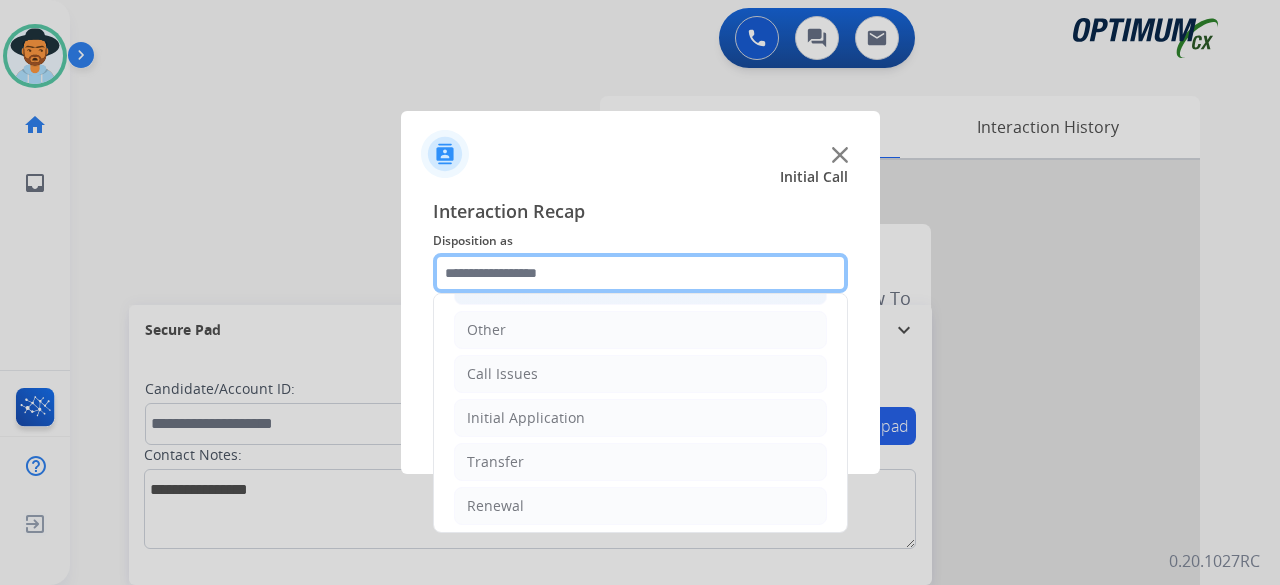 scroll, scrollTop: 130, scrollLeft: 0, axis: vertical 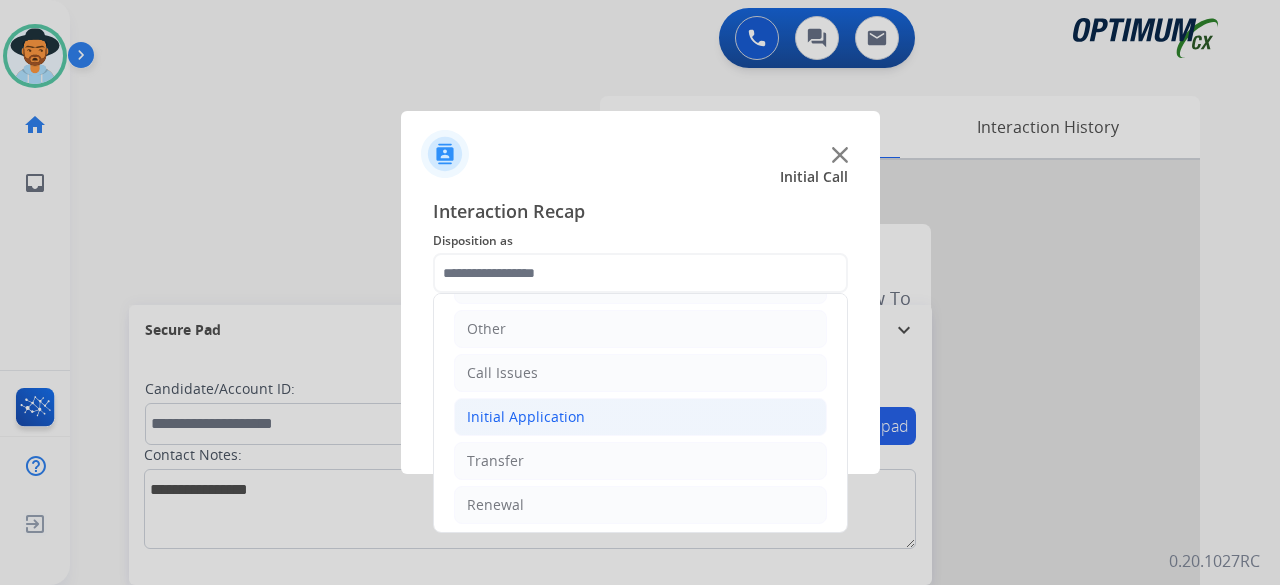 click on "Initial Application" 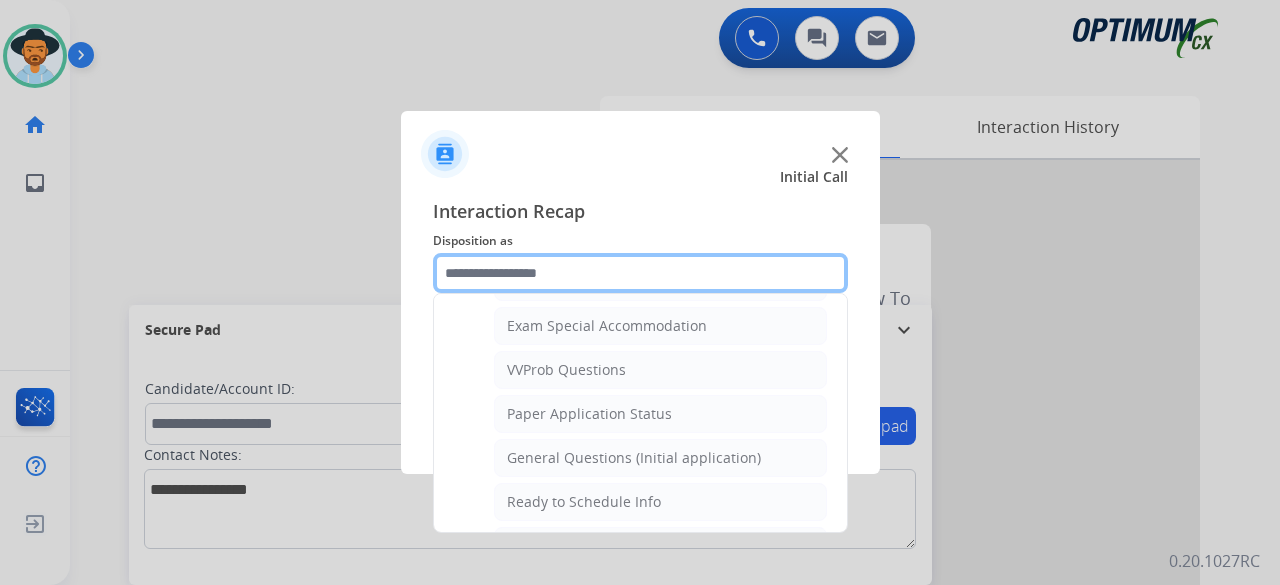 scroll, scrollTop: 1056, scrollLeft: 0, axis: vertical 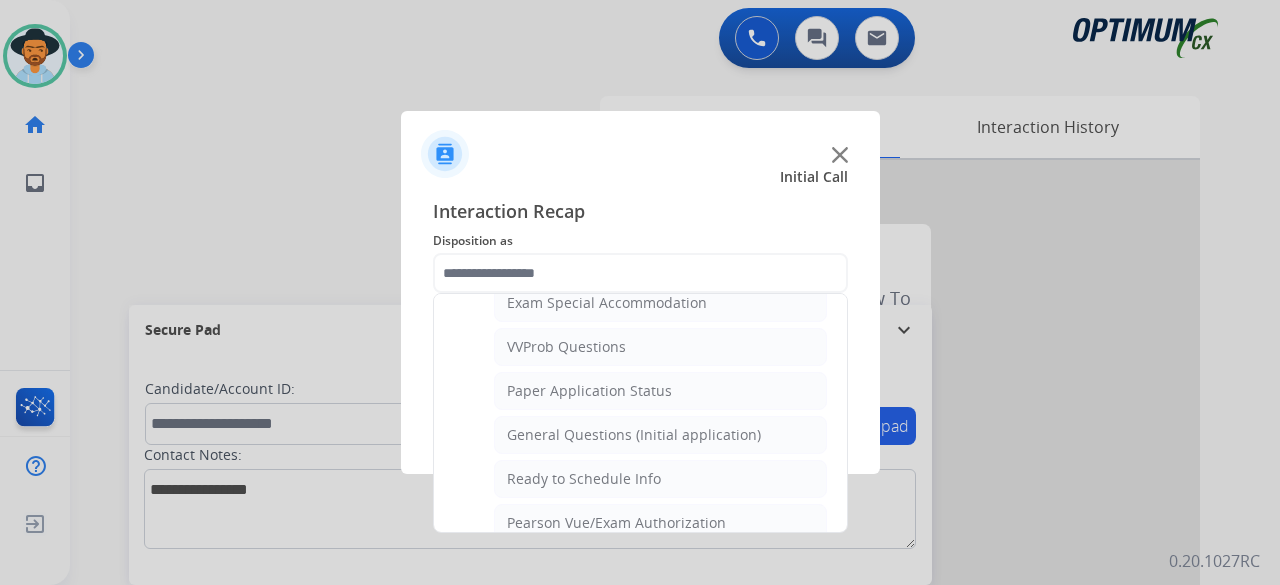 click on "General Questions (Initial application)" 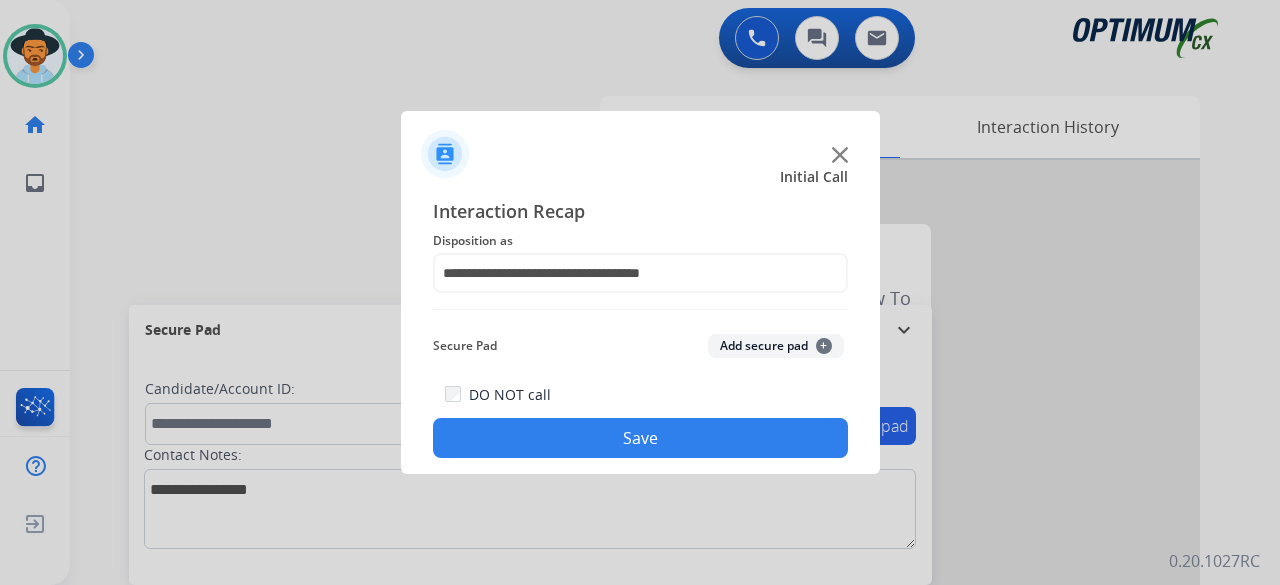 click on "Add secure pad  +" 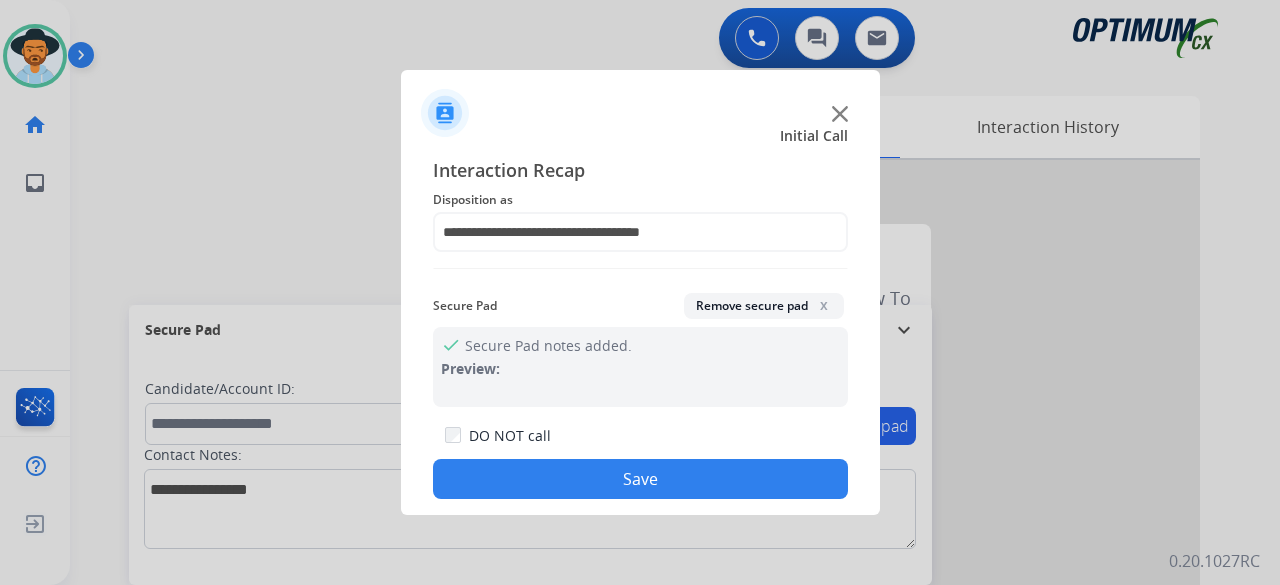 click on "Save" 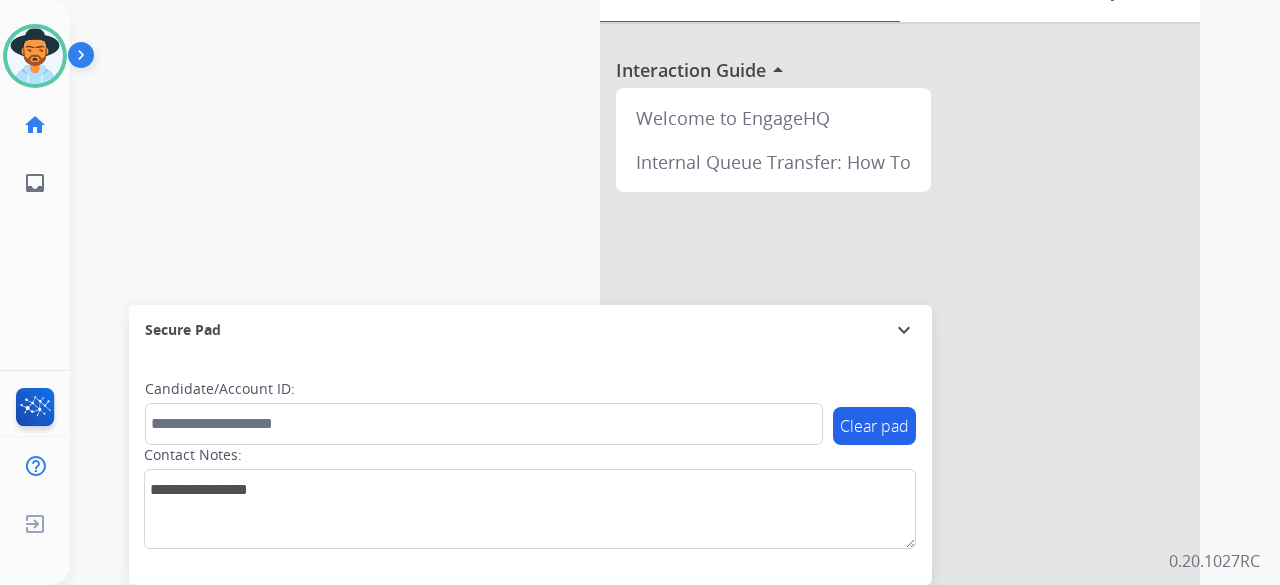 scroll, scrollTop: 0, scrollLeft: 0, axis: both 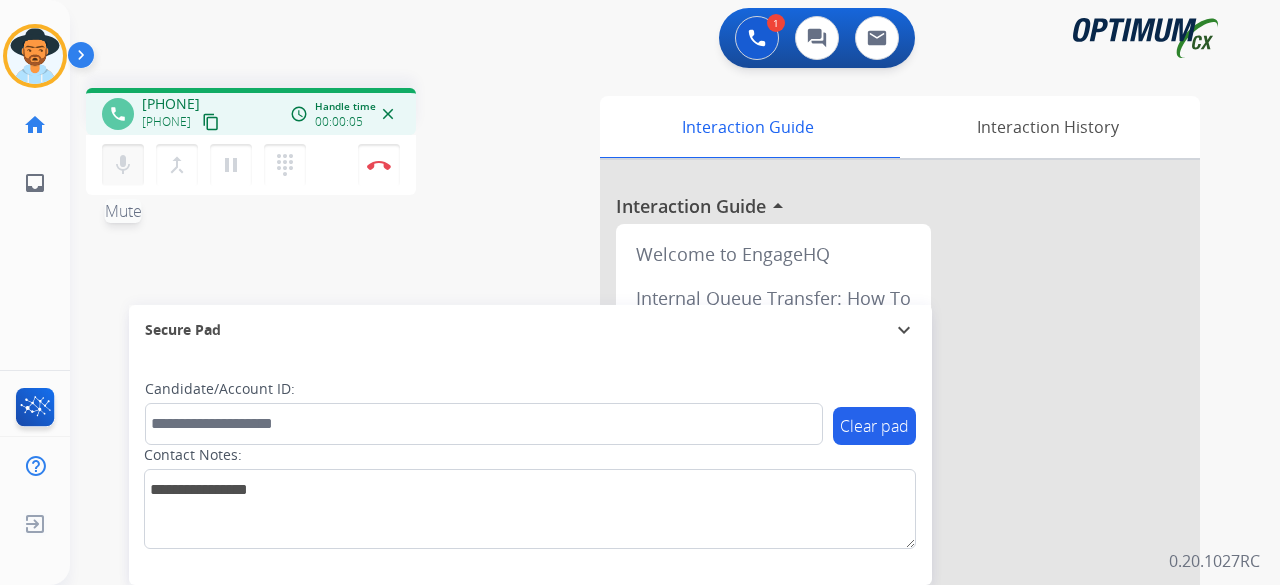 click on "mic" at bounding box center [123, 165] 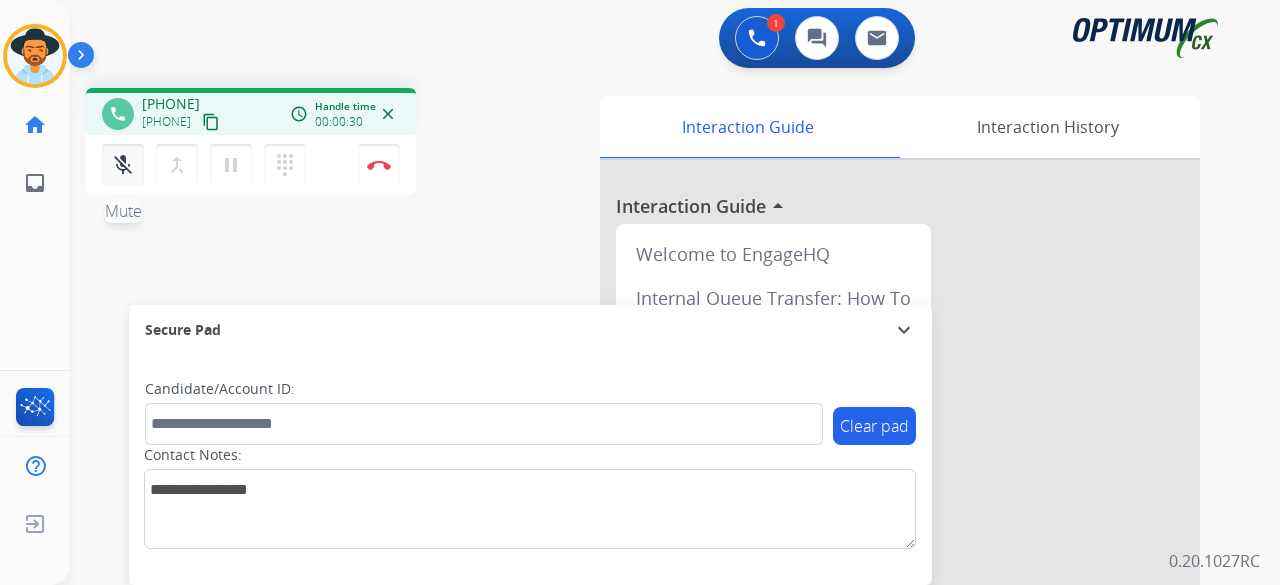 click on "mic_off" at bounding box center [123, 165] 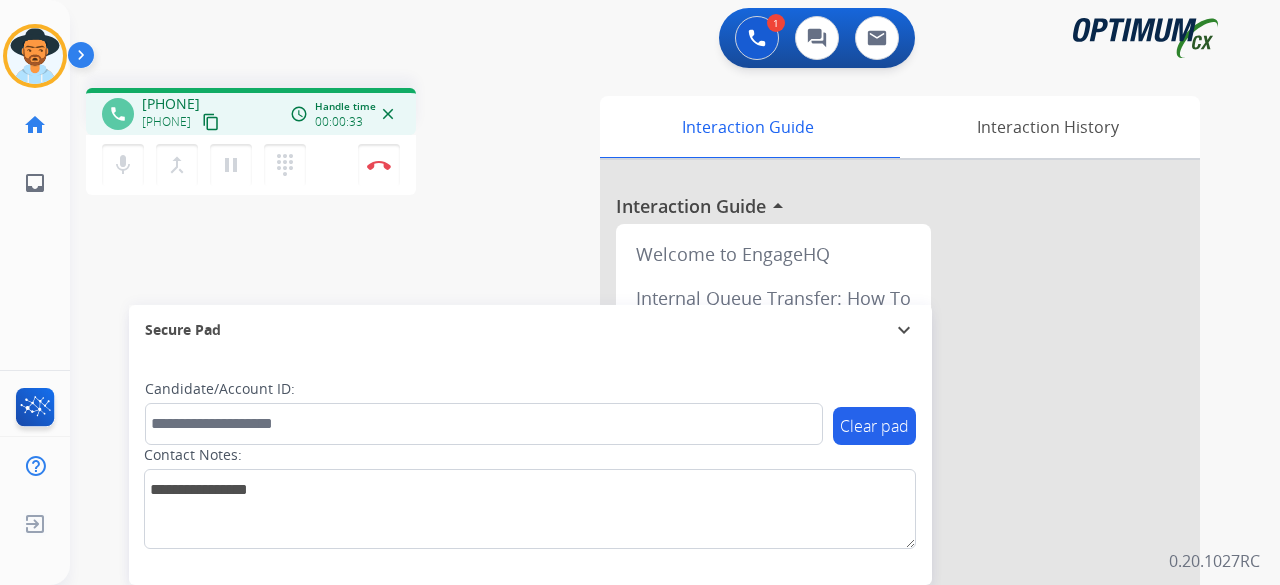 click on "content_copy" at bounding box center [211, 122] 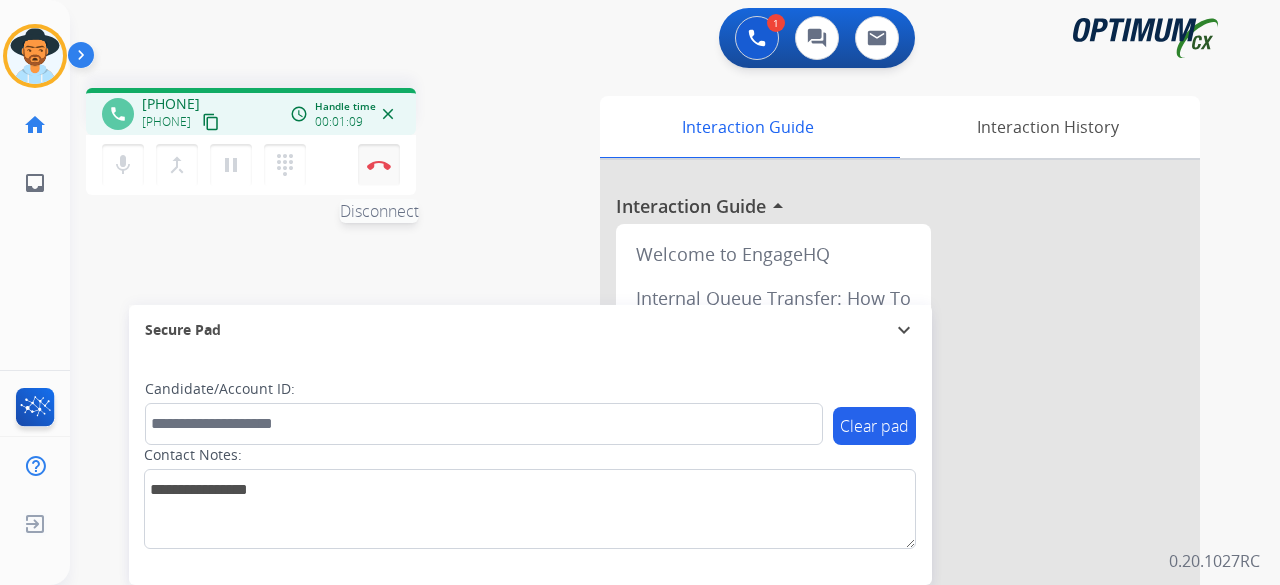 click at bounding box center [379, 165] 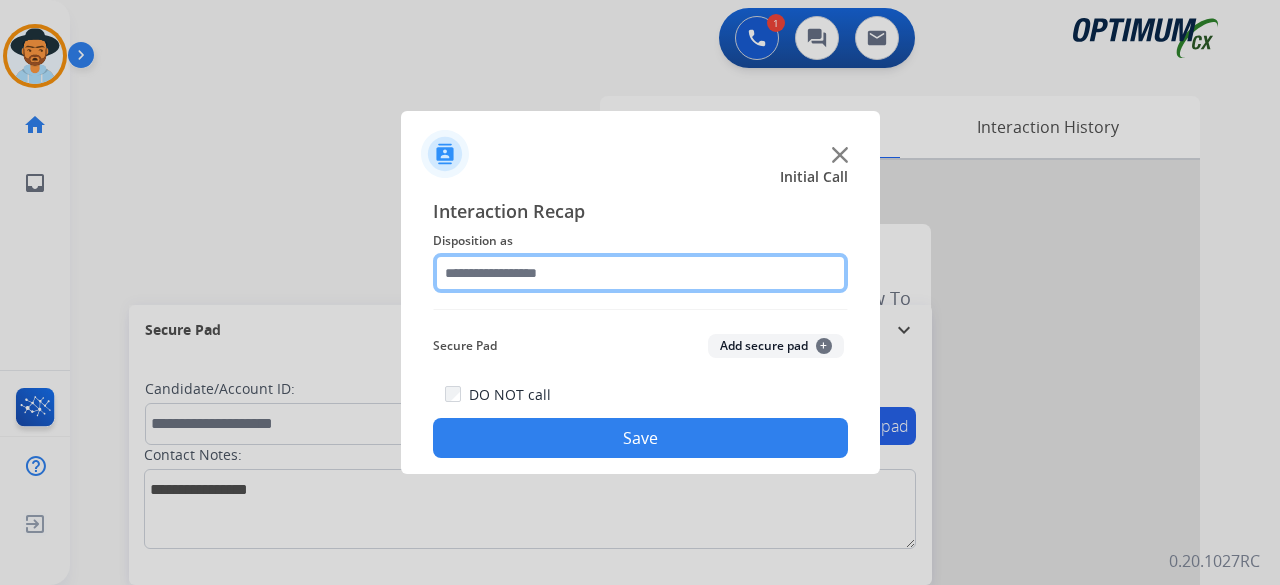 click 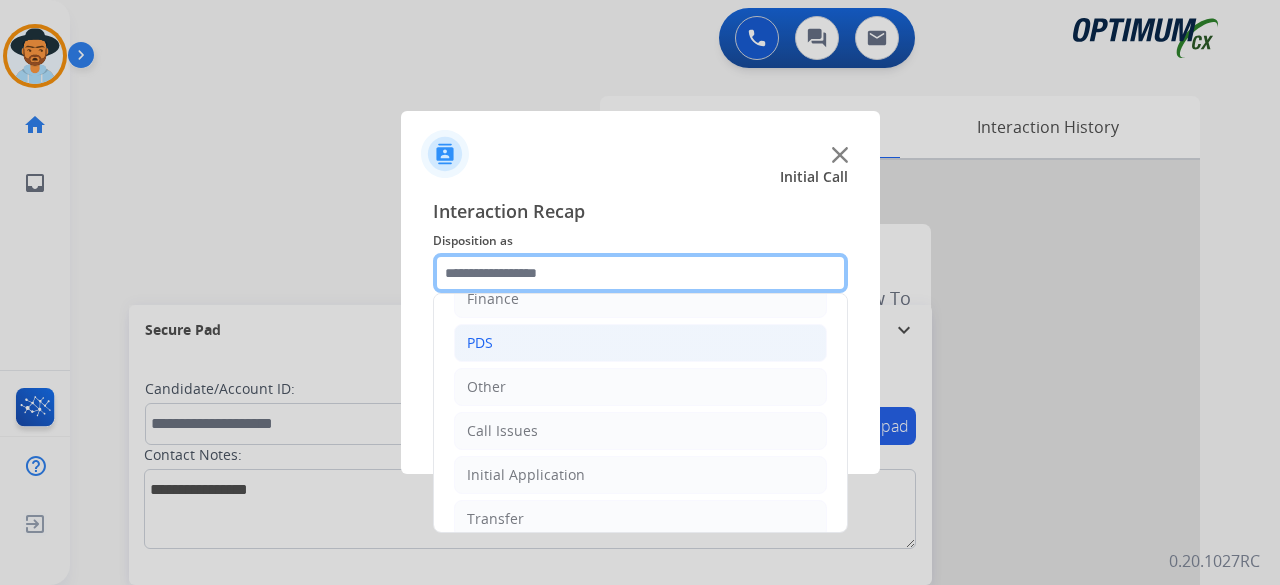 scroll, scrollTop: 118, scrollLeft: 0, axis: vertical 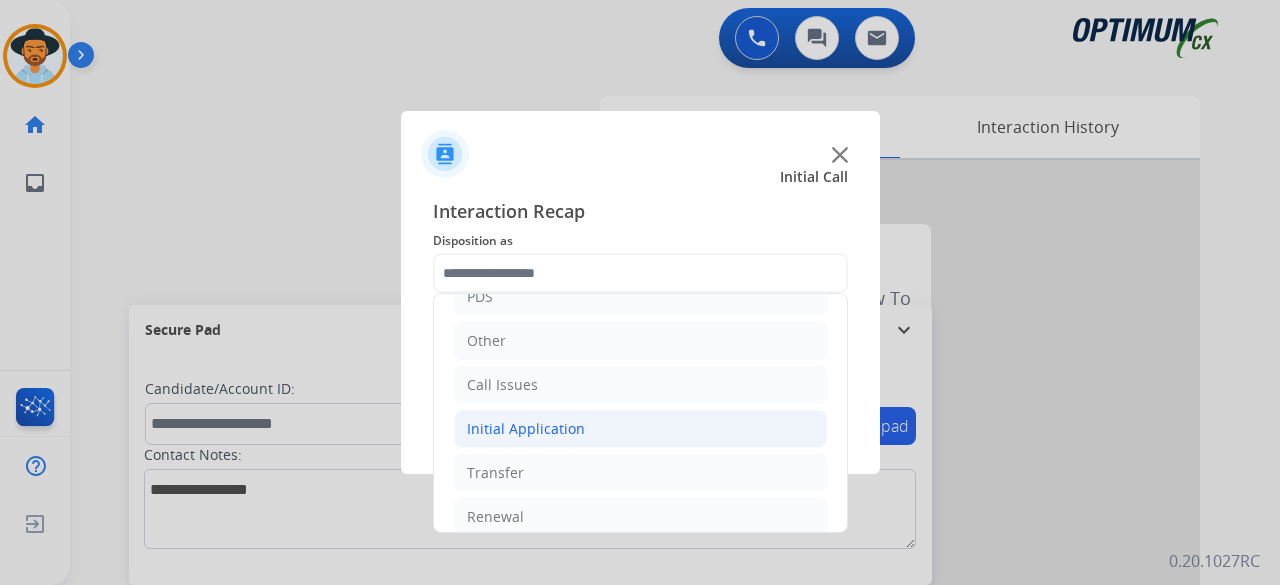 click on "Initial Application" 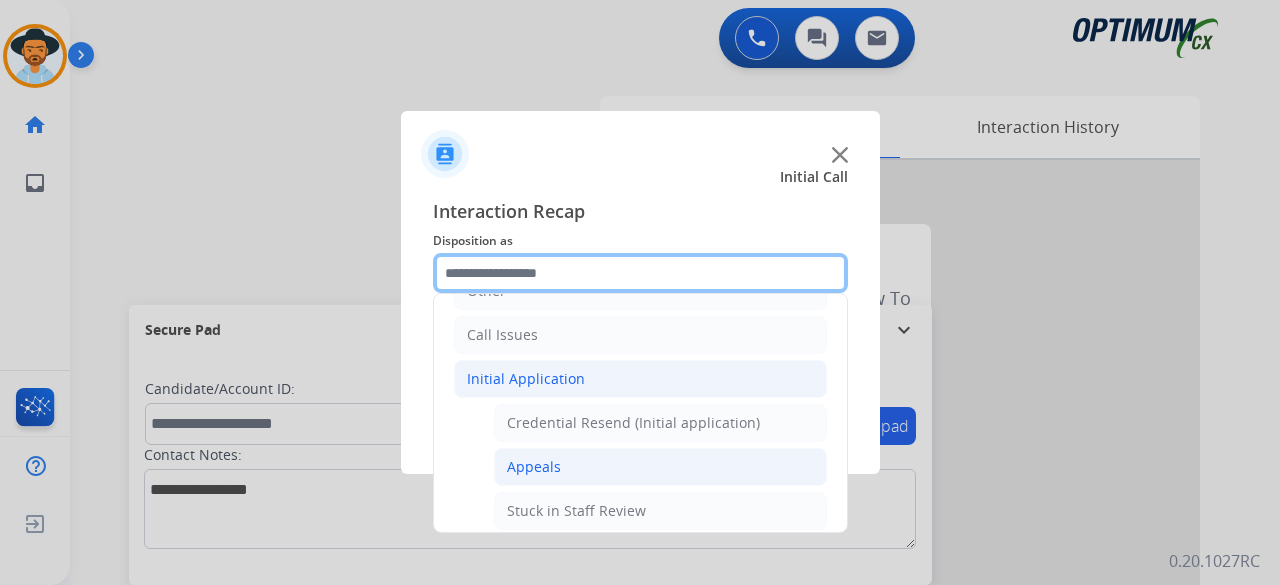 scroll, scrollTop: 169, scrollLeft: 0, axis: vertical 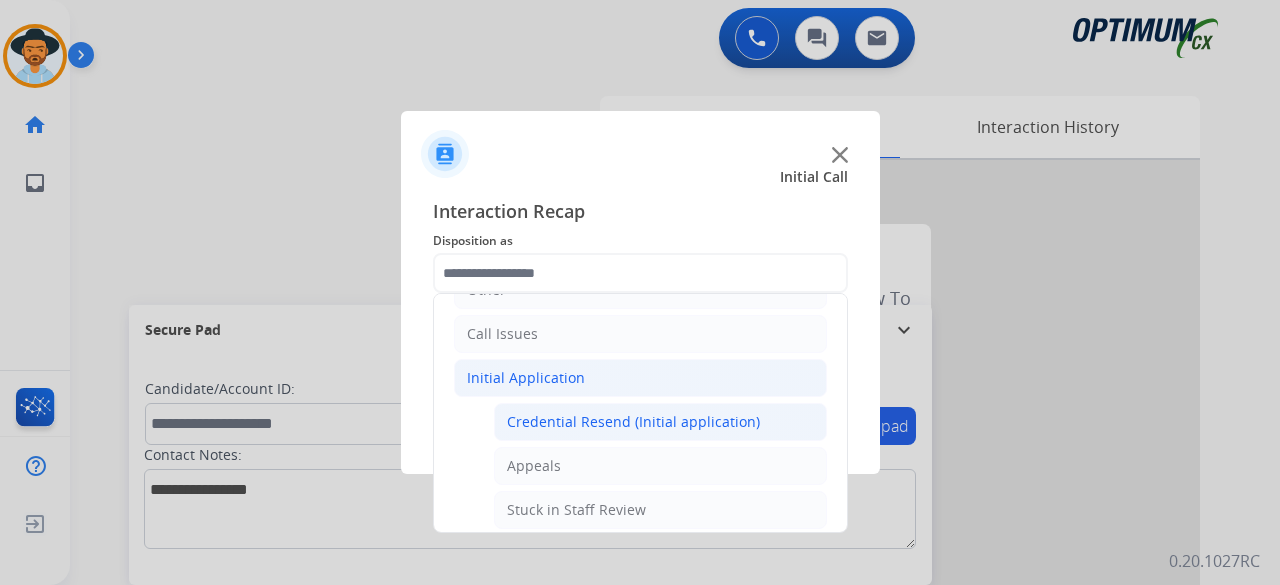 click on "Credential Resend (Initial application)" 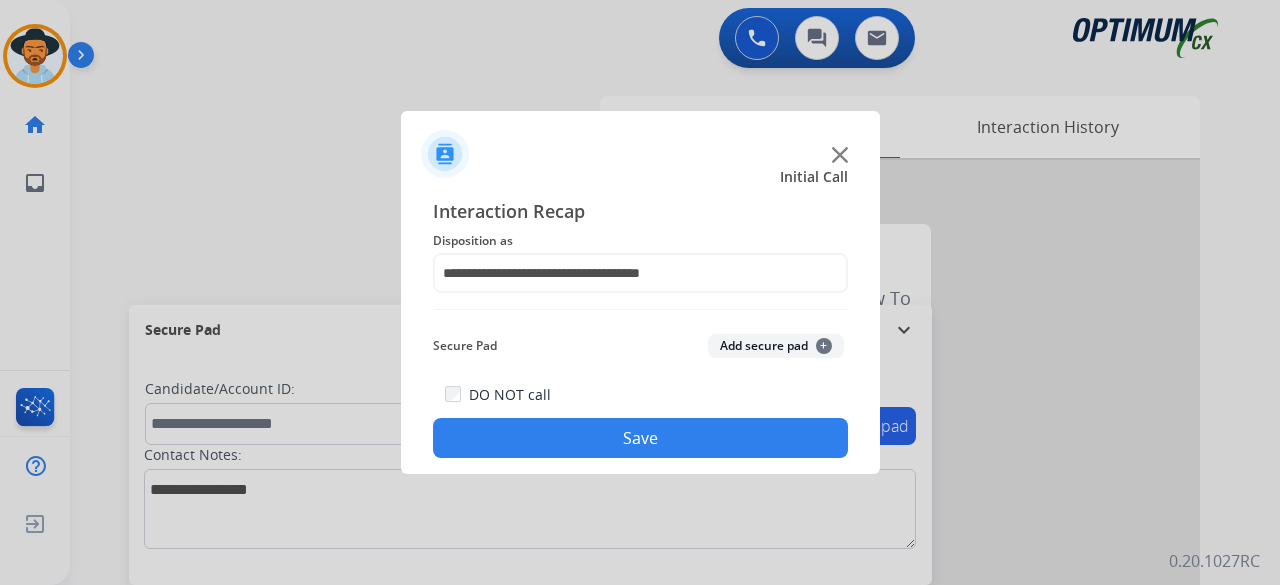click on "Add secure pad  +" 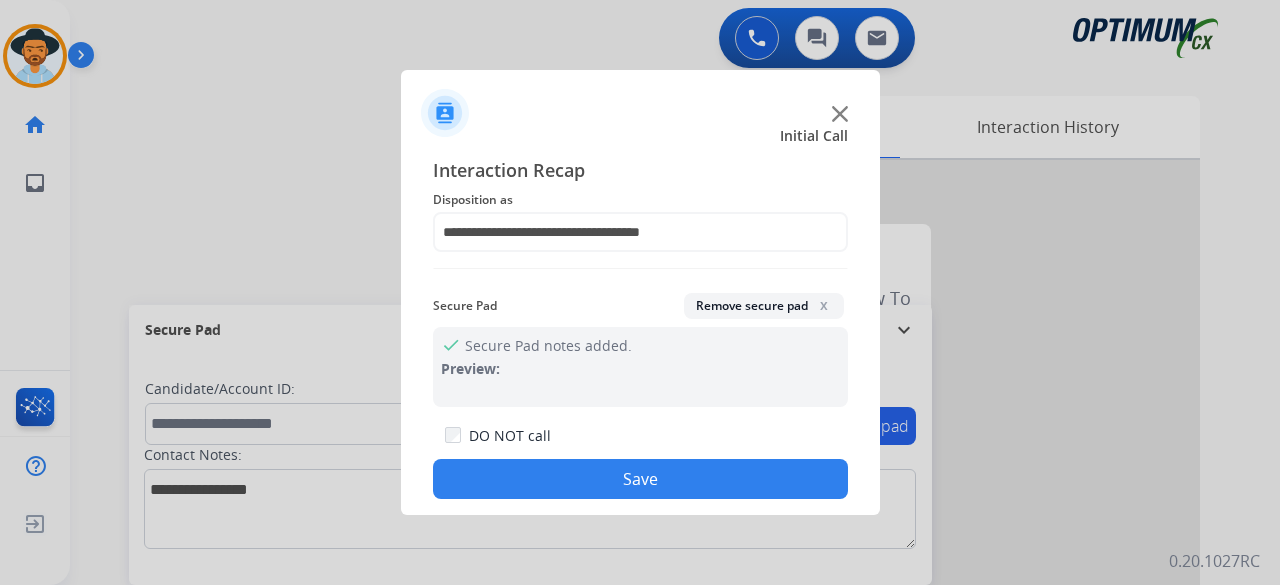 click on "Save" 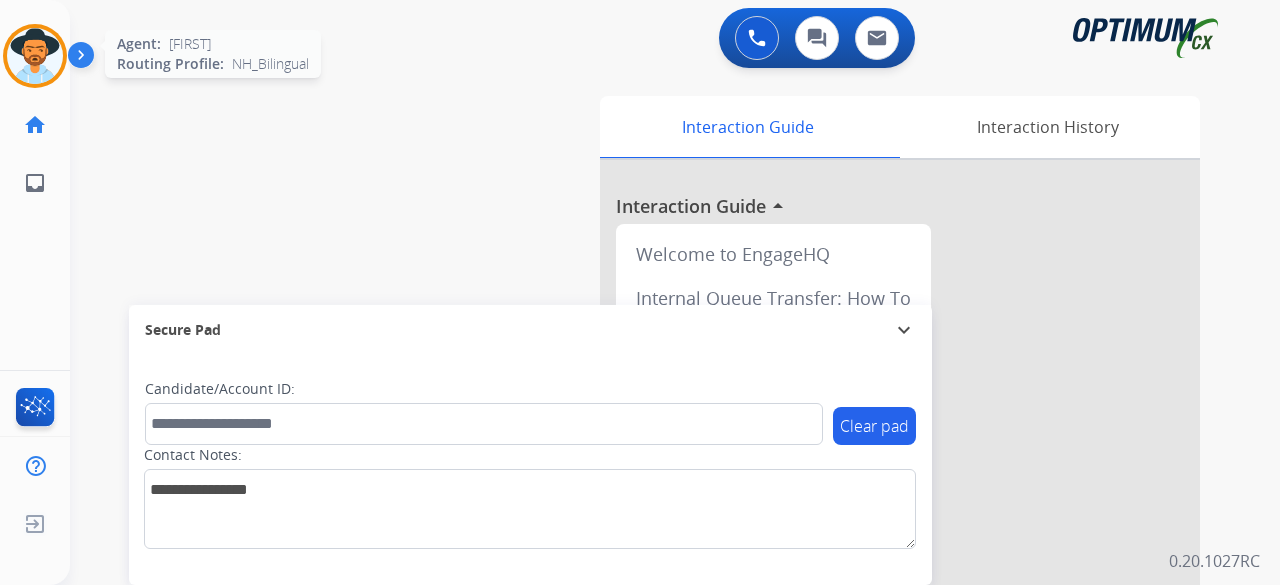 click at bounding box center [35, 56] 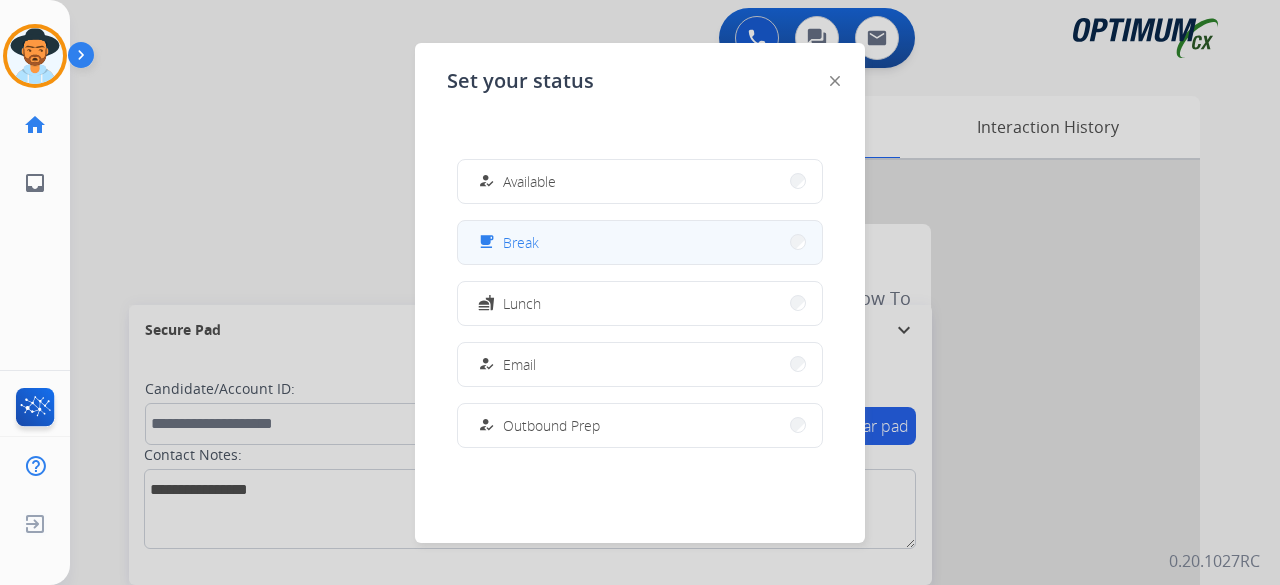 click on "free_breakfast Break" at bounding box center (640, 242) 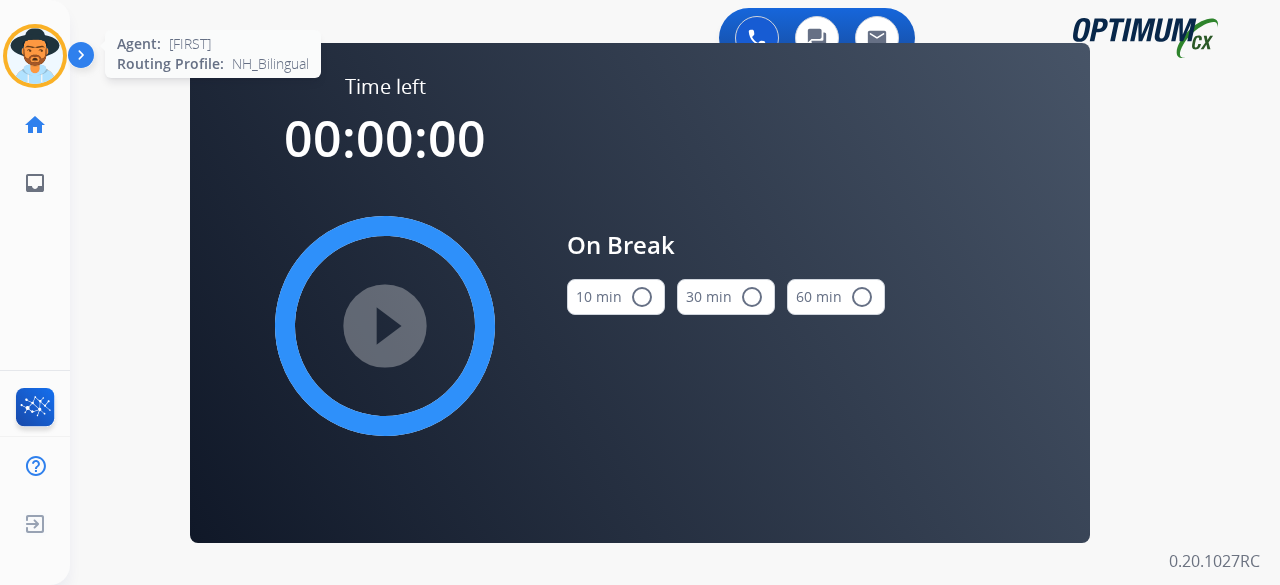 click at bounding box center [35, 56] 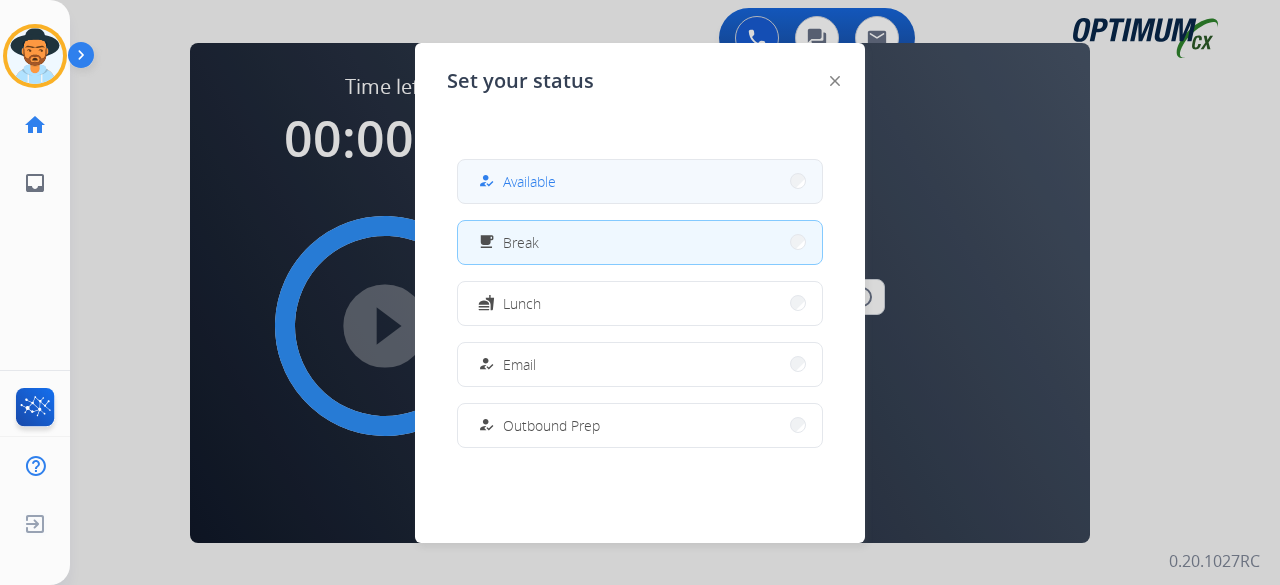 click on "how_to_reg Available" at bounding box center (640, 181) 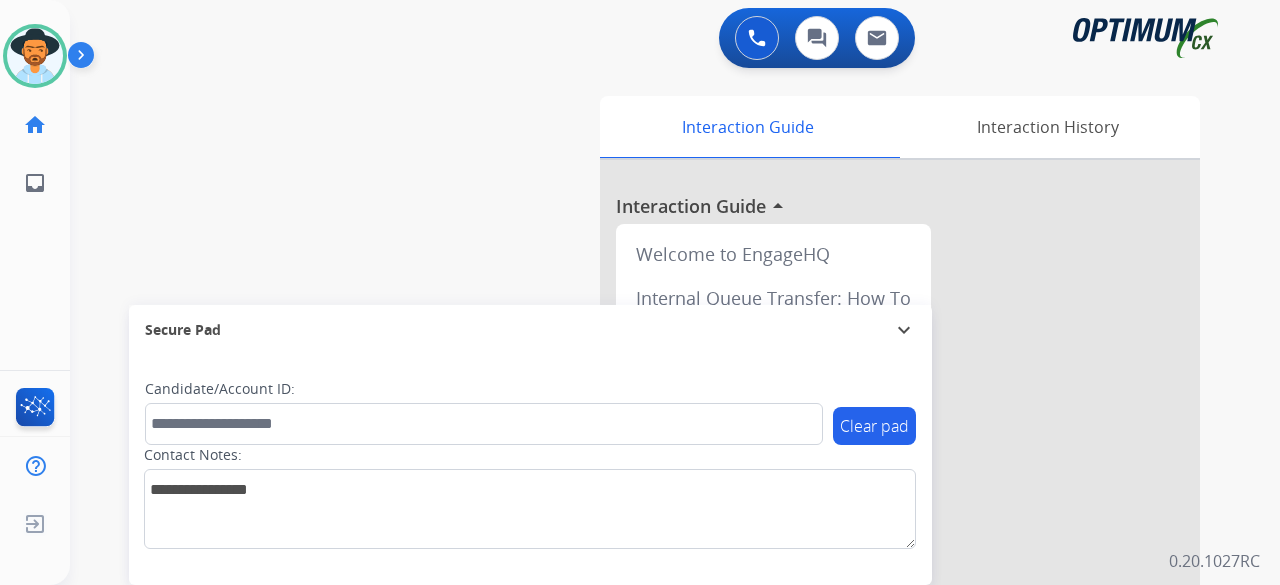 click on "swap_horiz Break voice bridge close_fullscreen Connect 3-Way Call merge_type Separate 3-Way Call  Interaction Guide   Interaction History  Interaction Guide arrow_drop_up  Welcome to EngageHQ   Internal Queue Transfer: How To  Secure Pad expand_more Clear pad Candidate/Account ID: Contact Notes:" at bounding box center (651, 489) 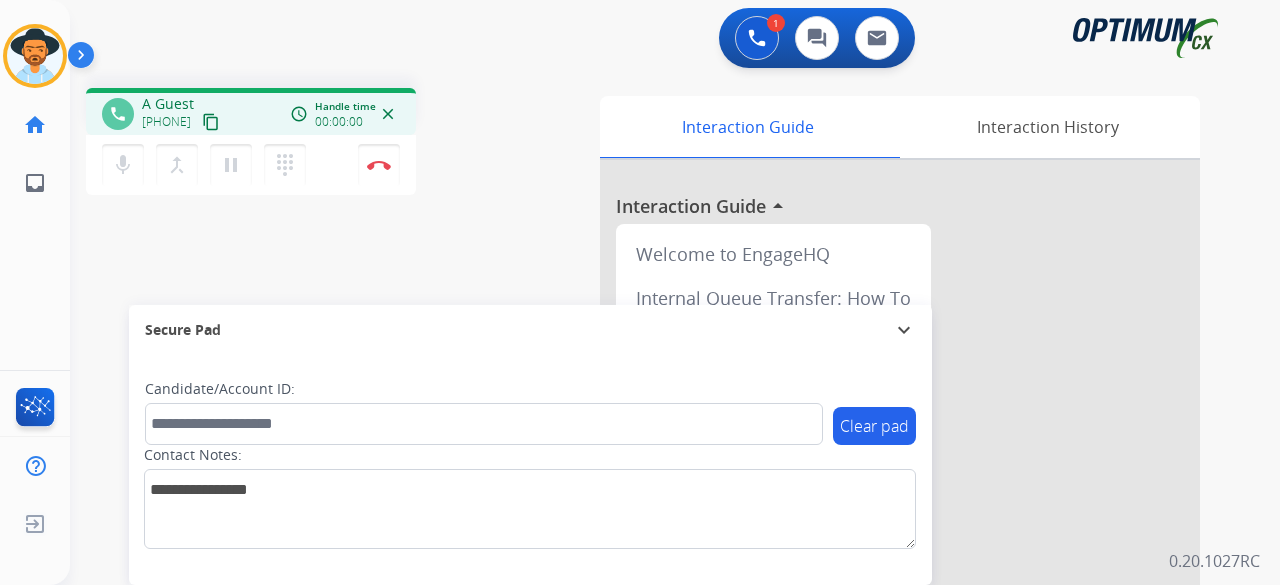 click on "content_copy" at bounding box center [211, 122] 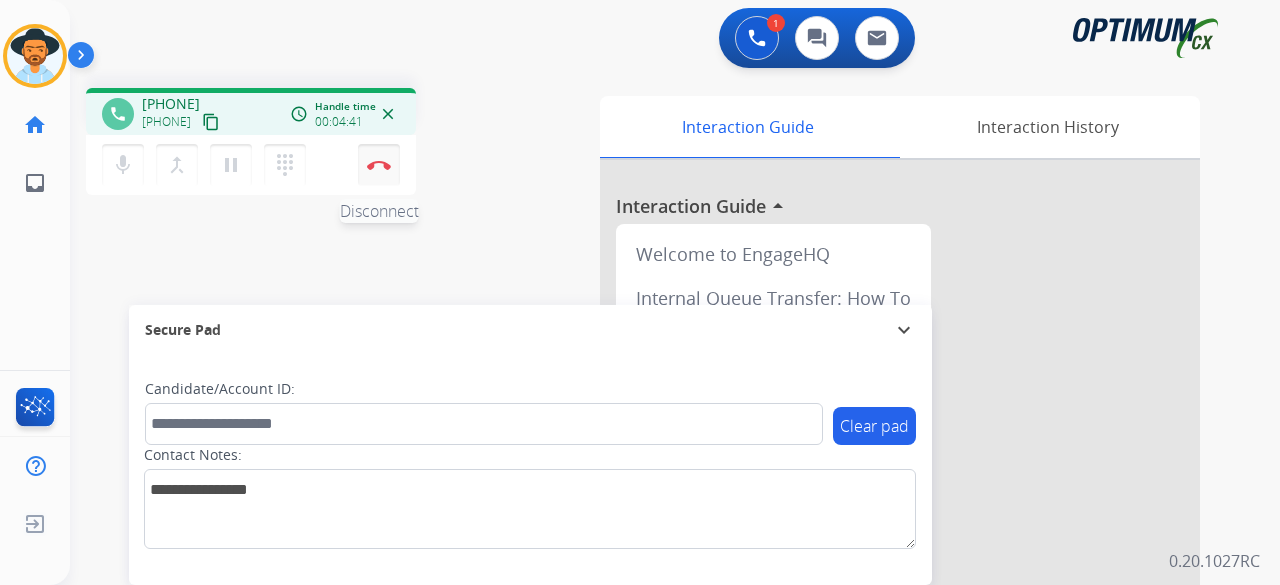 click on "Disconnect" at bounding box center [379, 165] 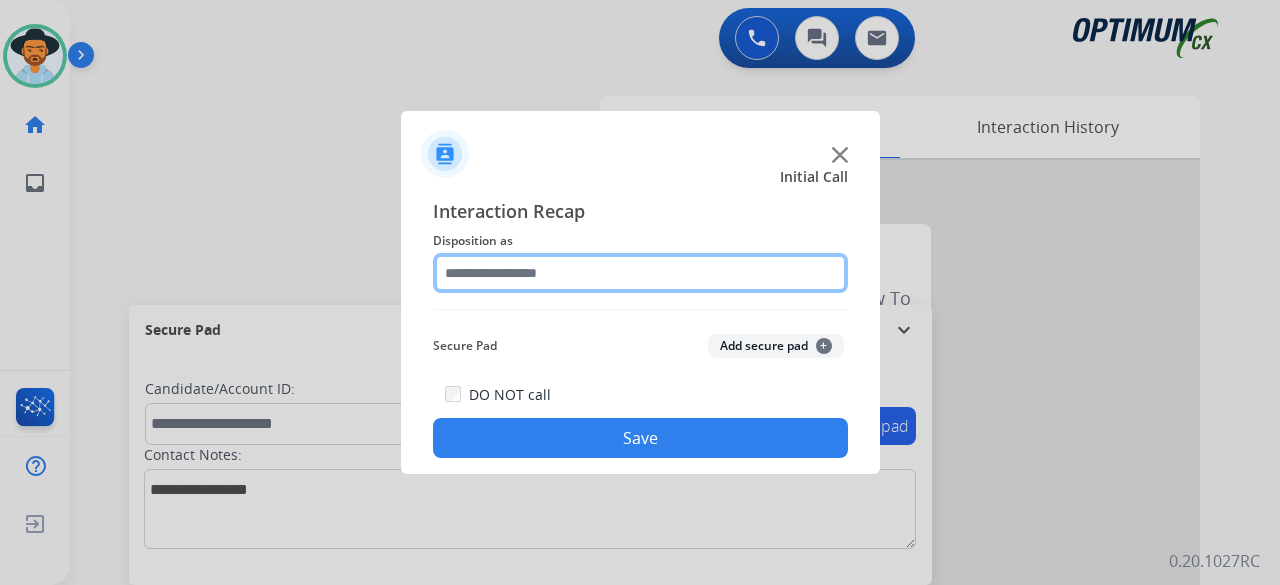click 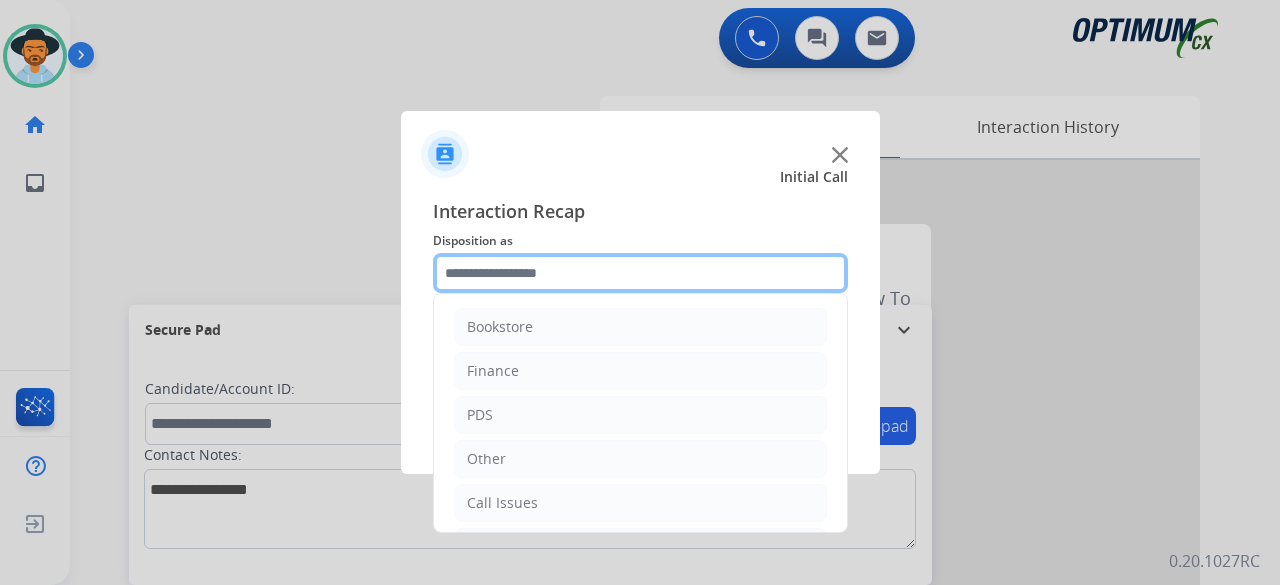 scroll, scrollTop: 130, scrollLeft: 0, axis: vertical 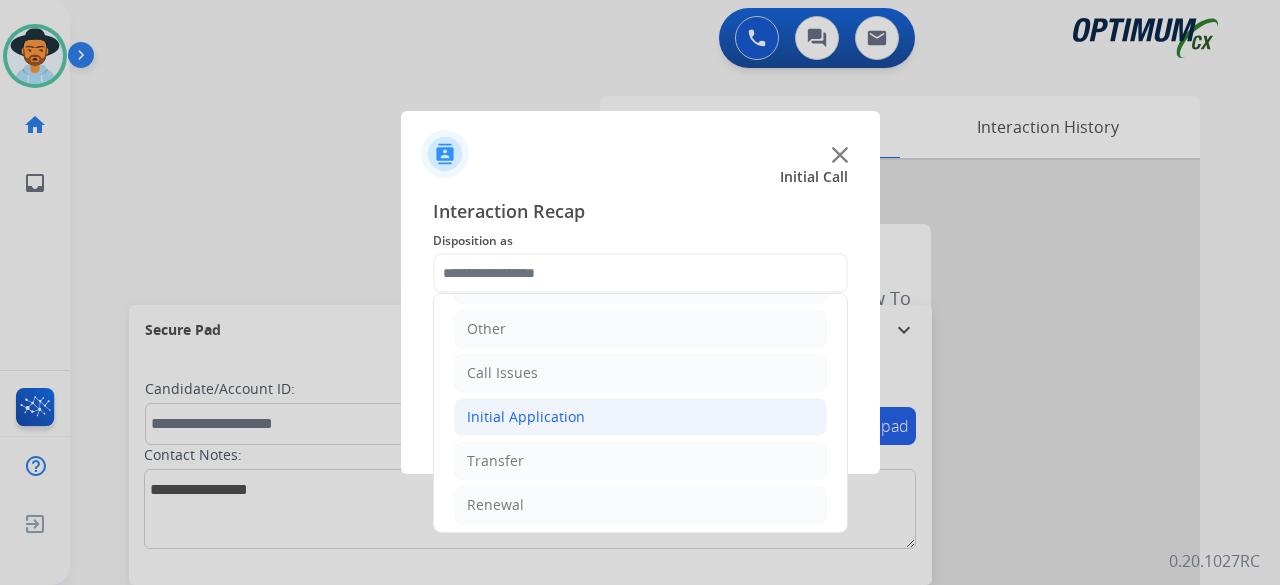 click on "Initial Application" 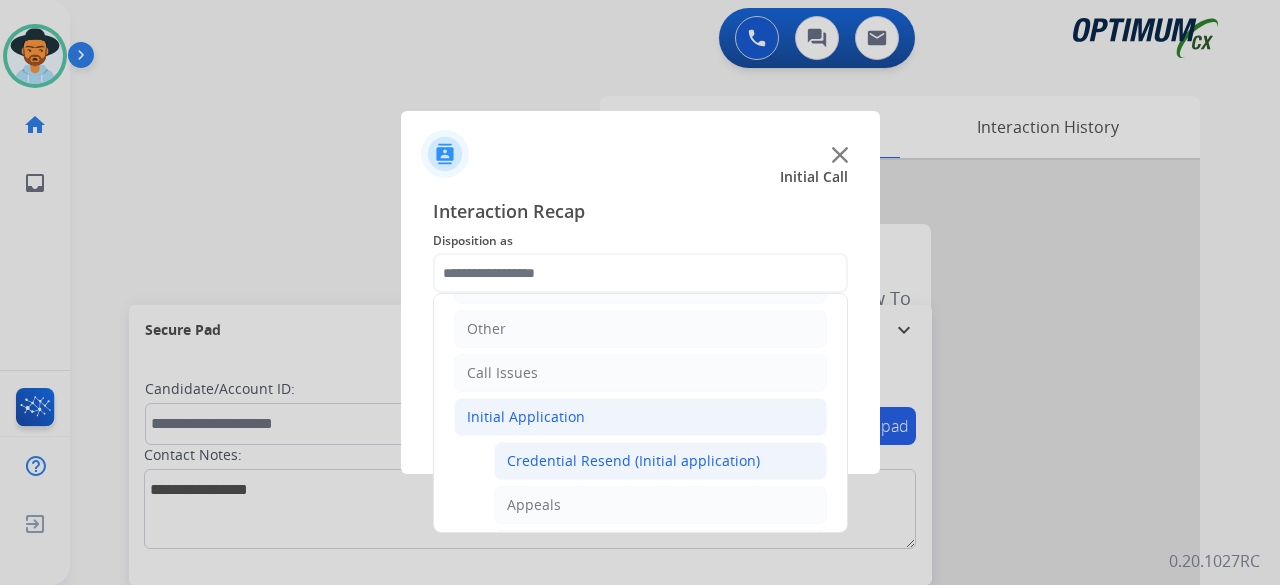 click on "Credential Resend (Initial application)" 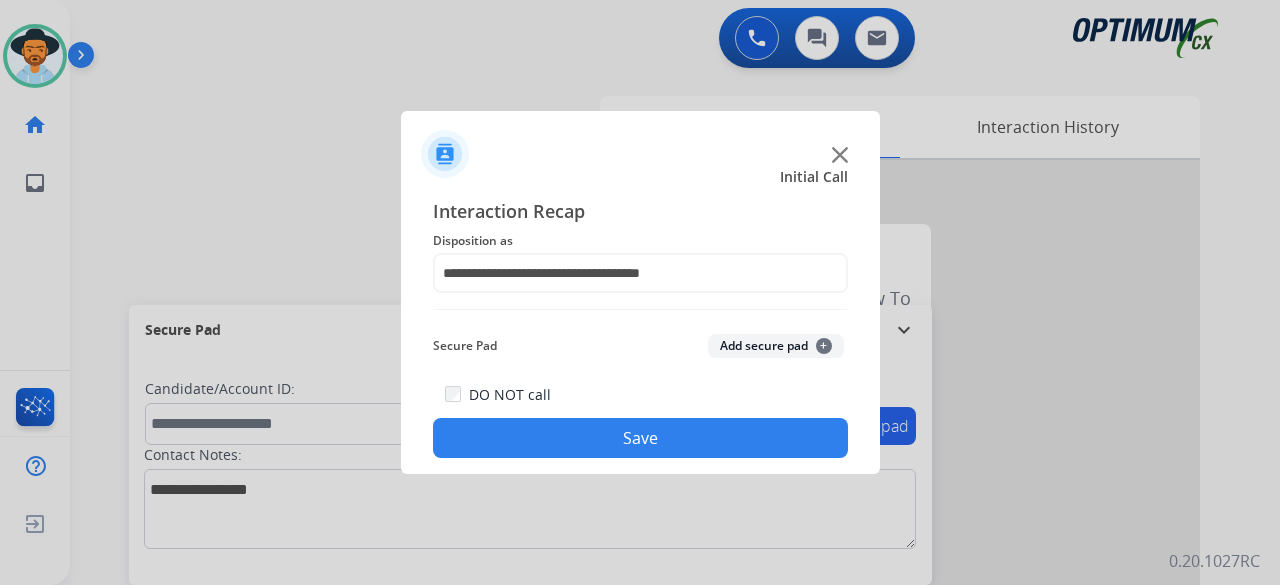 click on "Add secure pad  +" 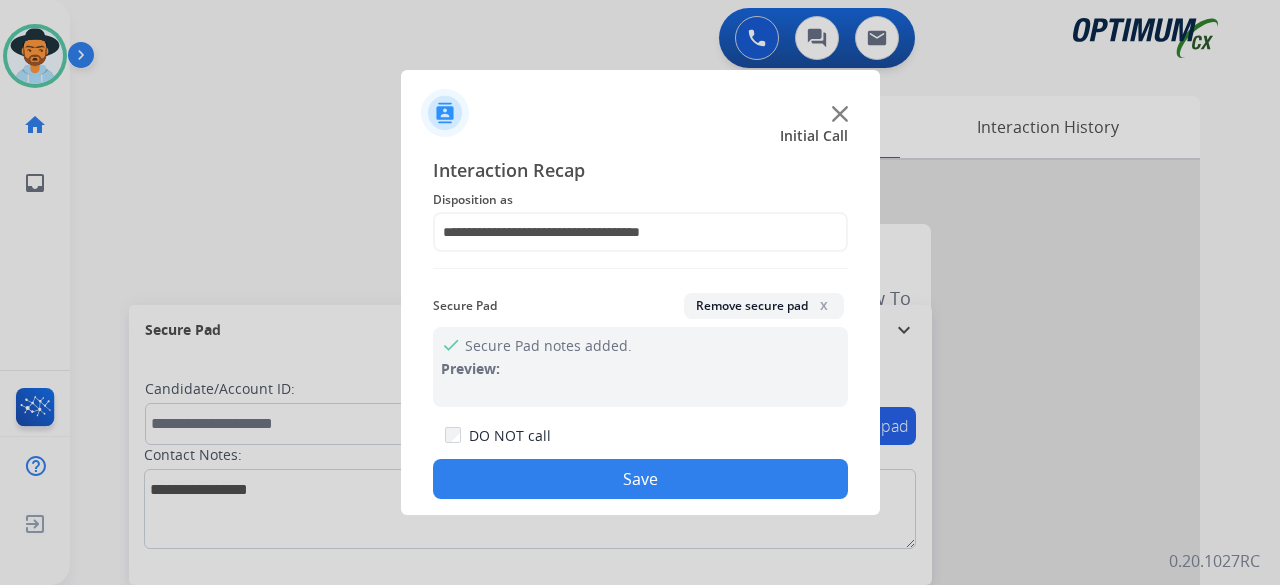 click on "Save" 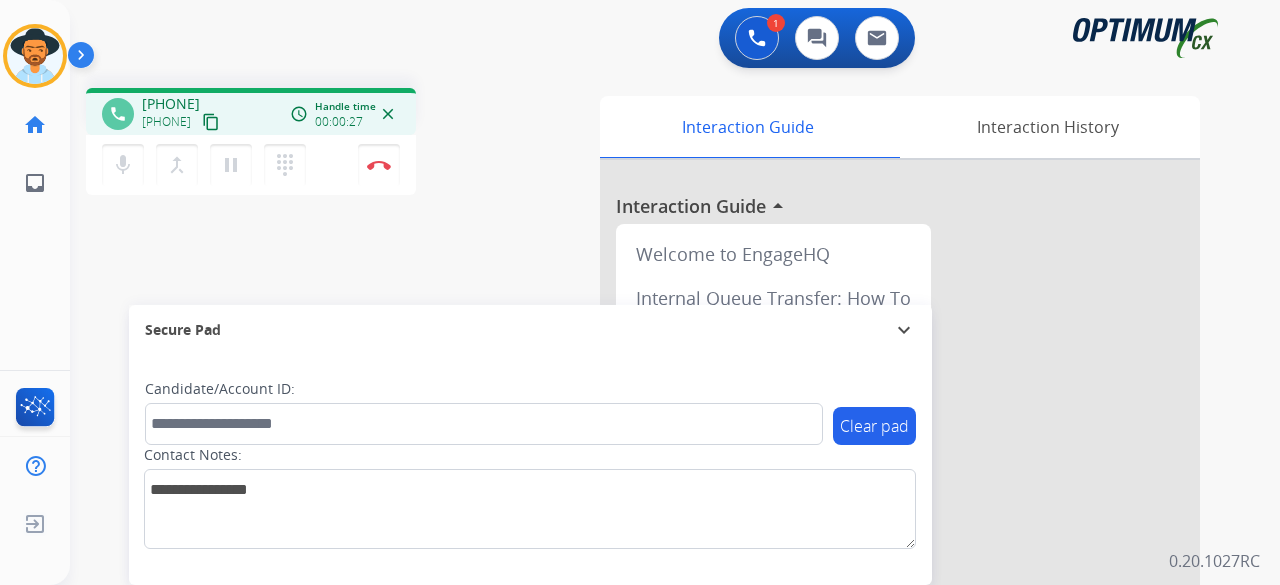 click on "content_copy" at bounding box center [211, 122] 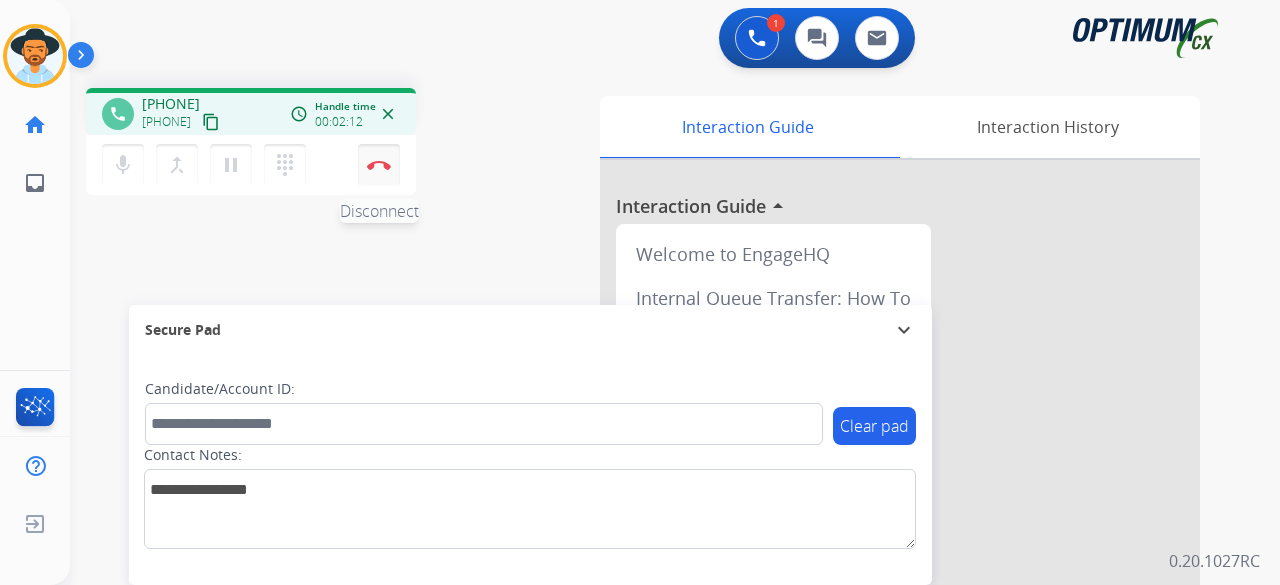 click at bounding box center [379, 165] 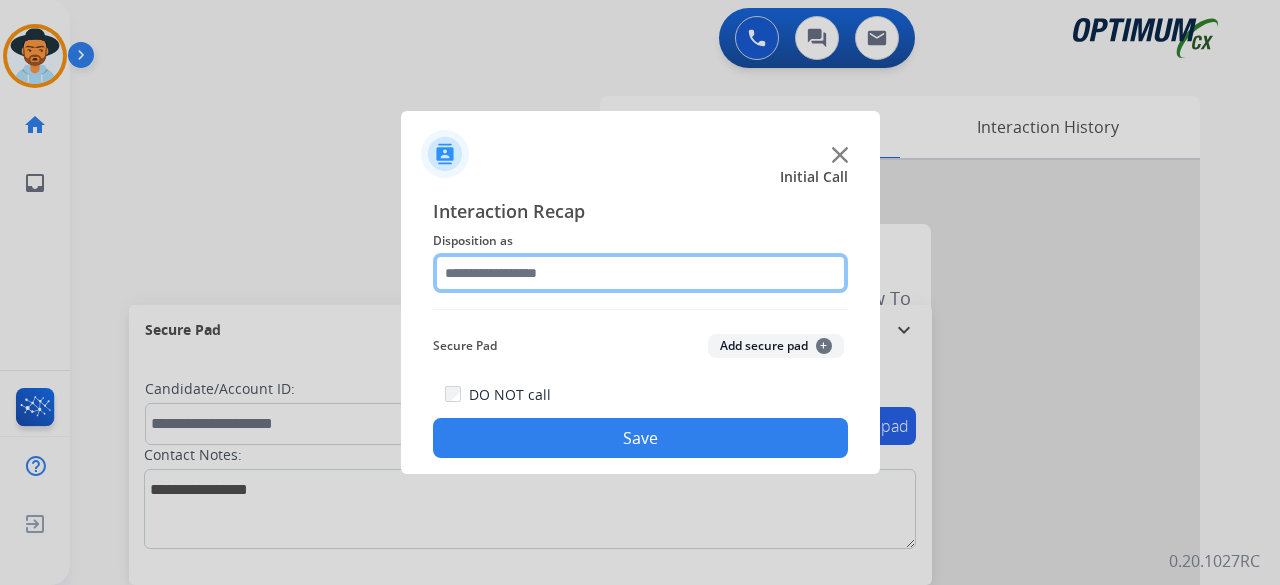 click 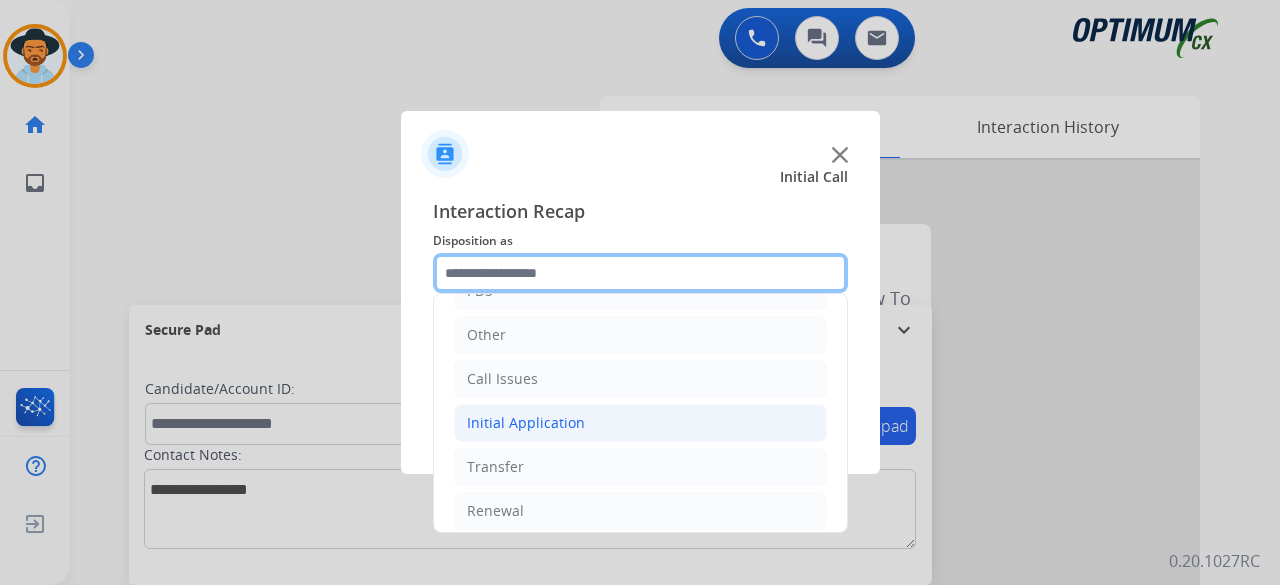 scroll, scrollTop: 130, scrollLeft: 0, axis: vertical 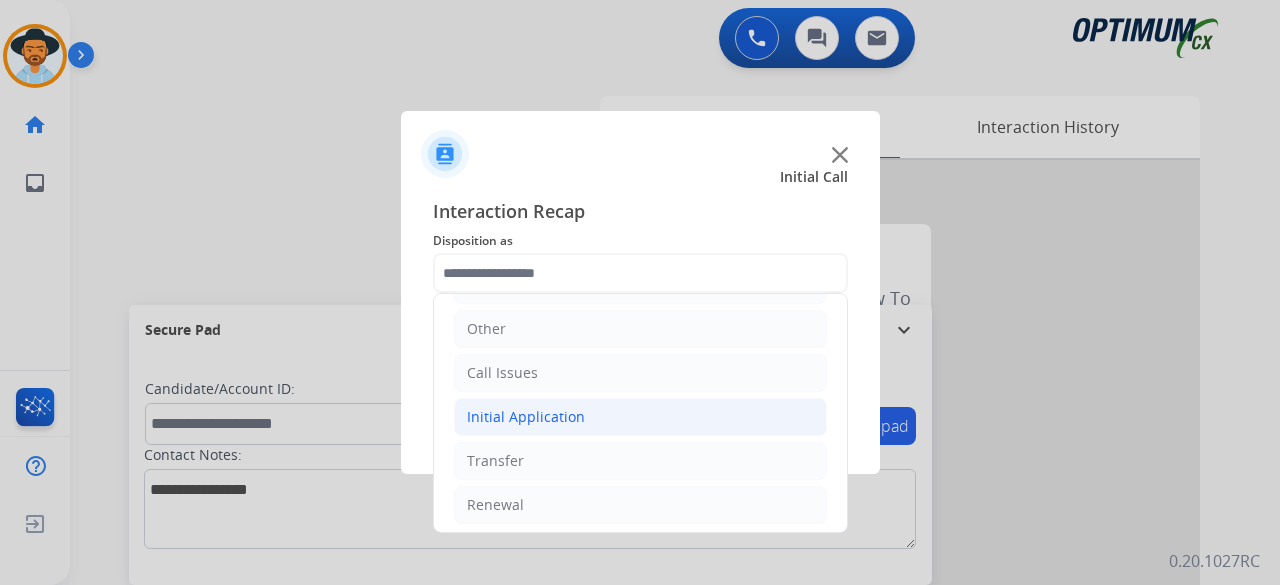 click on "Initial Application" 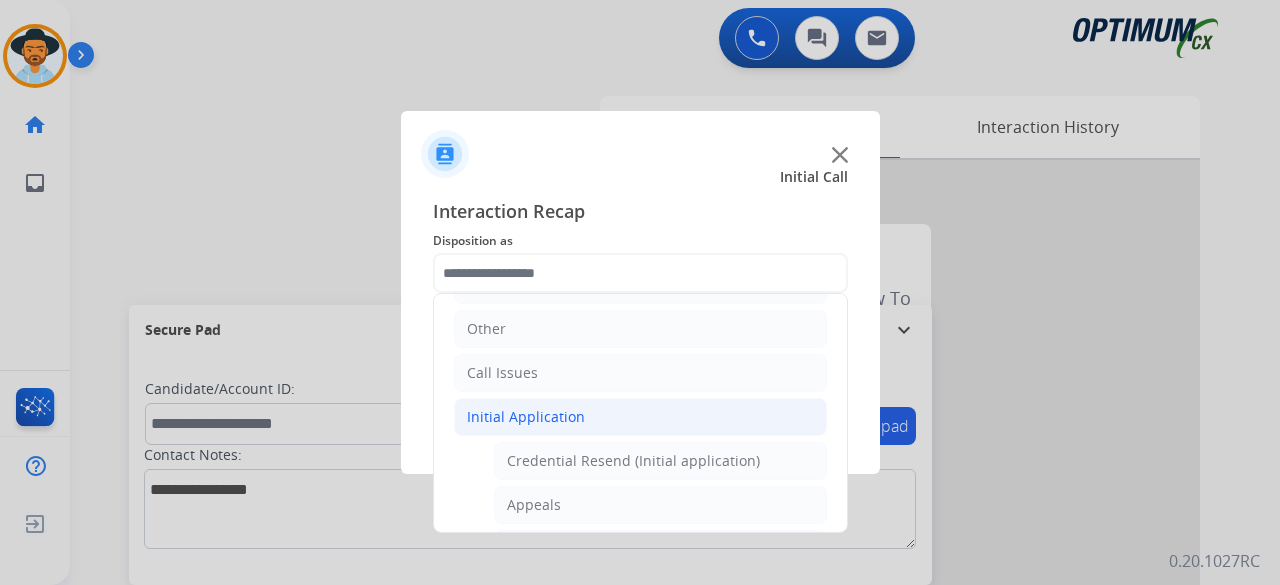 click on "Credential Resend (Initial application)   Appeals   Stuck in Staff Review   Paper Exam Status   Online Walk-Through (Initial application)   Names Change Questions/Assistance (Initial application)   Endorsement Number Not Working   No Show VV   Fax Receipt Confirmation (Initial application)   Initial Application Price Increase   Search Request   V3 Request   Credential Type Change   Admin Change Notice - Temporary   No Show Exam   Visit Cancelation Request   Language Specialization Change   Exam Special Accommodation   VVProb Questions   Paper Application Status   General Questions (Initial application)   Ready to Schedule Info   Pearson Vue/Exam Authorization   Extend Deadline (Initial application)" 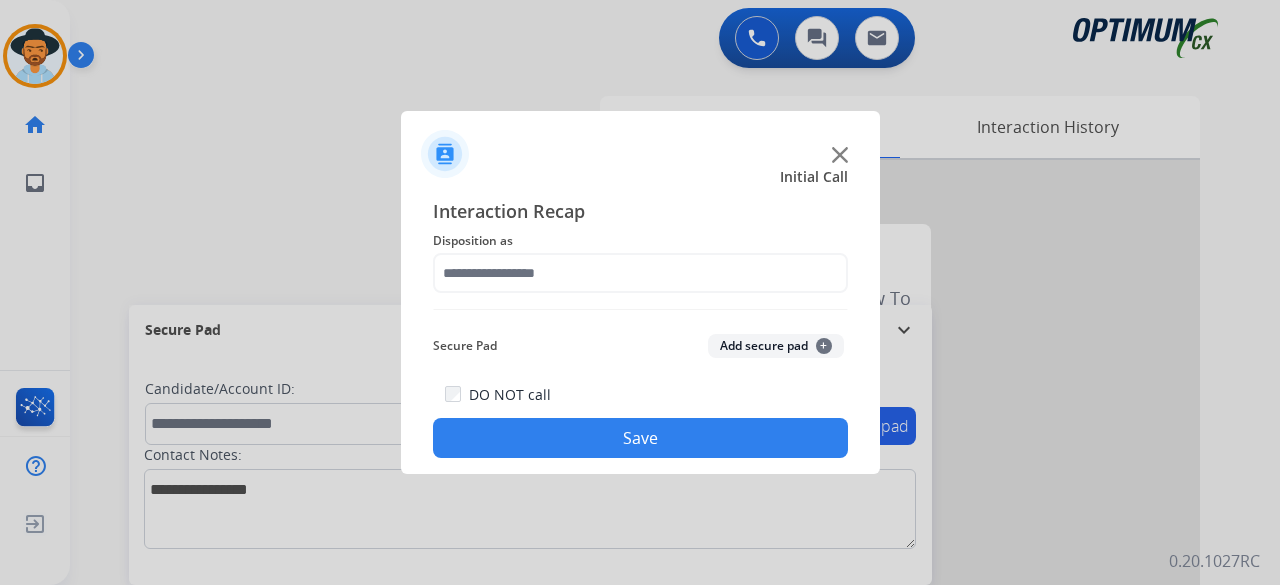 click on "Save" 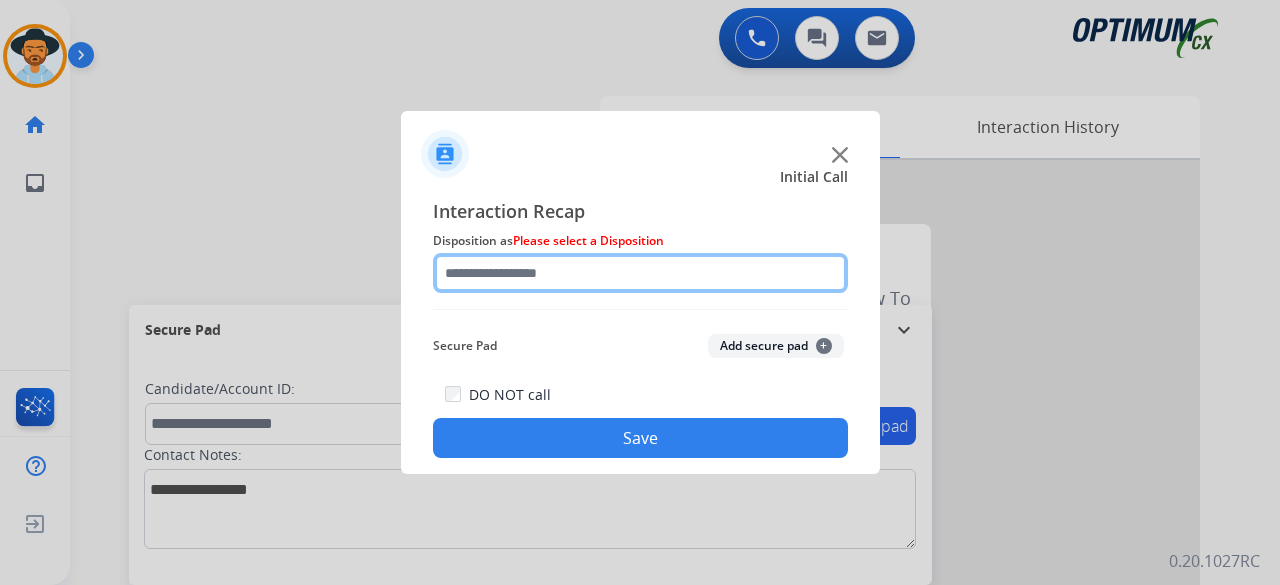 click 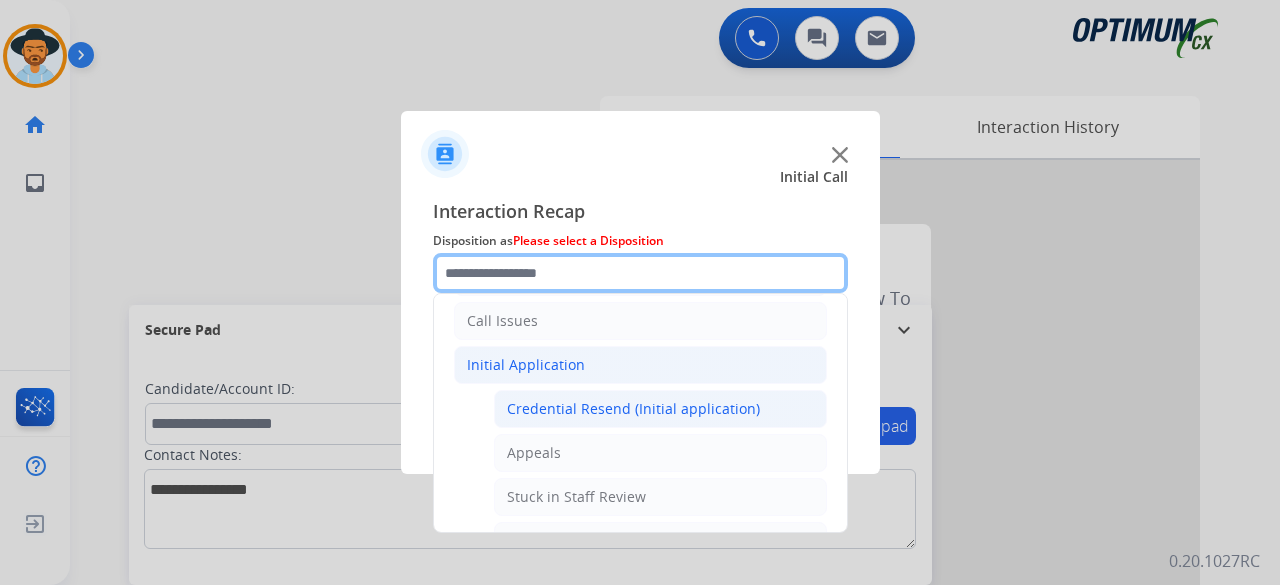 scroll, scrollTop: 183, scrollLeft: 0, axis: vertical 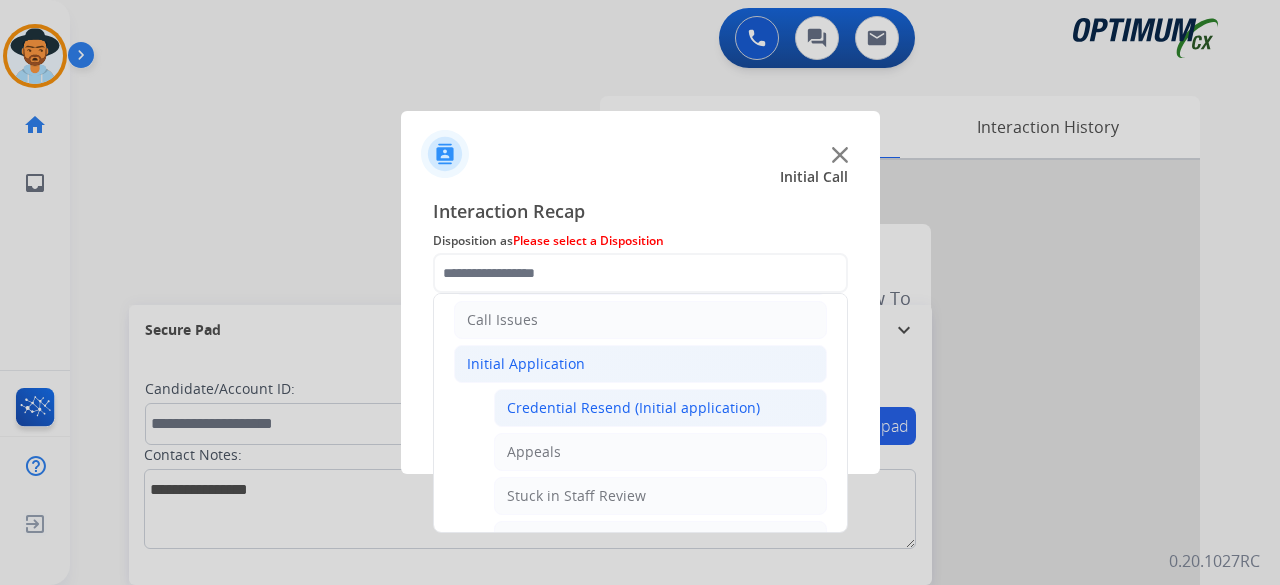 click on "Credential Resend (Initial application)" 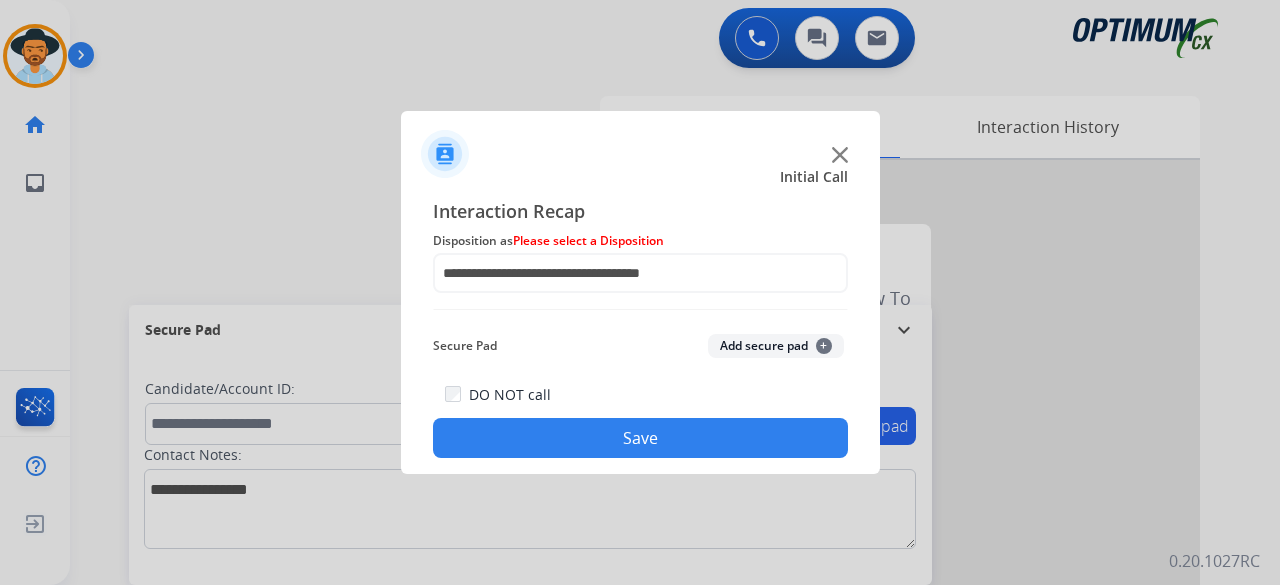 click on "Add secure pad  +" 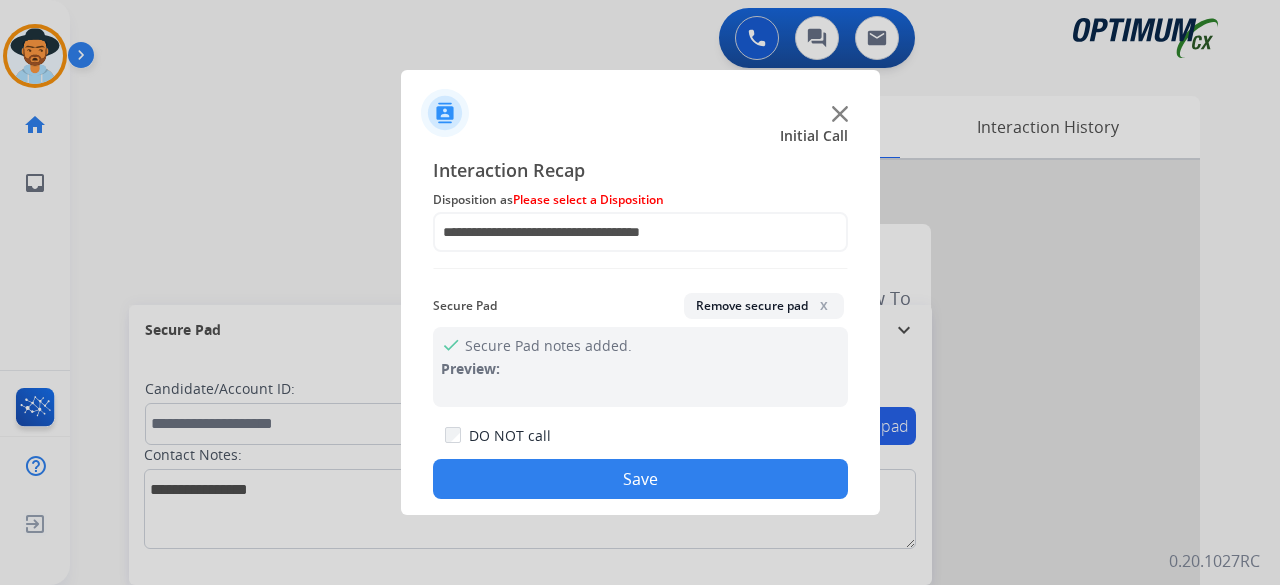 click on "Save" 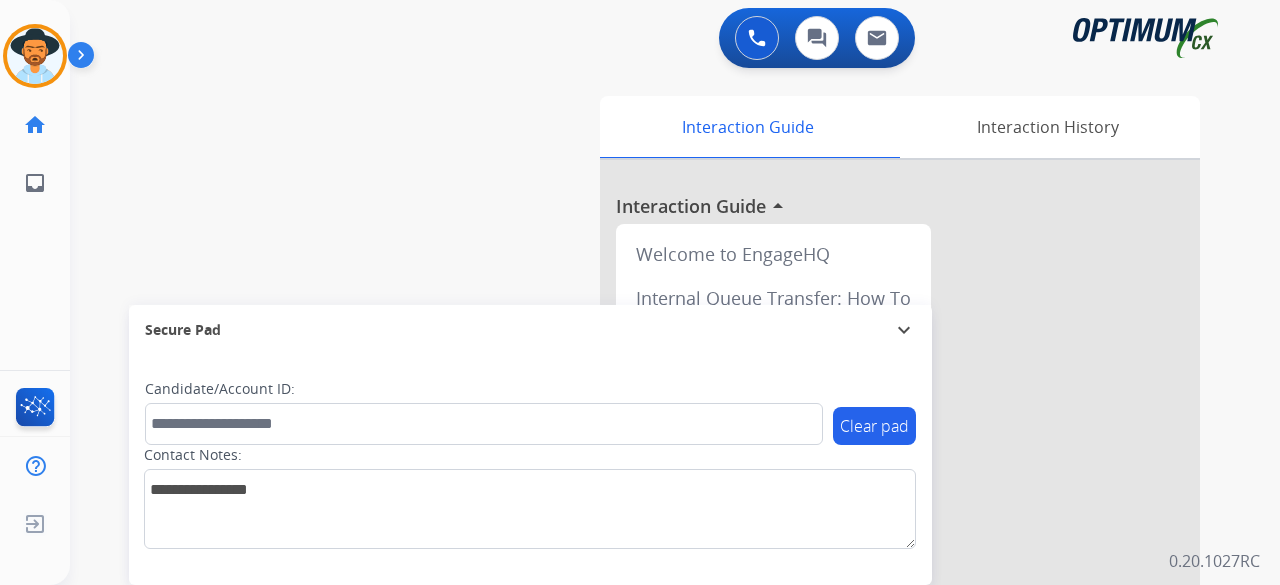 click on "swap_horiz Break voice bridge close_fullscreen Connect 3-Way Call merge_type Separate 3-Way Call  Interaction Guide   Interaction History  Interaction Guide arrow_drop_up  Welcome to EngageHQ   Internal Queue Transfer: How To  Secure Pad expand_more Clear pad Candidate/Account ID: Contact Notes:" at bounding box center (651, 489) 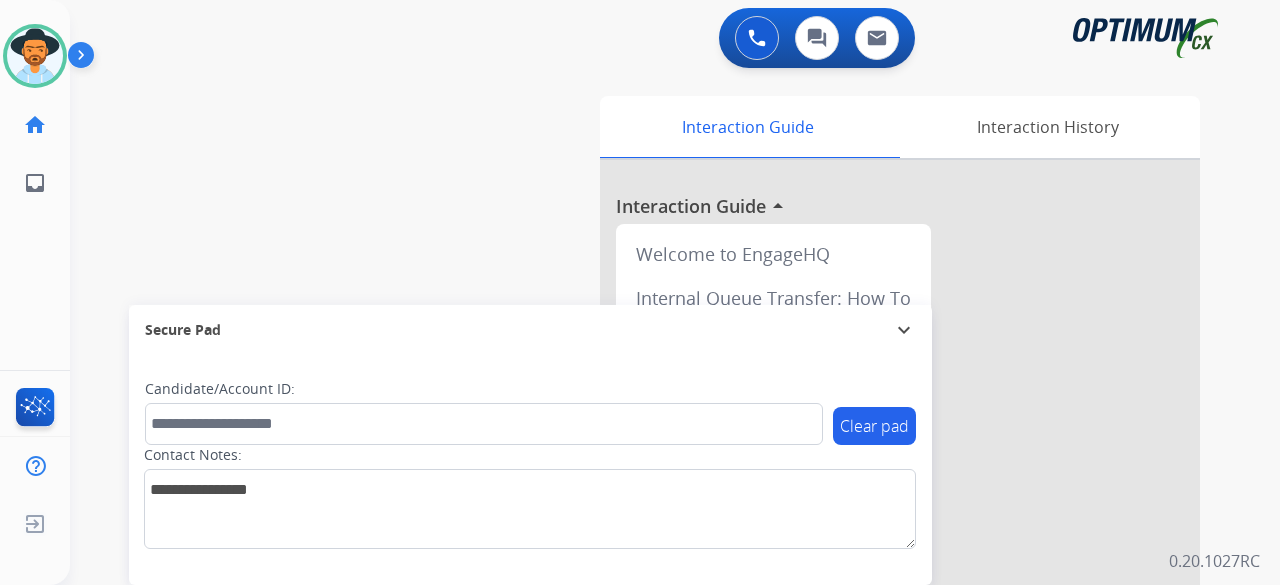 click on "swap_horiz Break voice bridge close_fullscreen Connect 3-Way Call merge_type Separate 3-Way Call  Interaction Guide   Interaction History  Interaction Guide arrow_drop_up  Welcome to EngageHQ   Internal Queue Transfer: How To  Secure Pad expand_more Clear pad Candidate/Account ID: Contact Notes:" at bounding box center [651, 489] 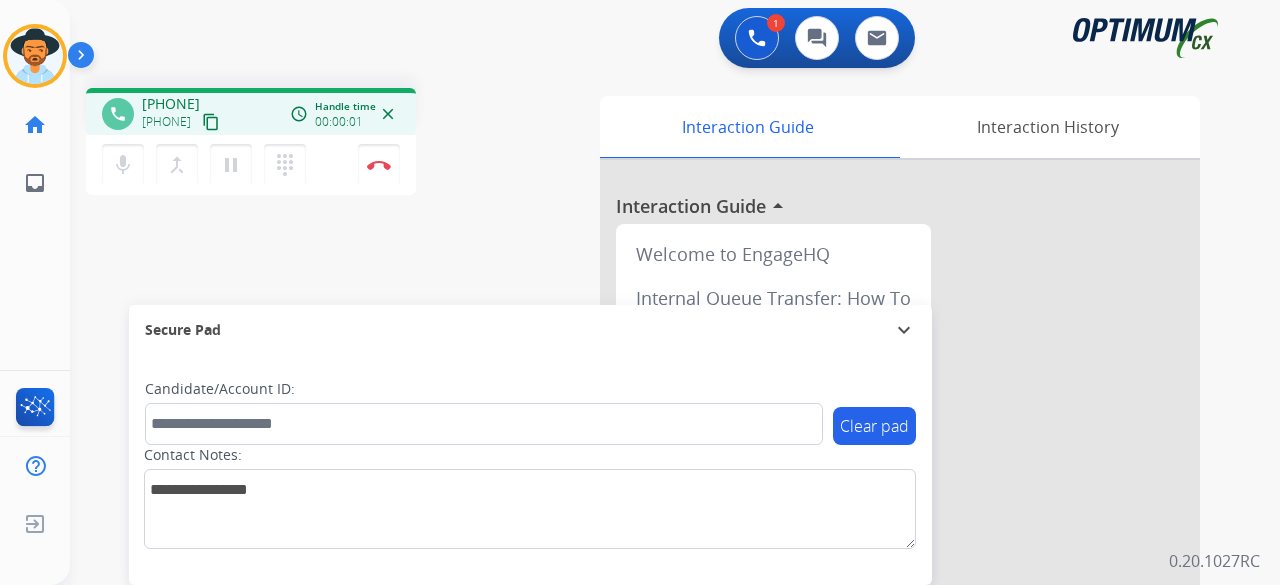 click on "content_copy" at bounding box center (211, 122) 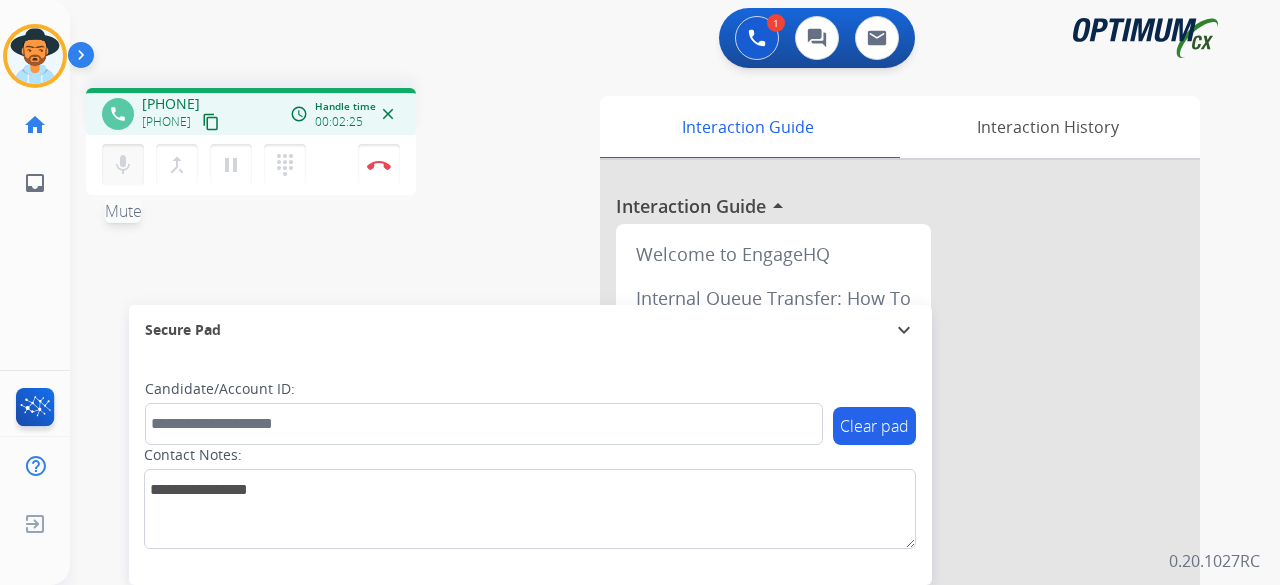 click on "mic" at bounding box center (123, 165) 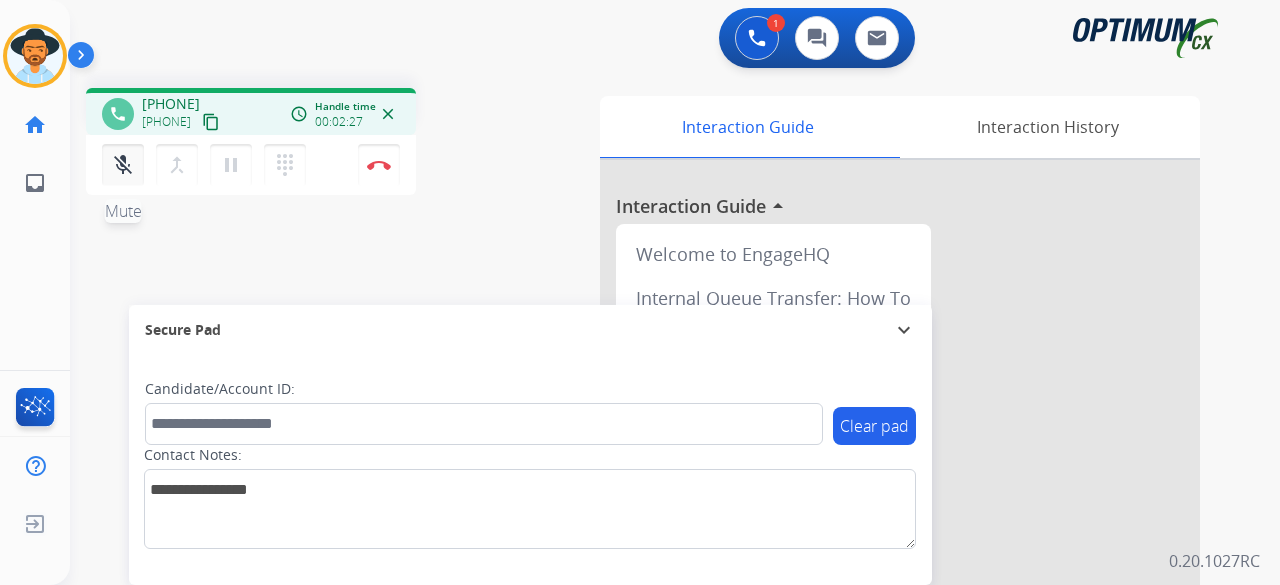 click on "mic_off" at bounding box center [123, 165] 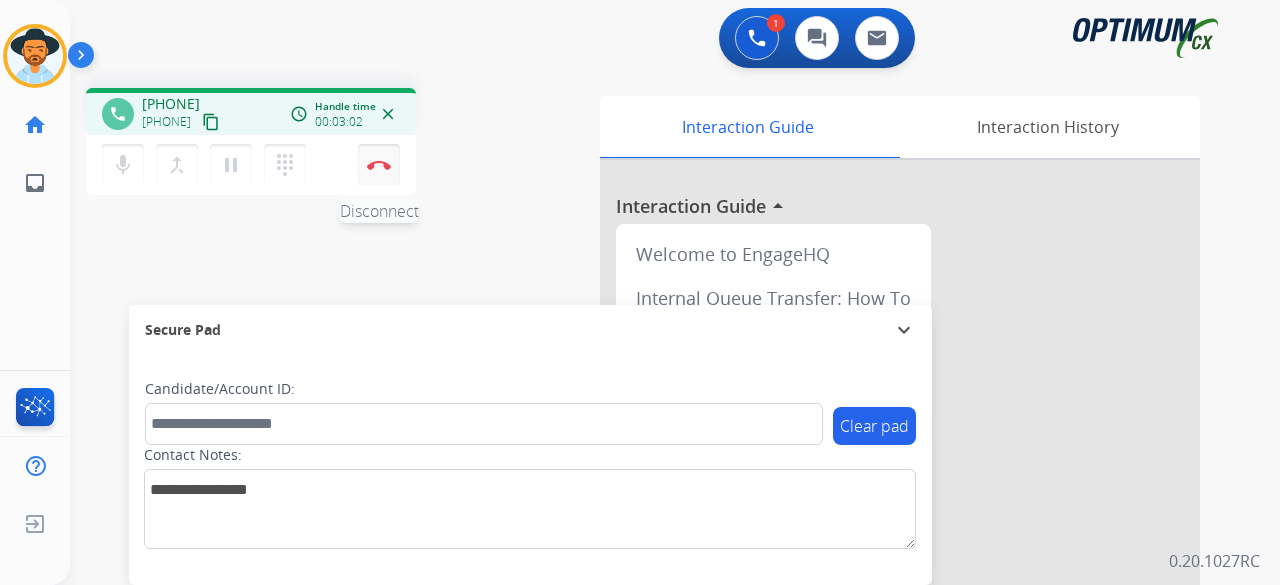 click on "Disconnect" at bounding box center [379, 165] 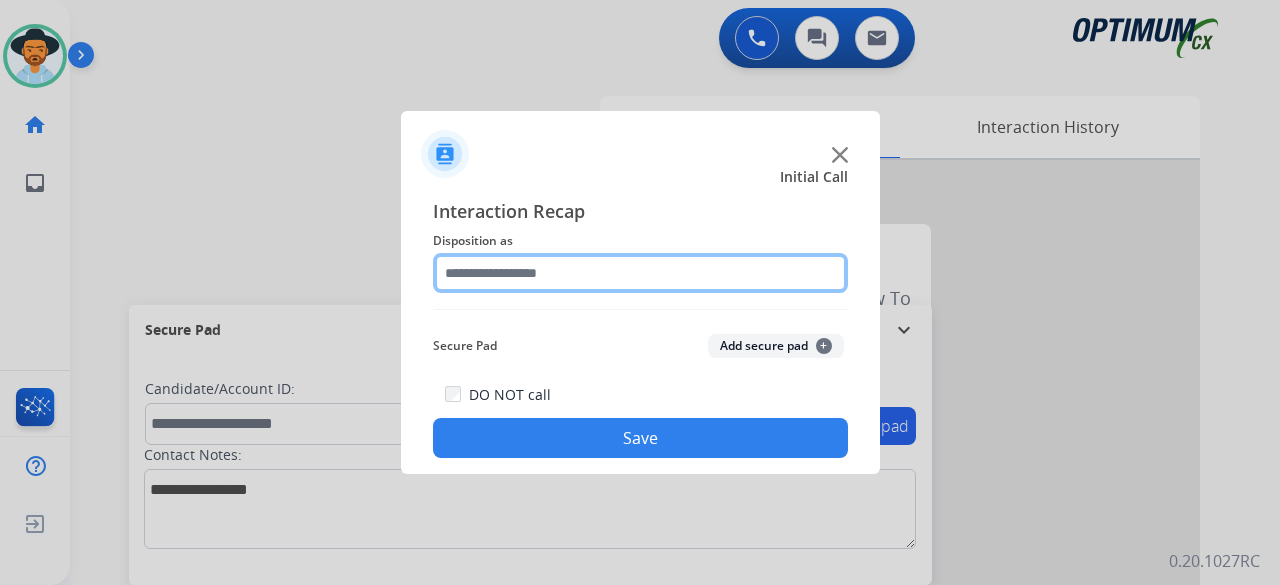 click 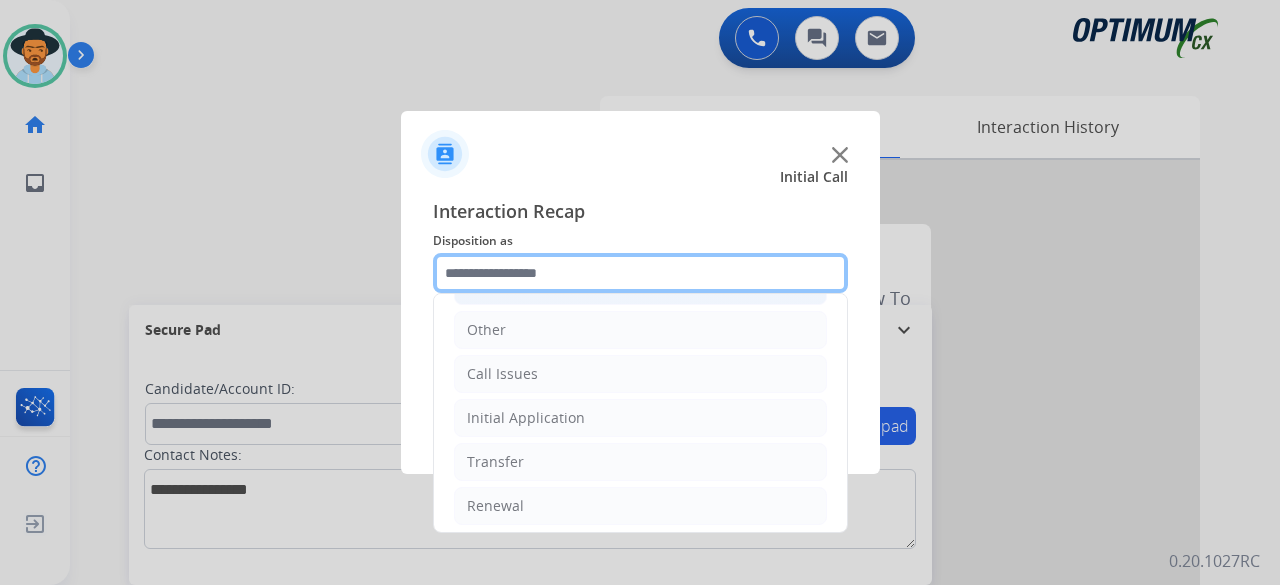 scroll, scrollTop: 130, scrollLeft: 0, axis: vertical 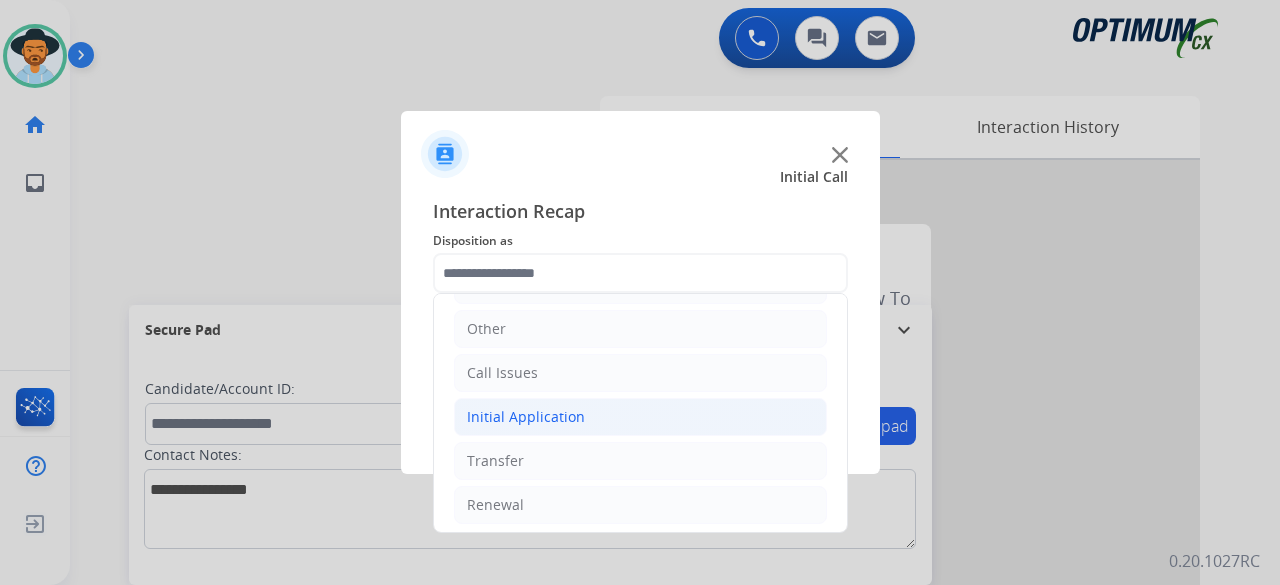 click on "Initial Application" 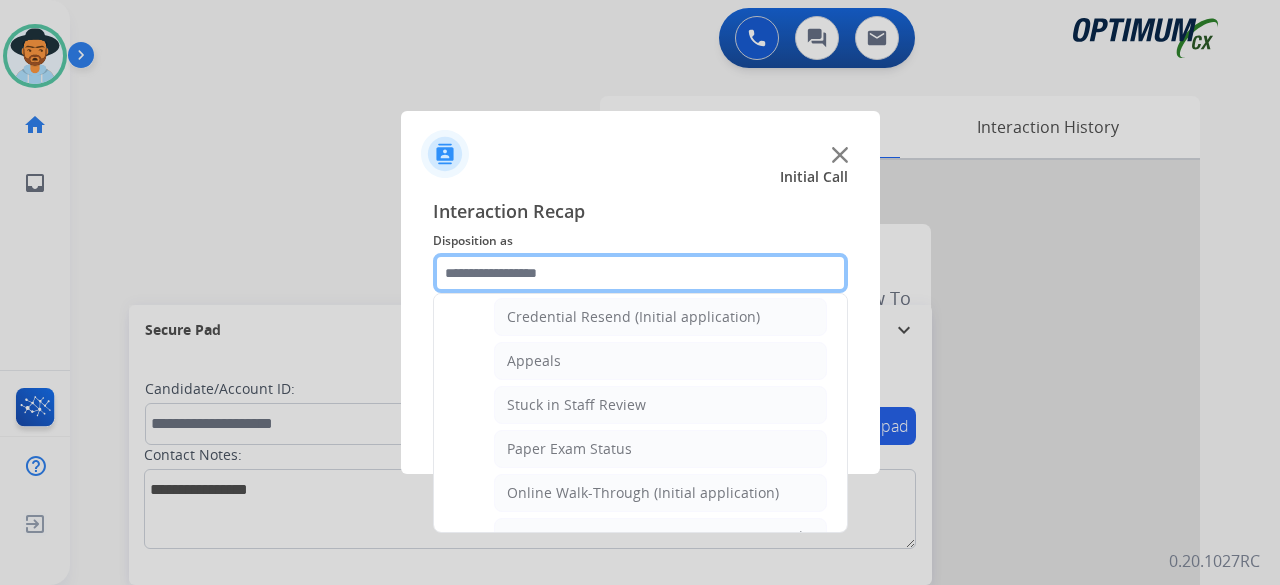 scroll, scrollTop: 310, scrollLeft: 0, axis: vertical 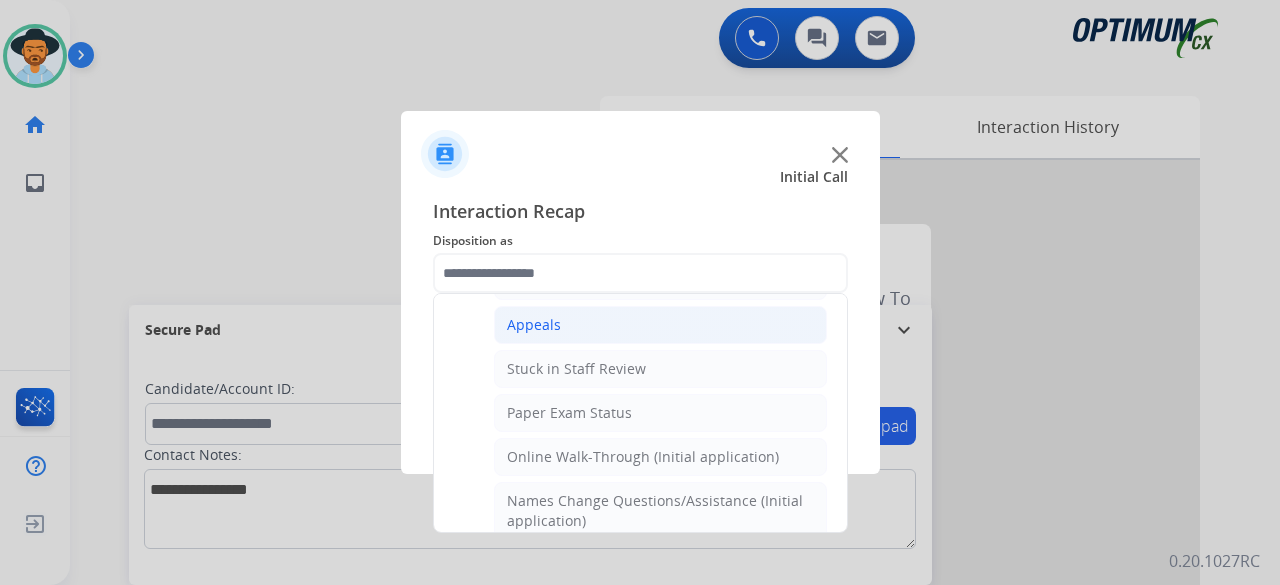 click on "Appeals" 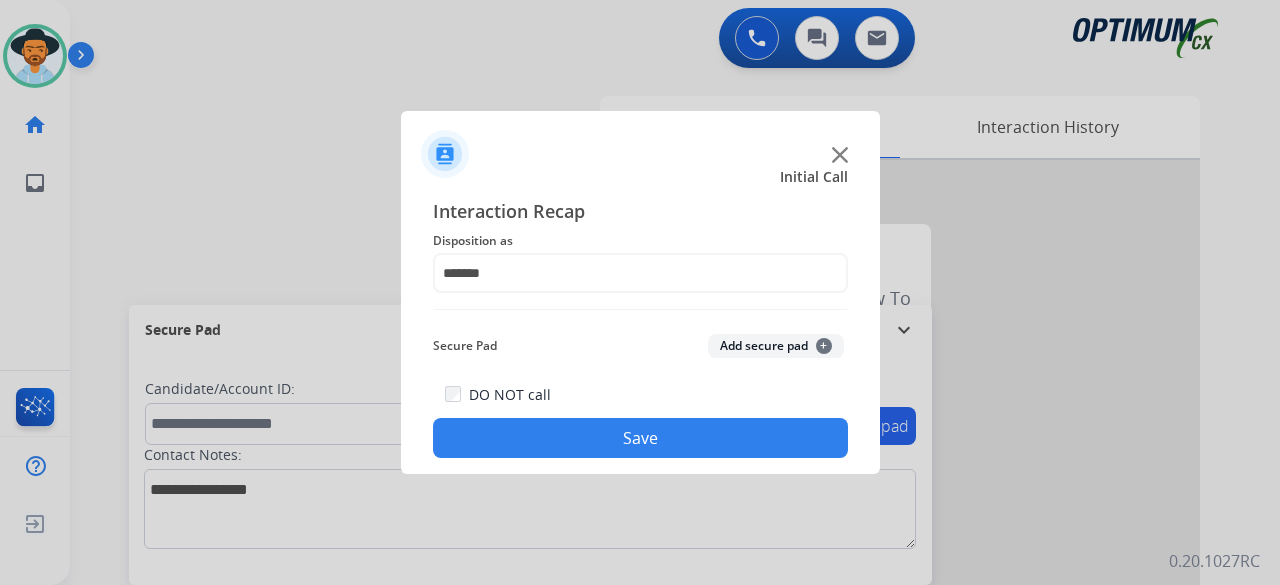 click on "Add secure pad  +" 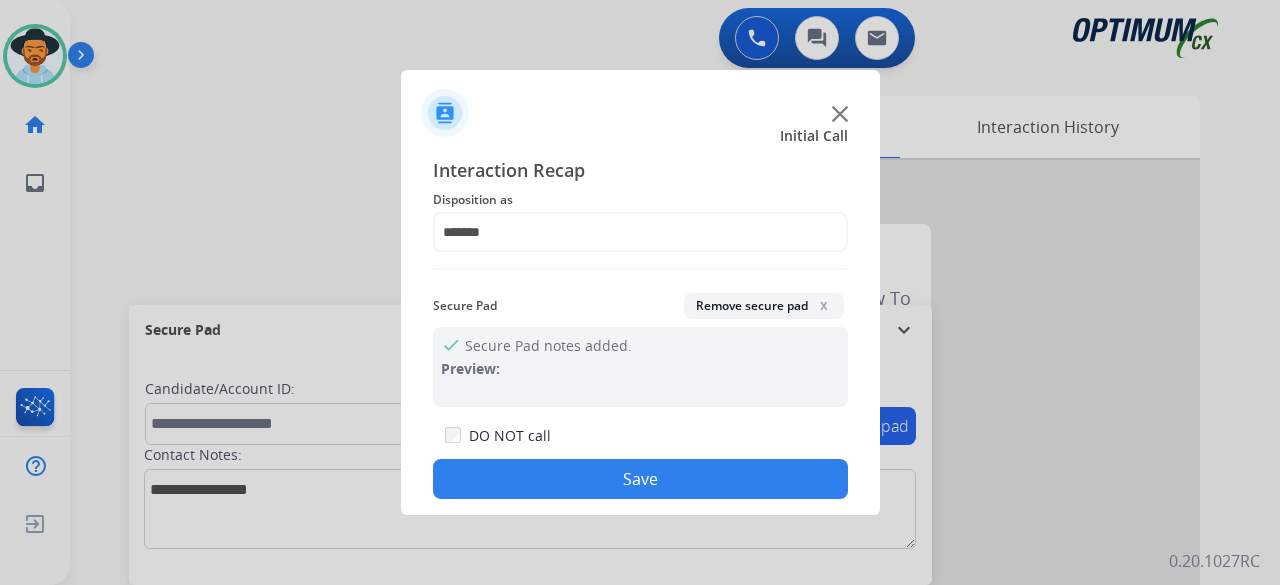 click on "Save" 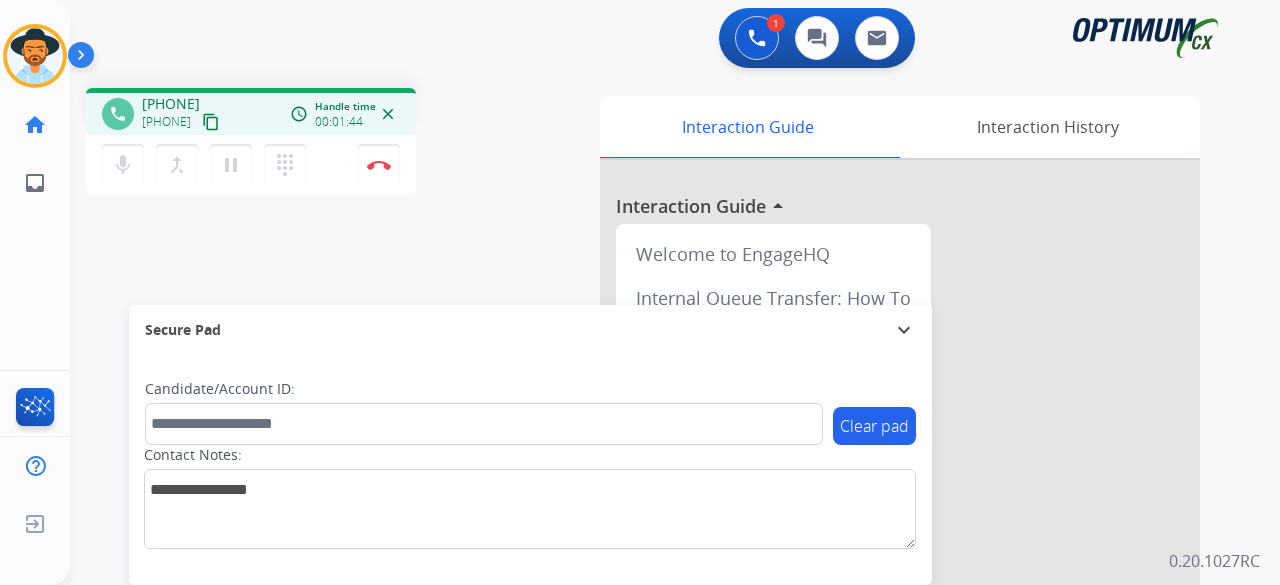 click on "content_copy" at bounding box center (211, 122) 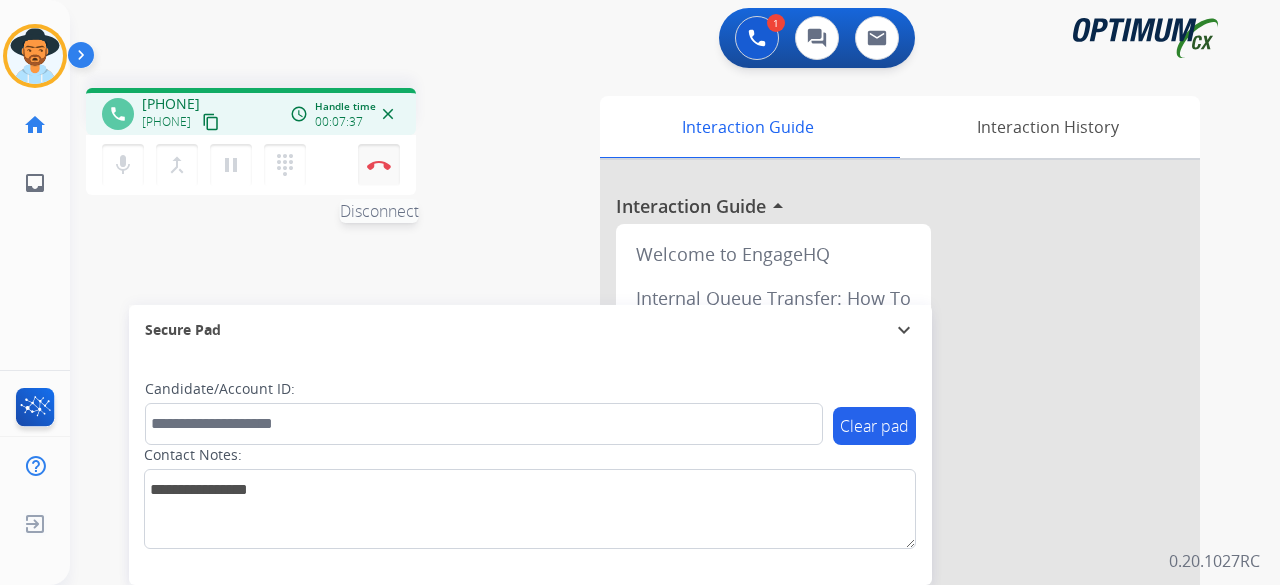 click at bounding box center [379, 165] 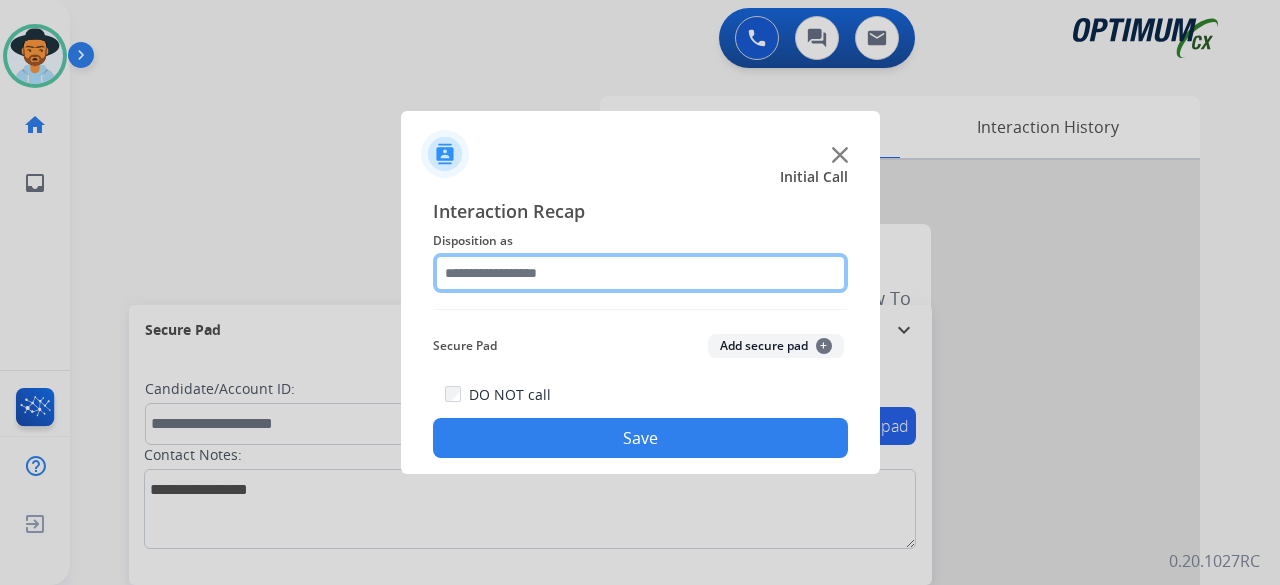 click 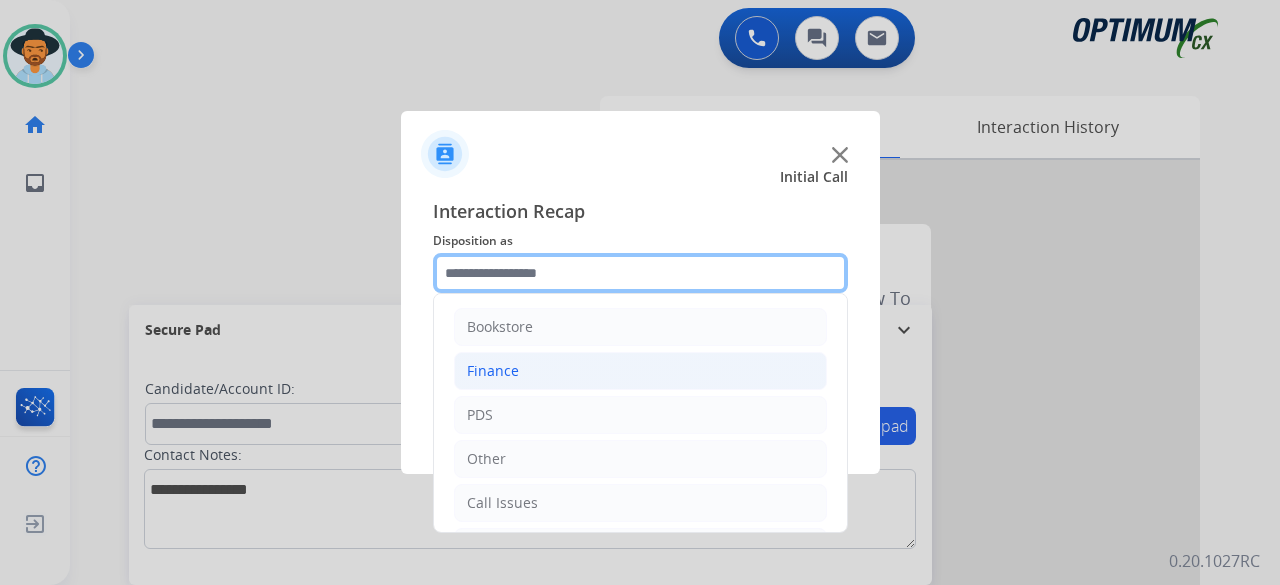scroll, scrollTop: 87, scrollLeft: 0, axis: vertical 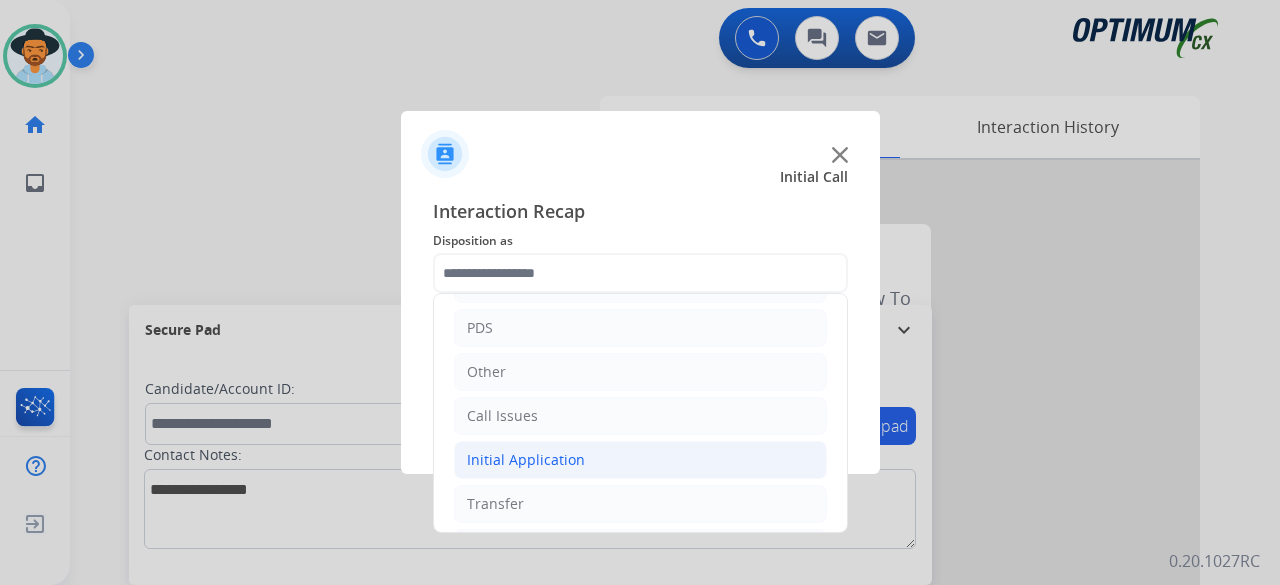 click on "Initial Application" 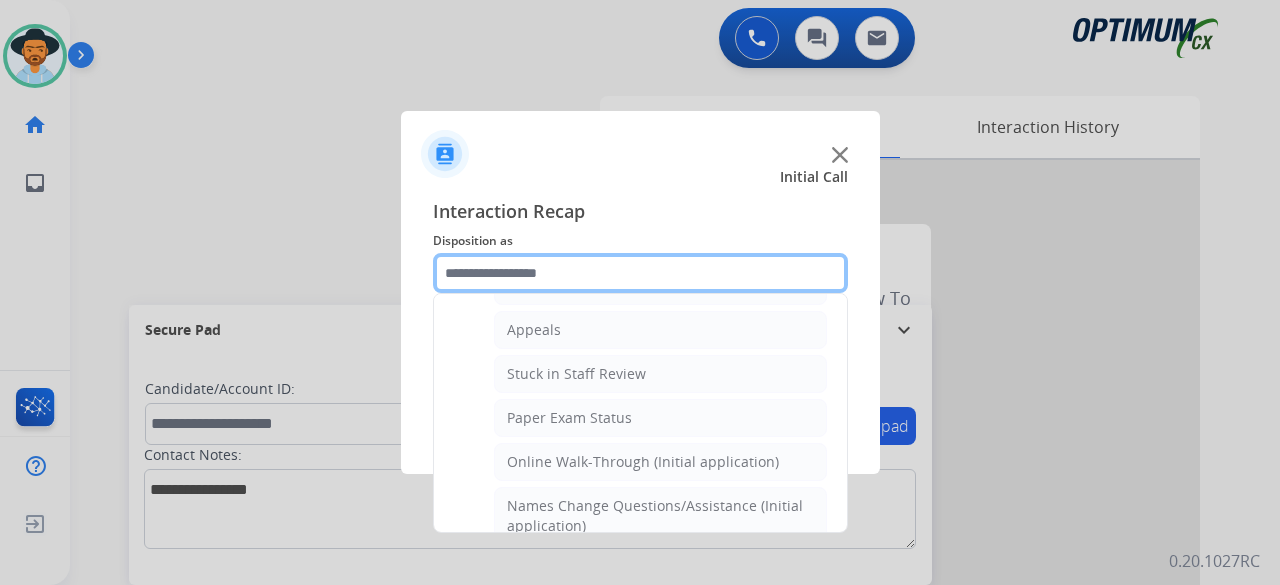 scroll, scrollTop: 339, scrollLeft: 0, axis: vertical 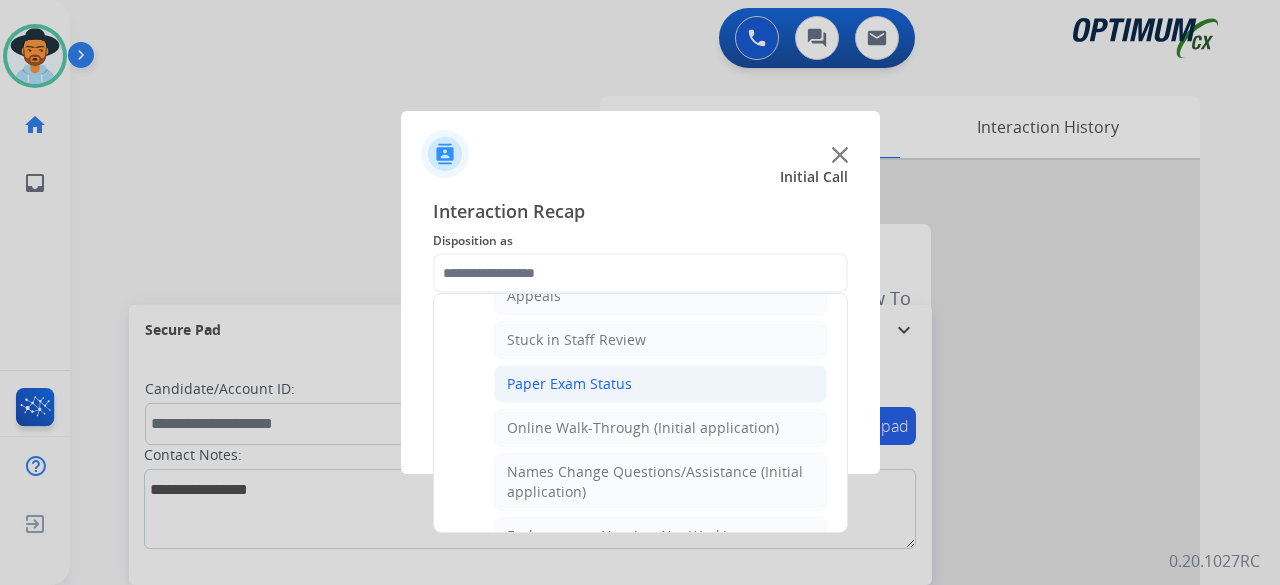 click on "Paper Exam Status" 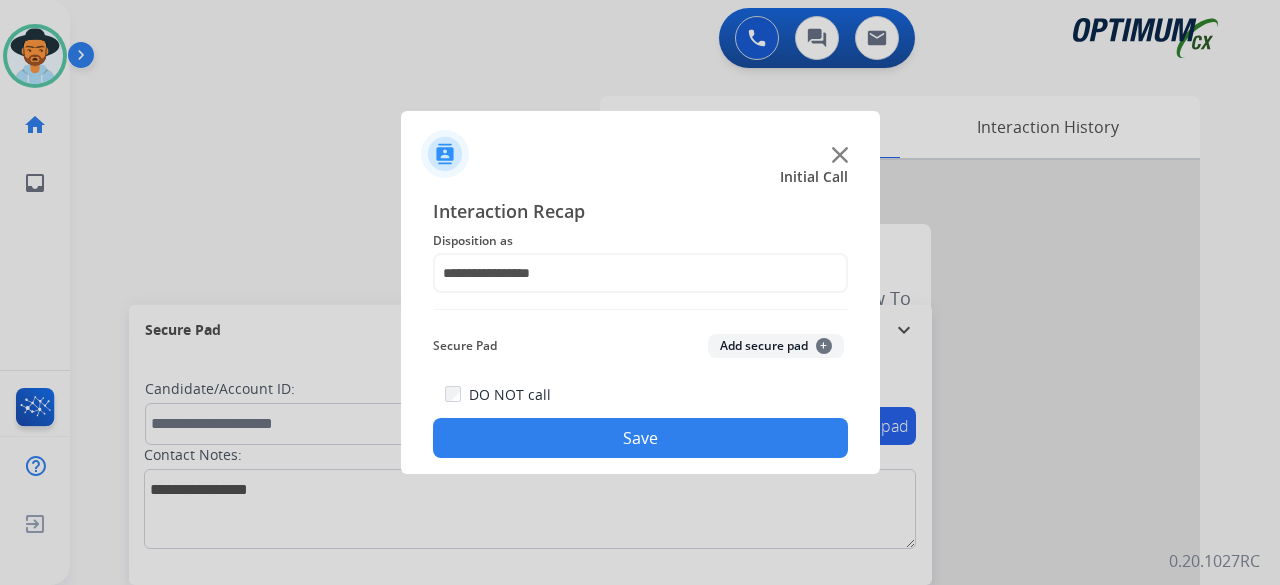 click on "Add secure pad  +" 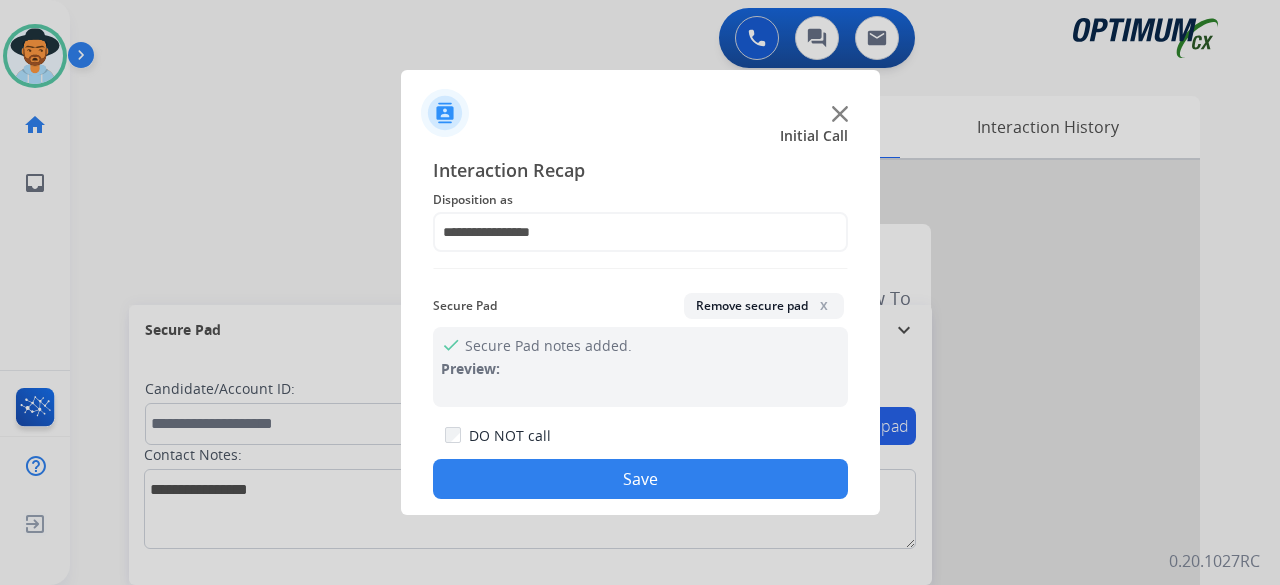 click on "Save" 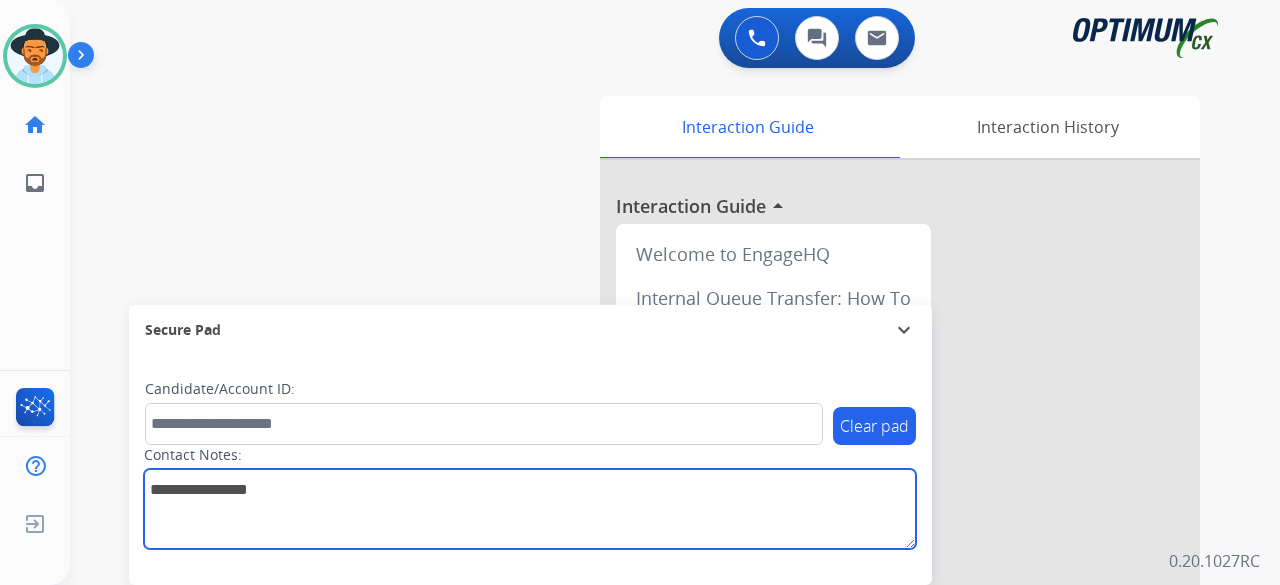 click at bounding box center (530, 509) 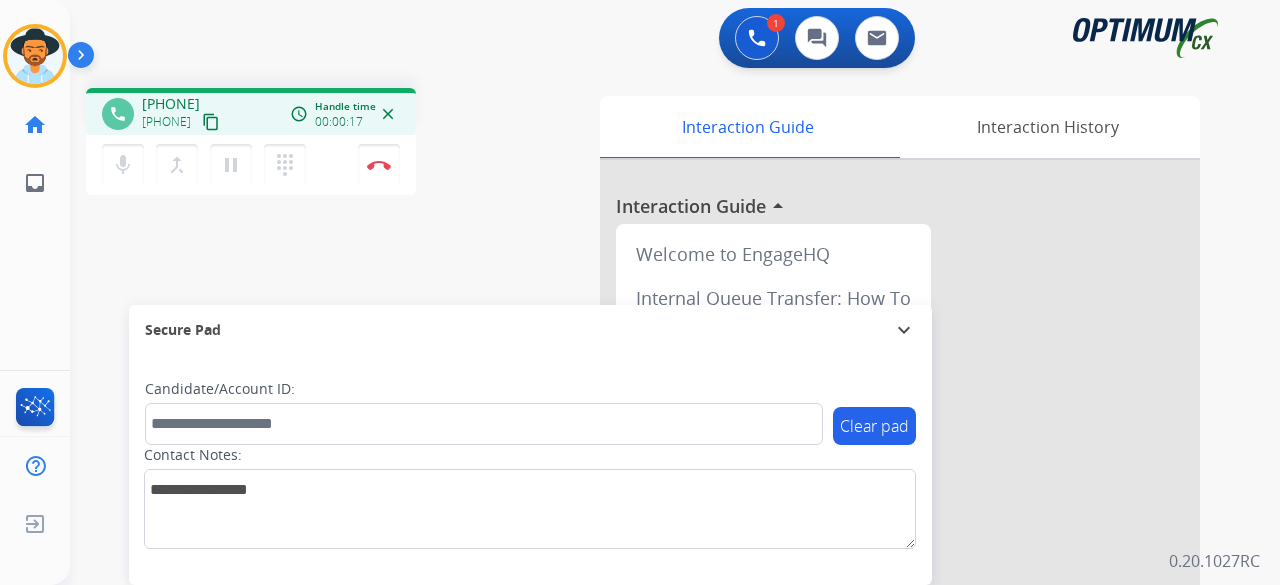 click on "content_copy" at bounding box center (211, 122) 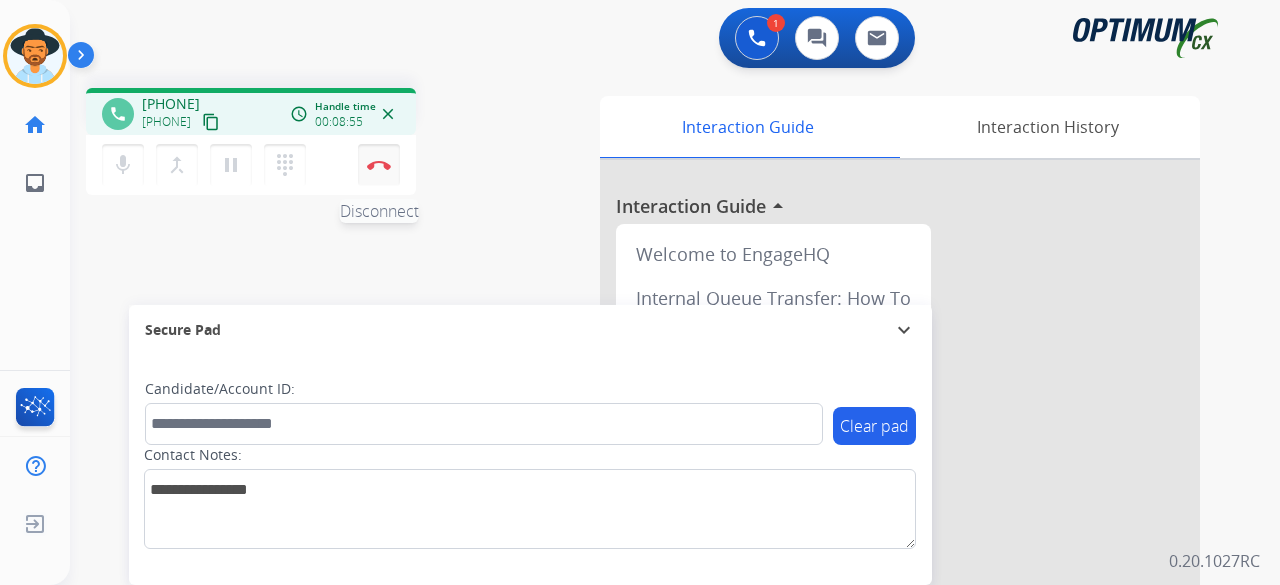 click on "Disconnect" at bounding box center [379, 165] 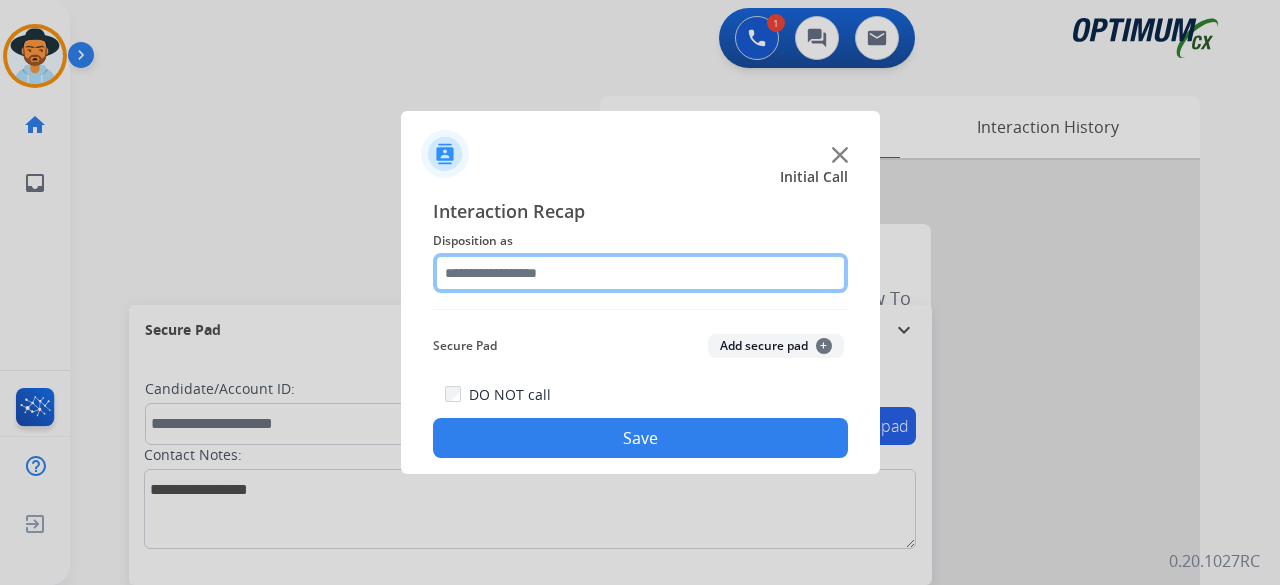 click 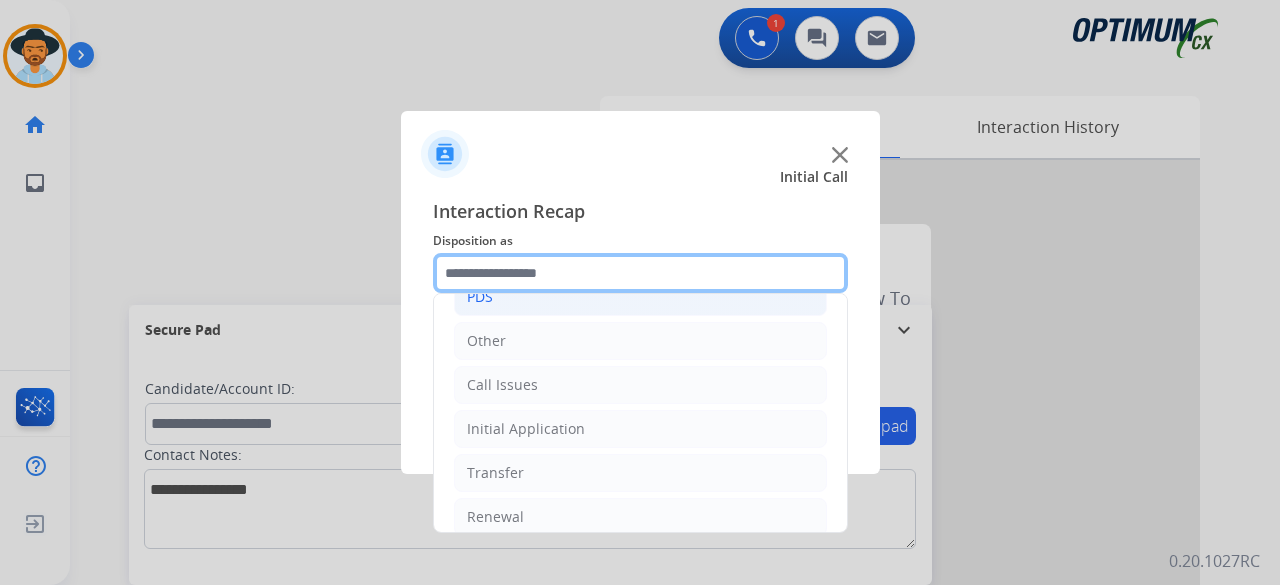 scroll, scrollTop: 130, scrollLeft: 0, axis: vertical 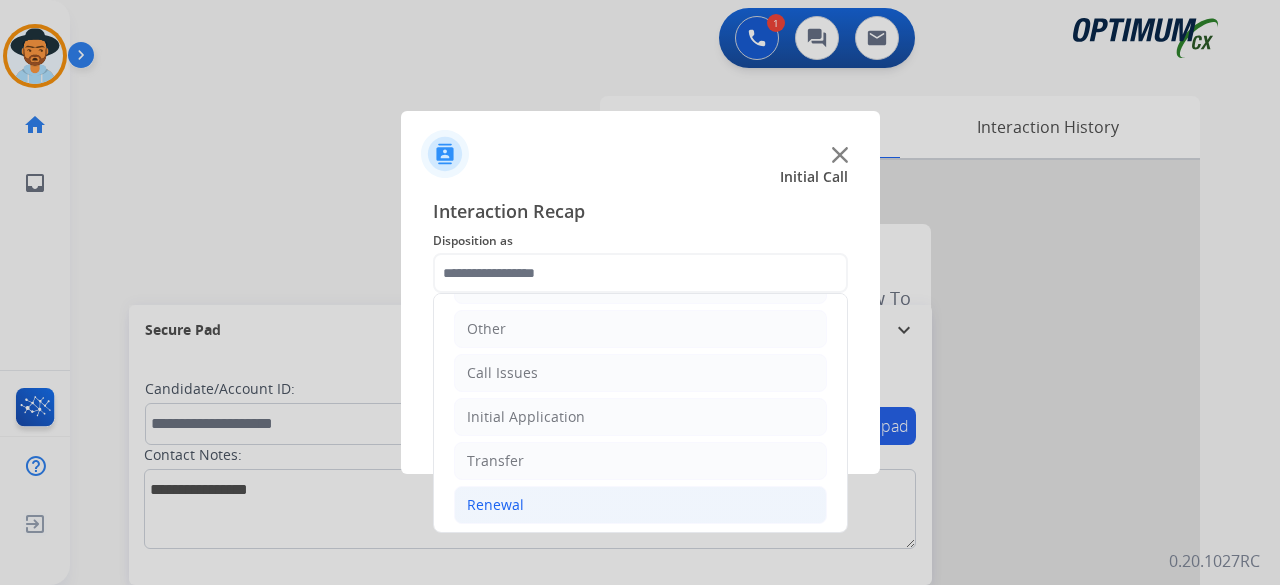 click on "Renewal" 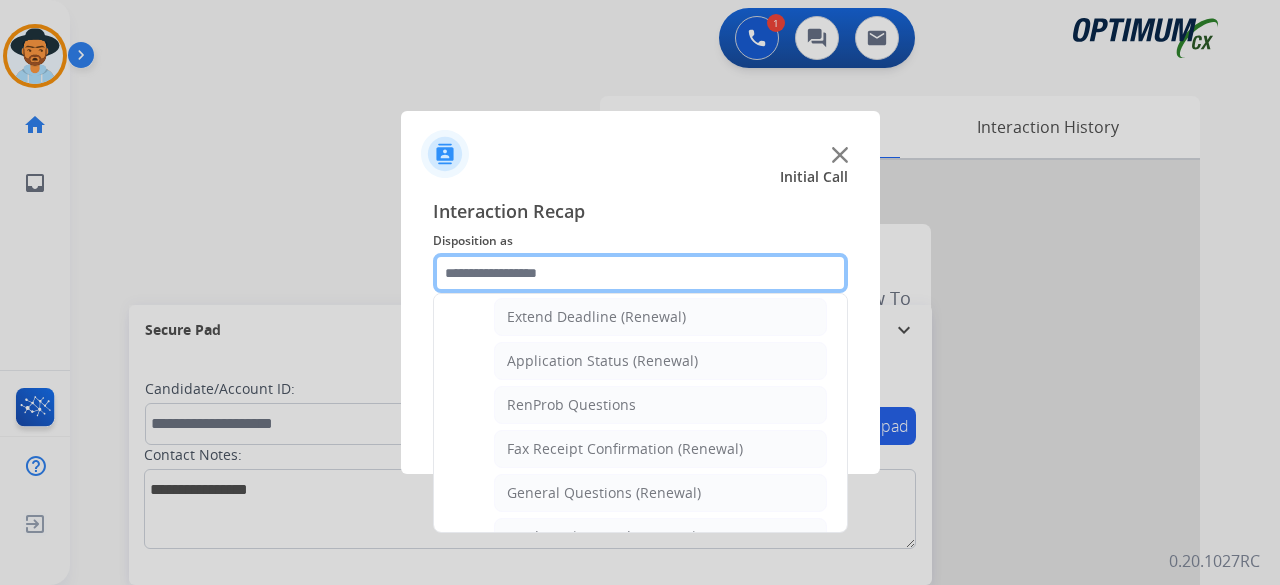 scroll, scrollTop: 470, scrollLeft: 0, axis: vertical 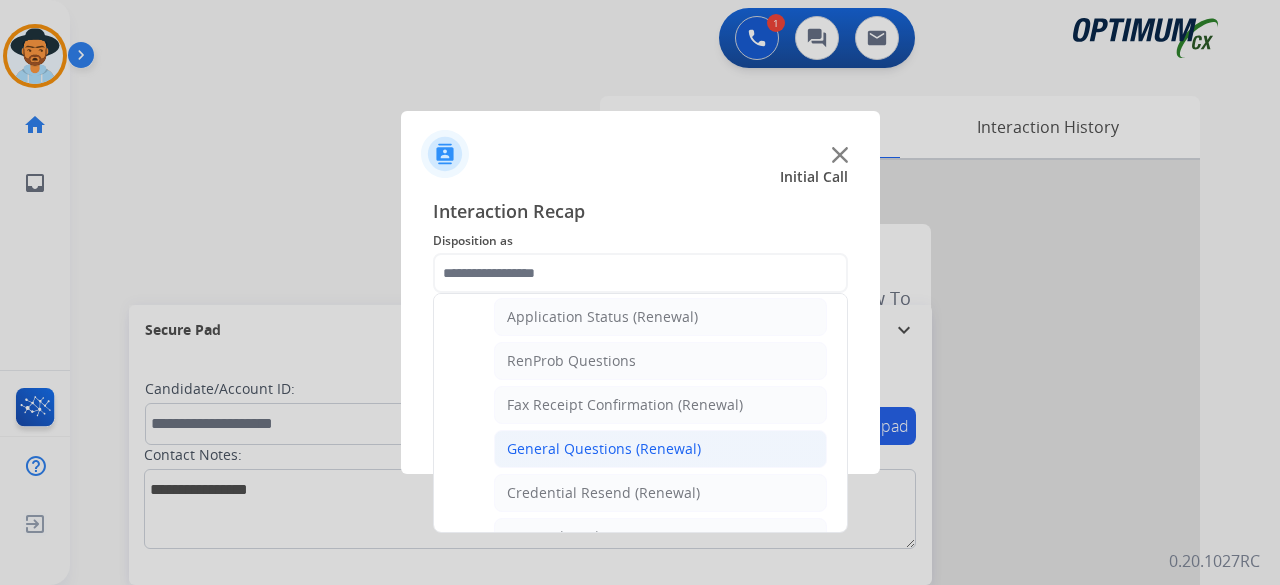 click on "General Questions (Renewal)" 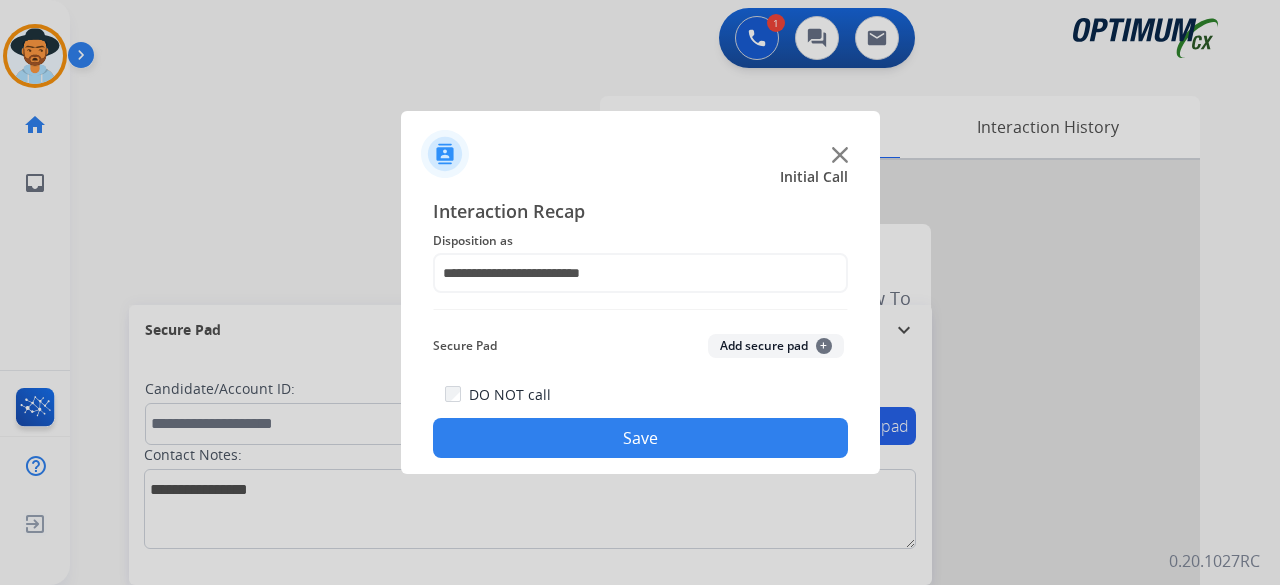 click on "Add secure pad  +" 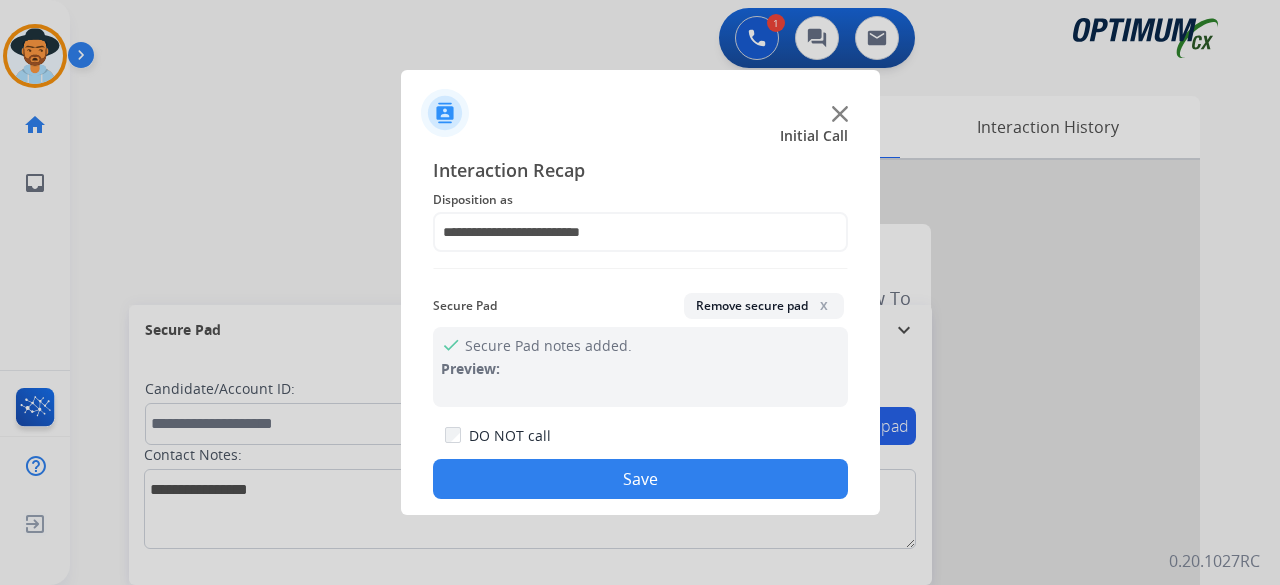 click on "Save" 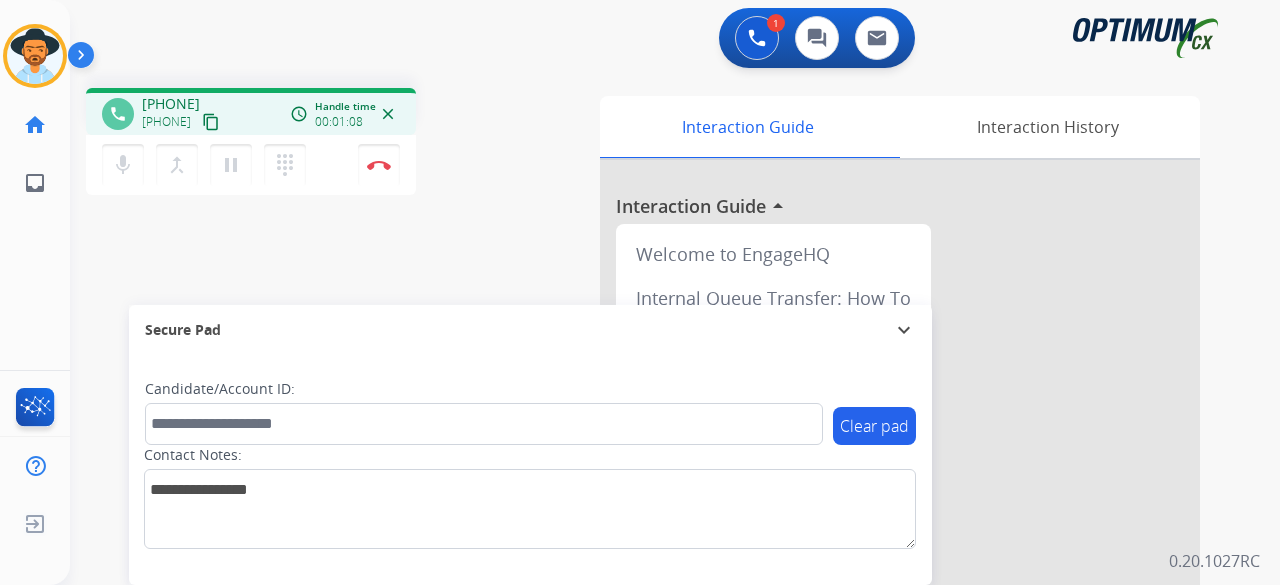 click on "content_copy" at bounding box center [211, 122] 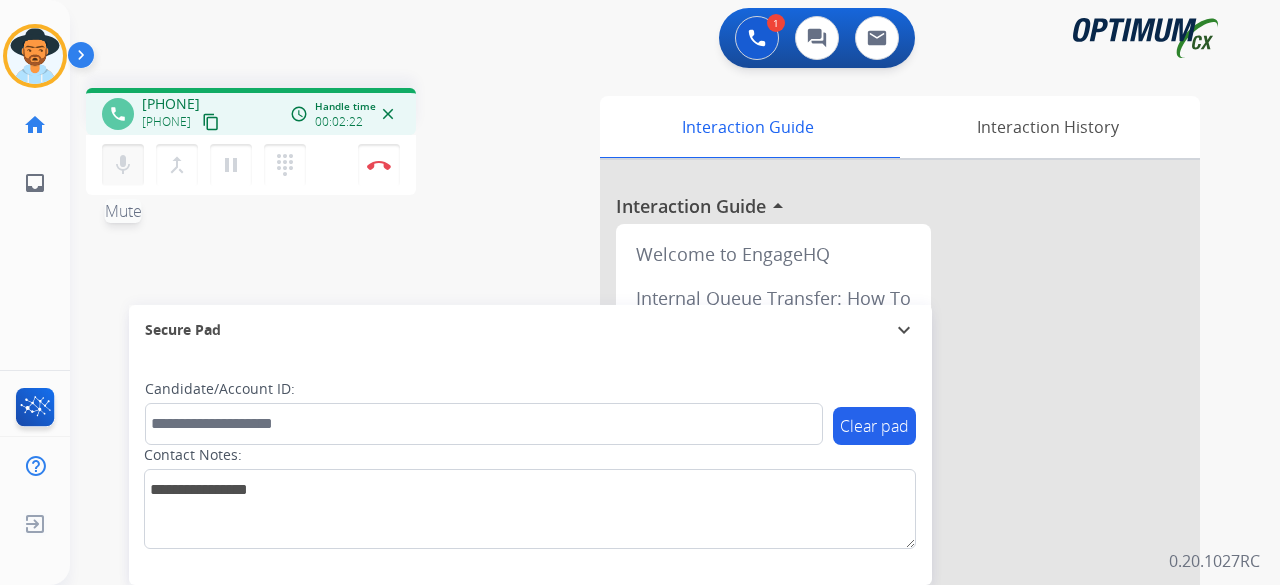 click on "mic" at bounding box center [123, 165] 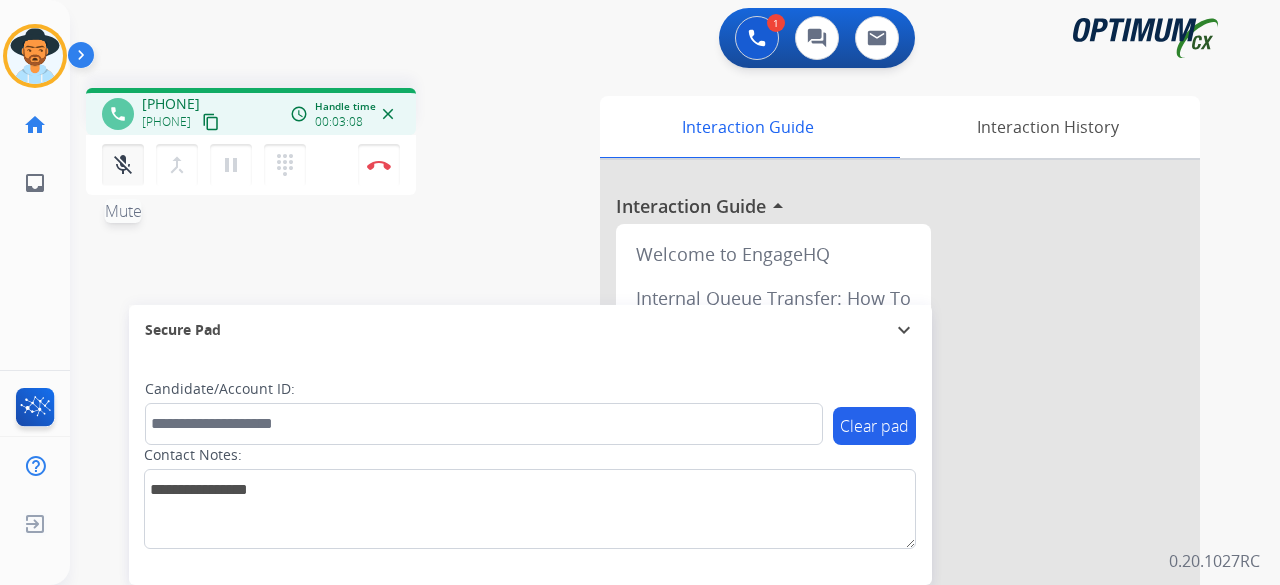 click on "mic_off" at bounding box center (123, 165) 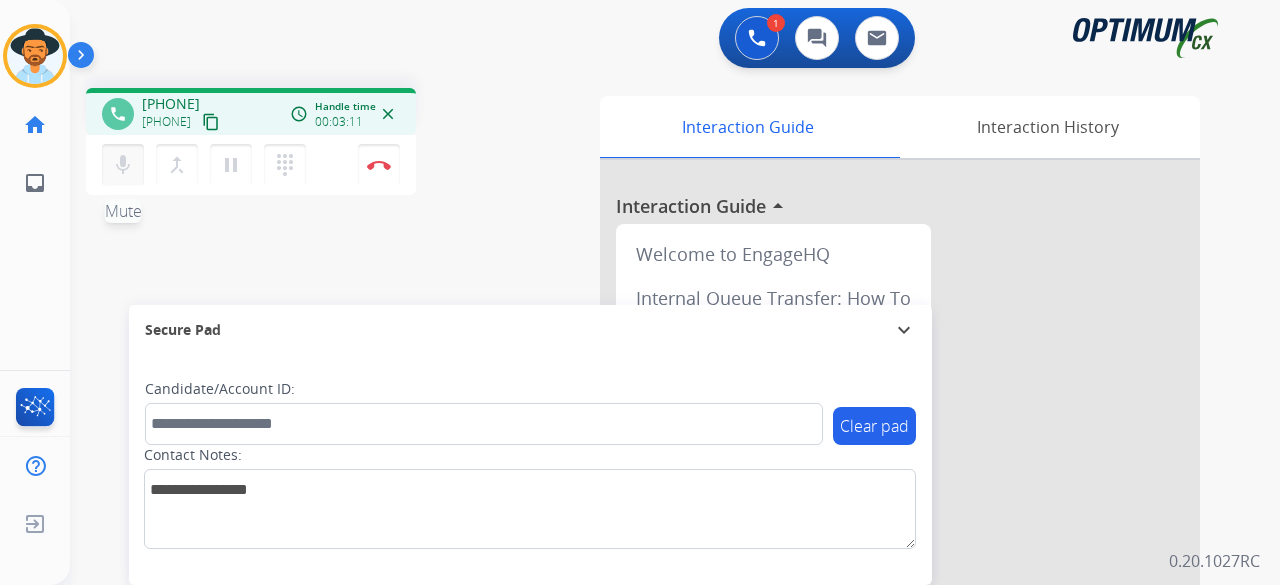 click on "mic" at bounding box center (123, 165) 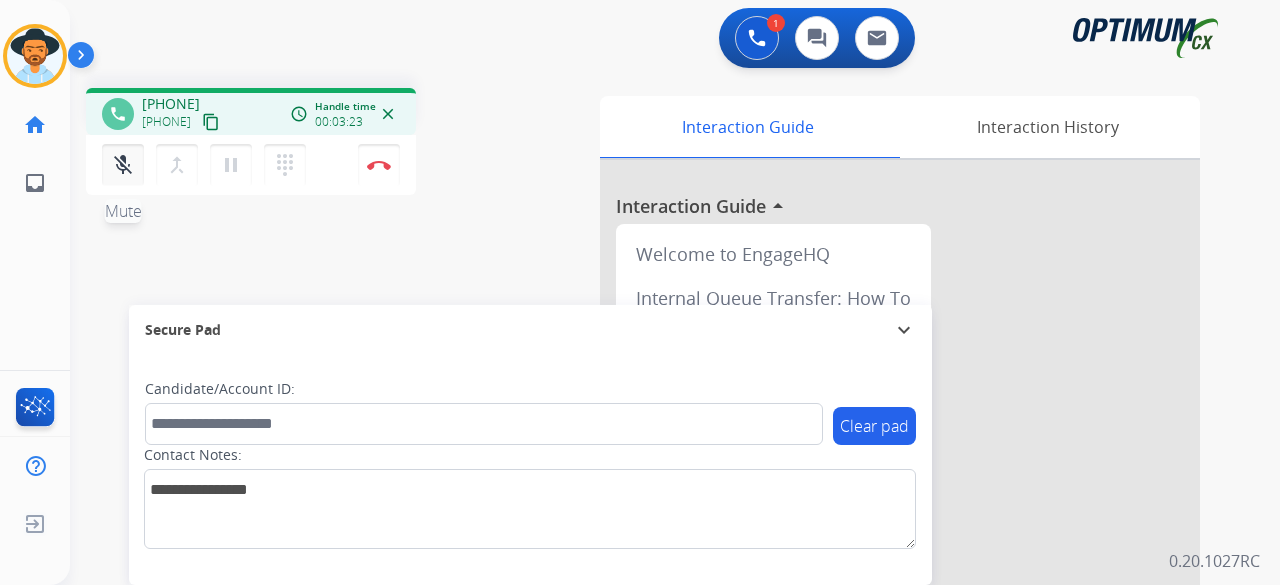 click on "mic_off" at bounding box center [123, 165] 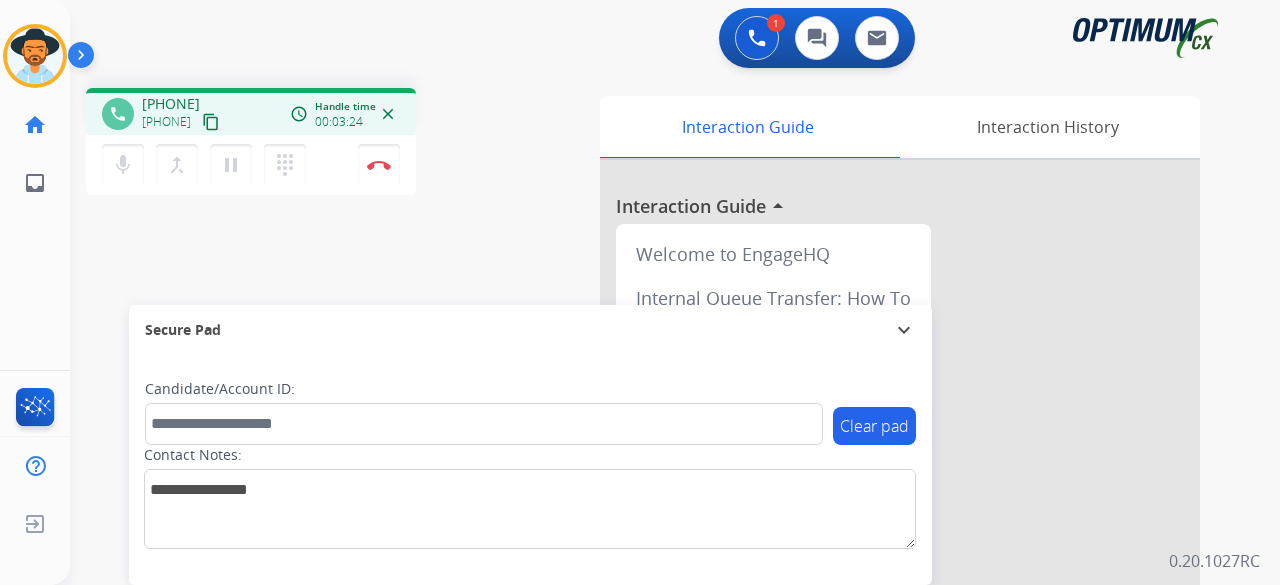 click on "phone [PHONE] [PHONE] content_copy access_time Call metrics Queue   00:04 Hold   00:47 Talk   02:31 Total   03:21 Handle time 00:03:24 close mic Mute merge_type Bridge pause Hold dialpad Dialpad Disconnect swap_horiz Break voice bridge close_fullscreen Connect 3-Way Call merge_type Separate 3-Way Call" at bounding box center [325, 144] 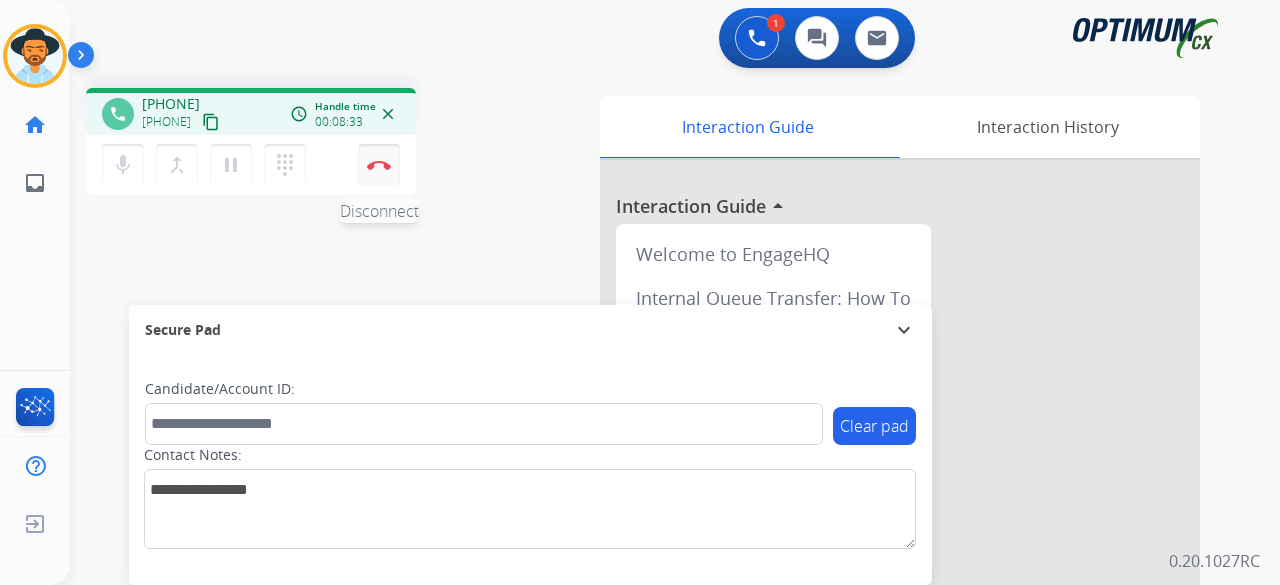 click at bounding box center [379, 165] 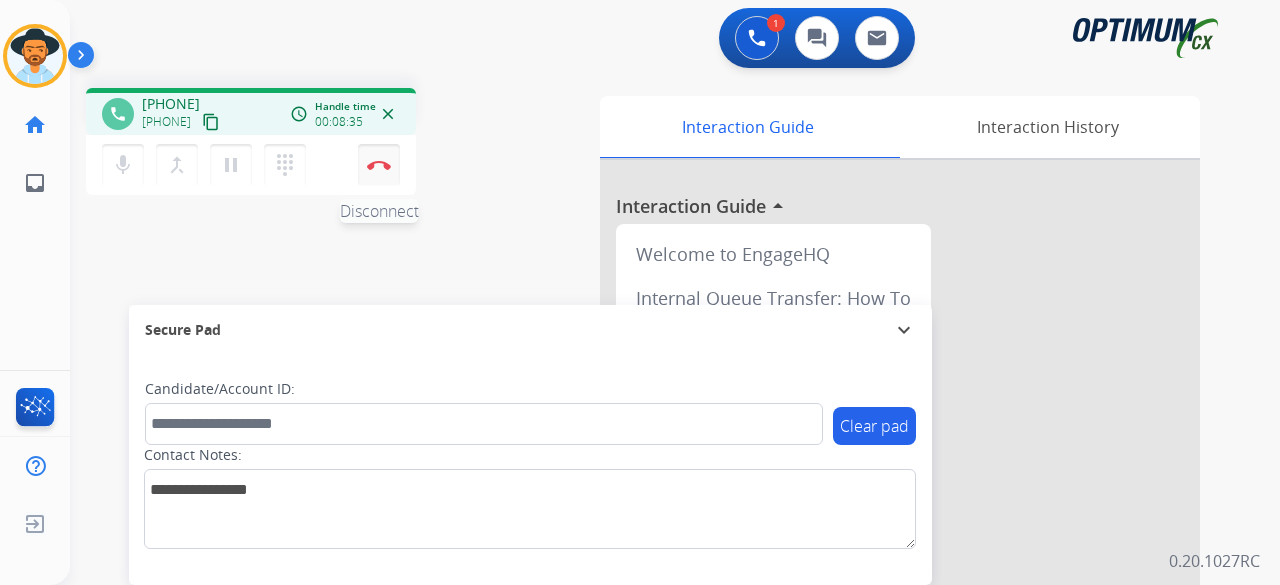 click on "Disconnect" at bounding box center (379, 165) 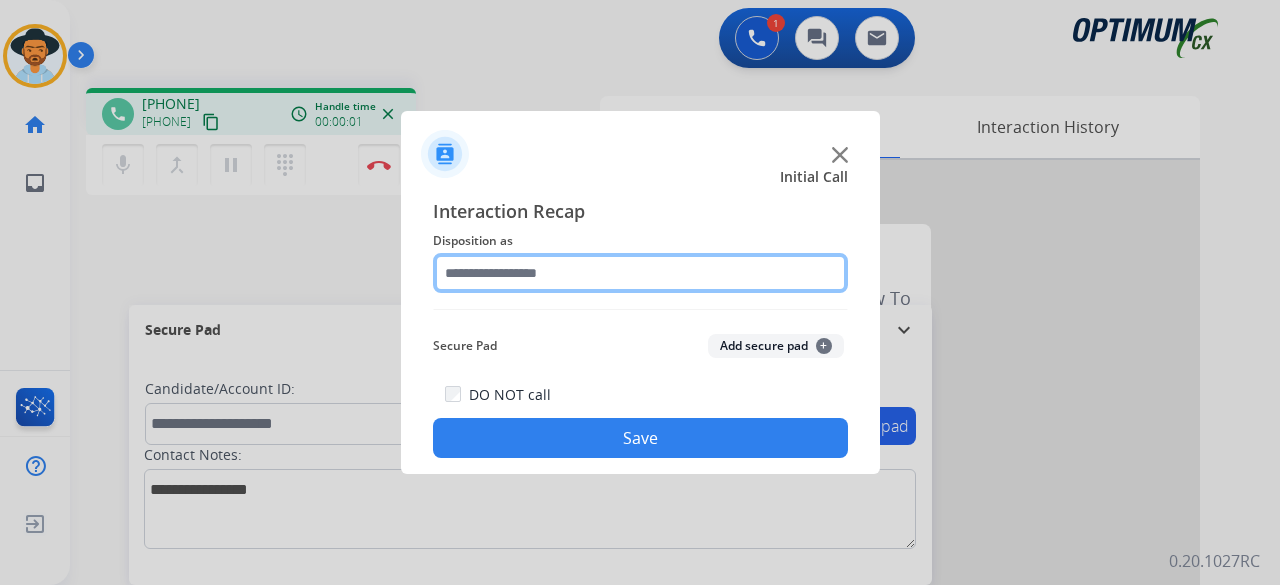 click 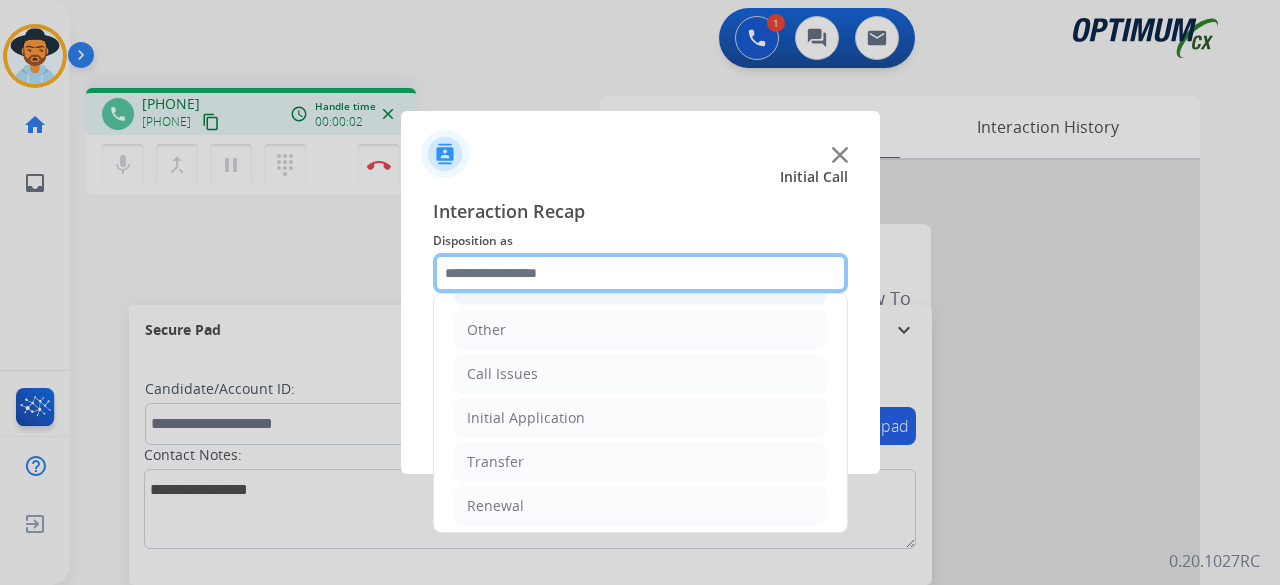 scroll, scrollTop: 130, scrollLeft: 0, axis: vertical 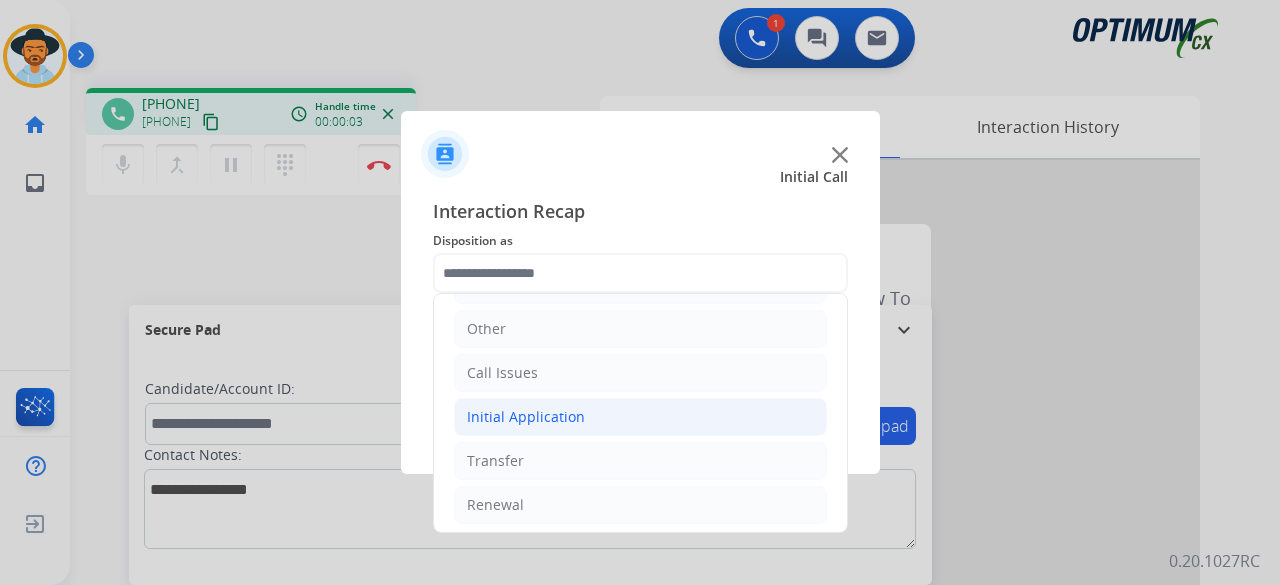 click on "Initial Application" 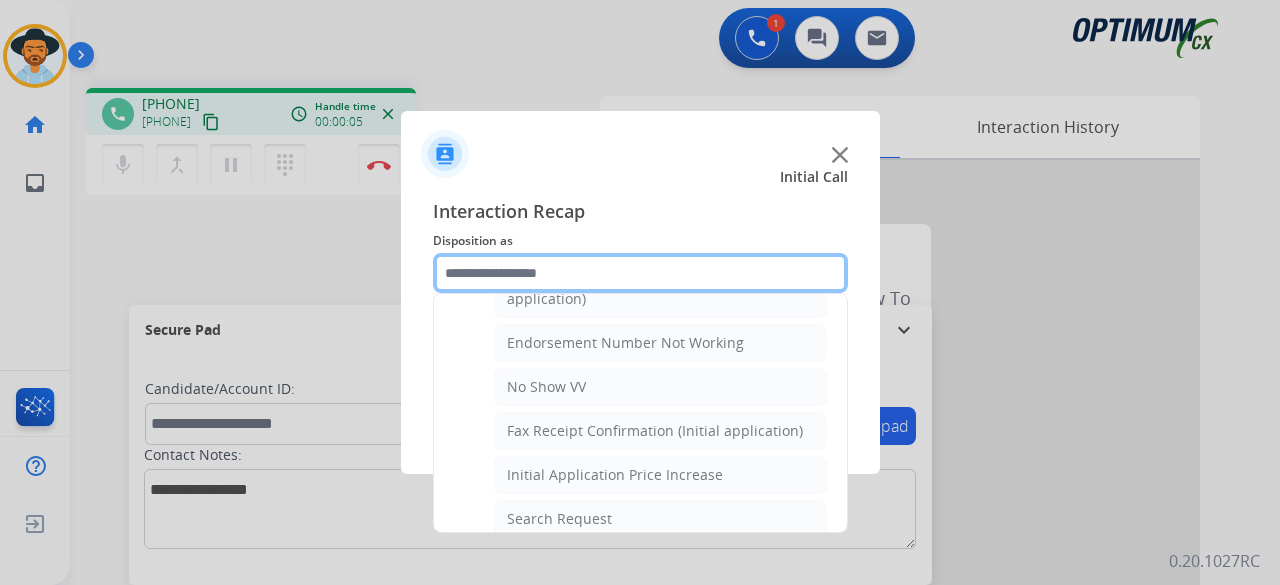 scroll, scrollTop: 540, scrollLeft: 0, axis: vertical 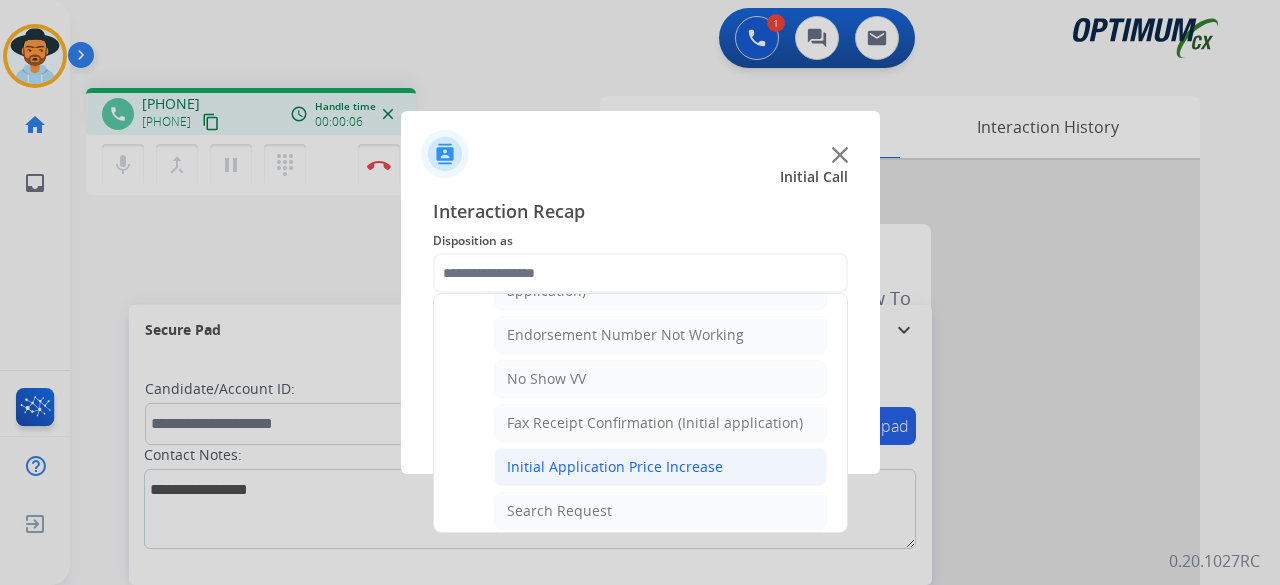 click on "Initial Application Price Increase" 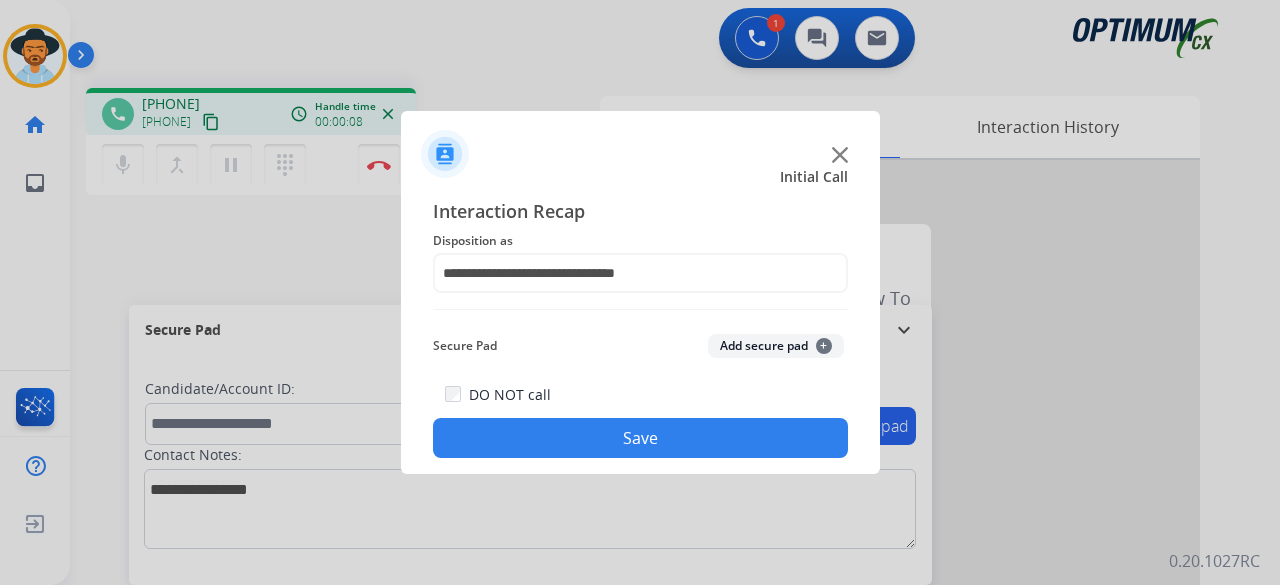 click on "Add secure pad  +" 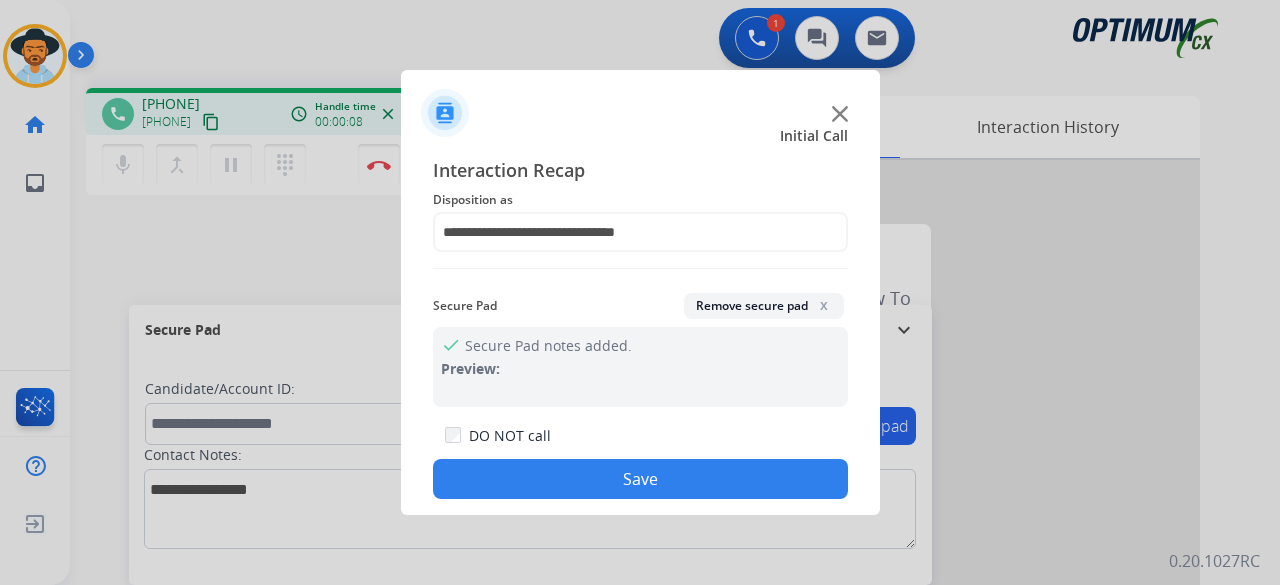 click on "Save" 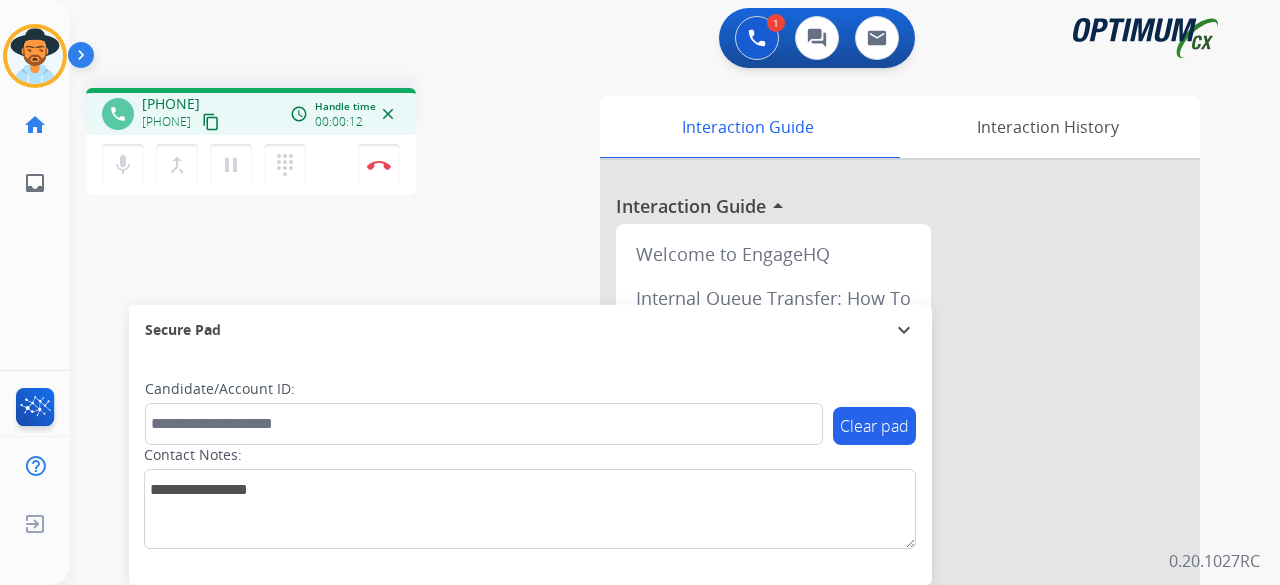 click on "content_copy" at bounding box center (211, 122) 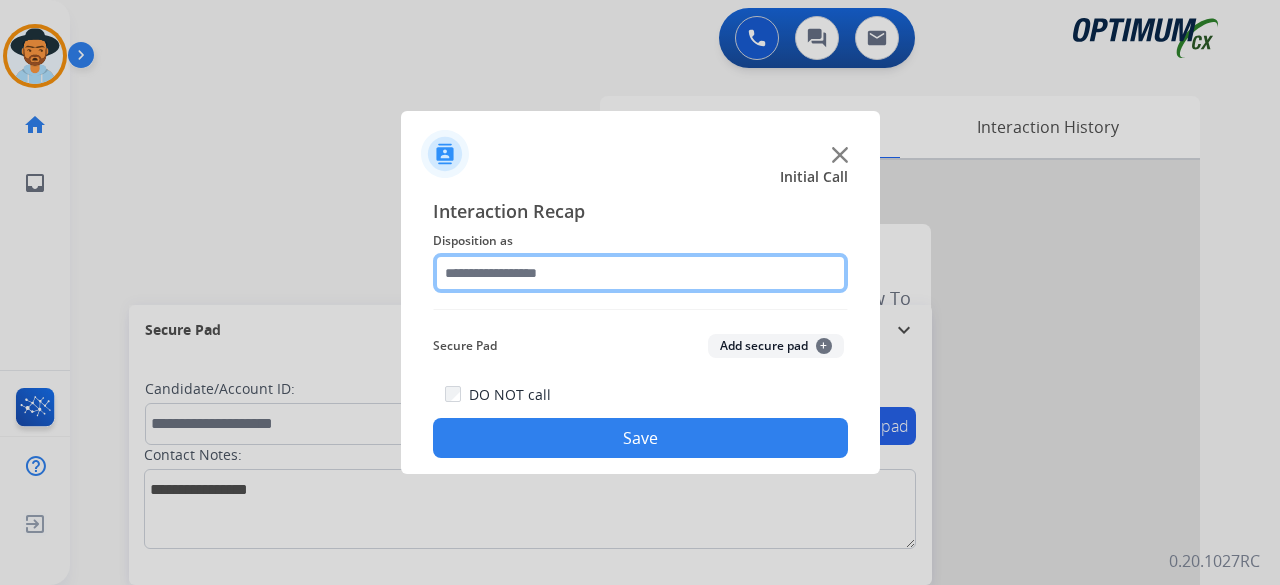 click 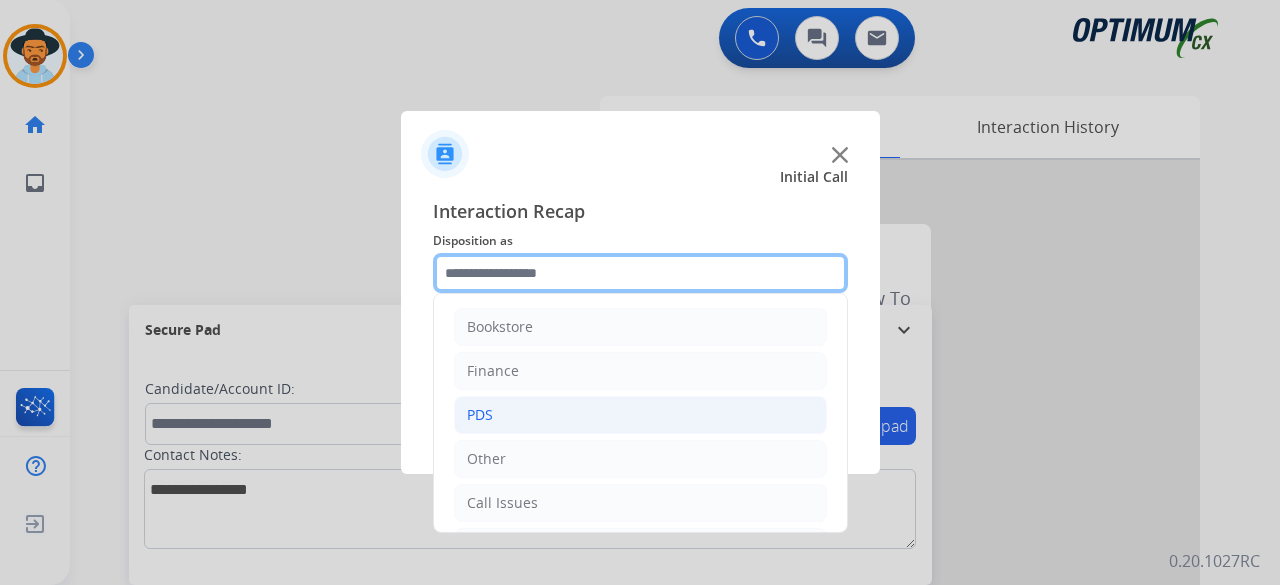scroll, scrollTop: 130, scrollLeft: 0, axis: vertical 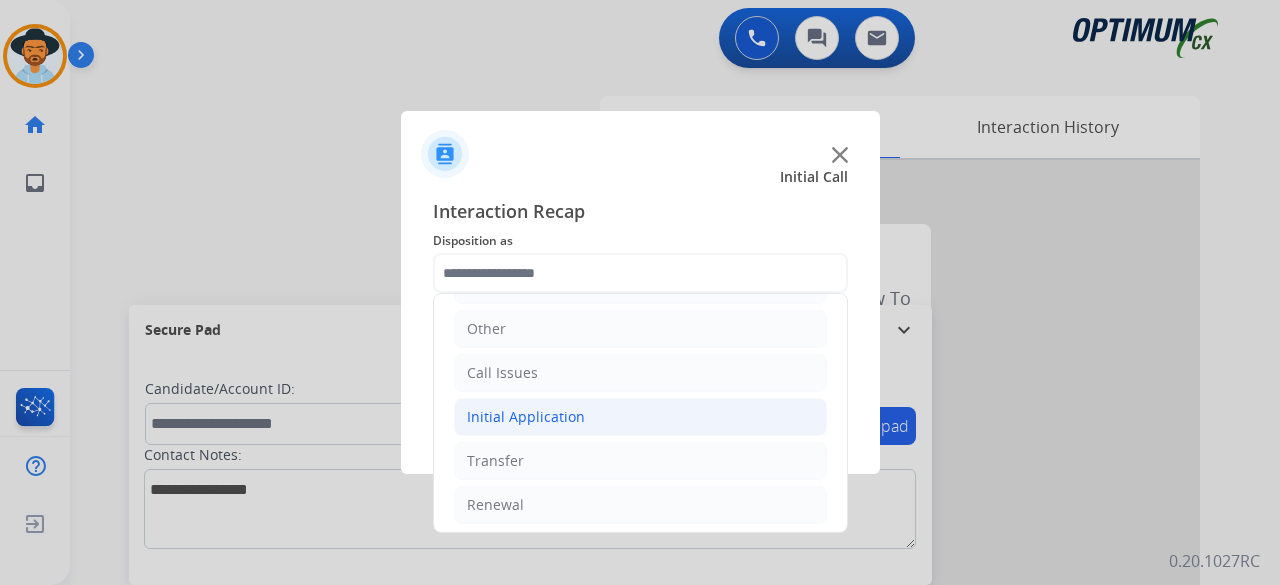 click on "Initial Application" 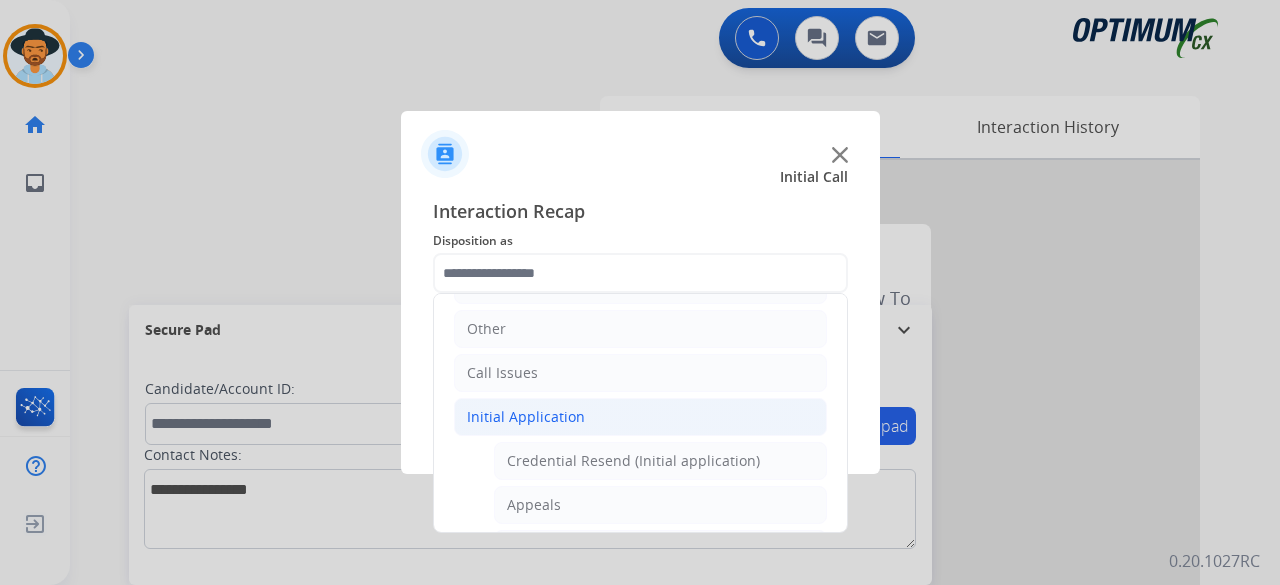 click on "Credential Resend (Initial application)" 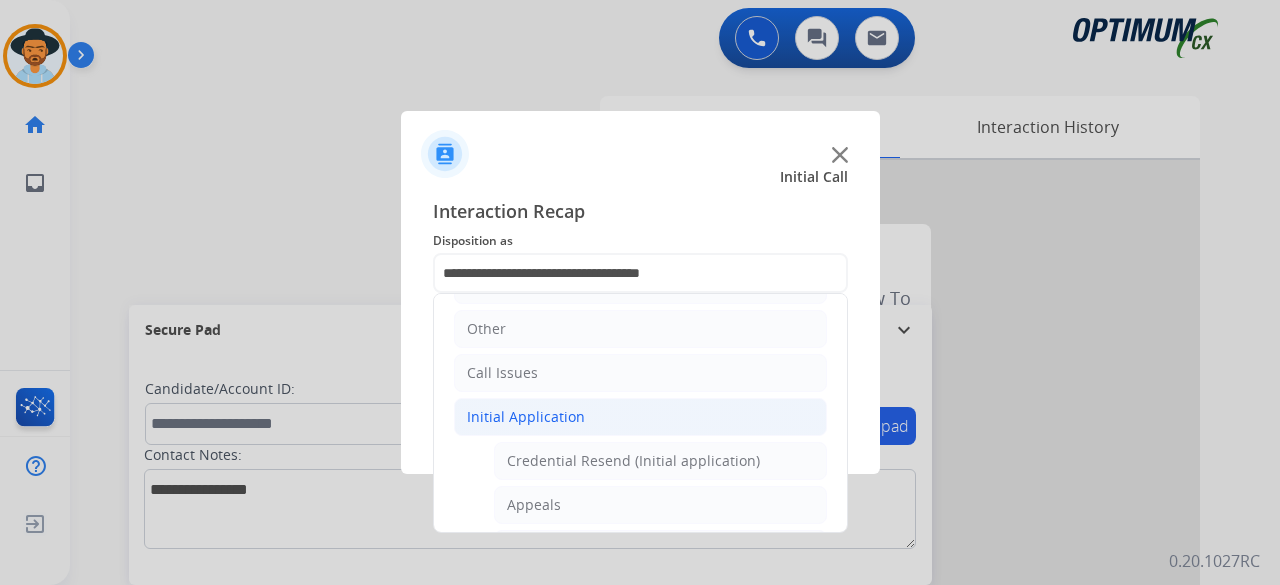 click on "**********" 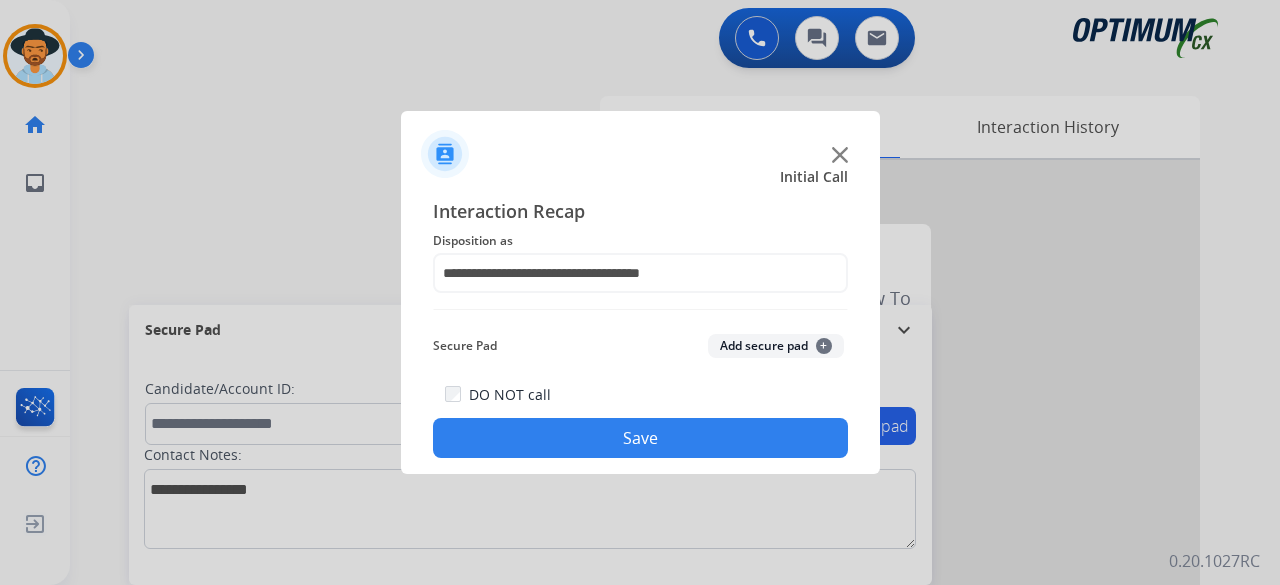 click on "Secure Pad  Add secure pad  +" 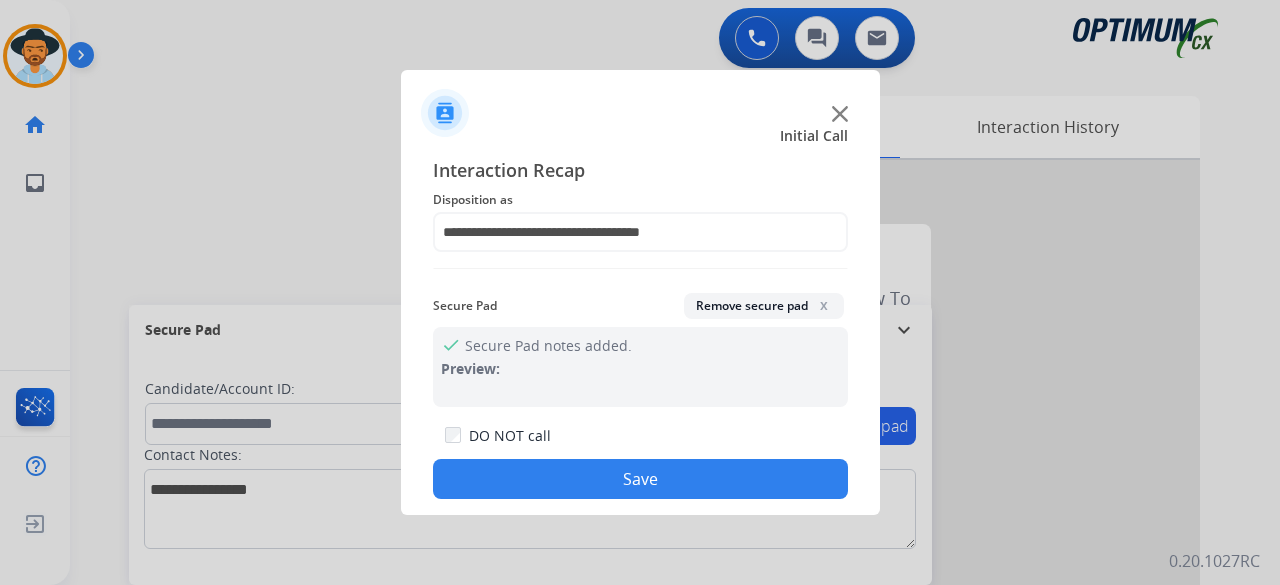 click on "Save" 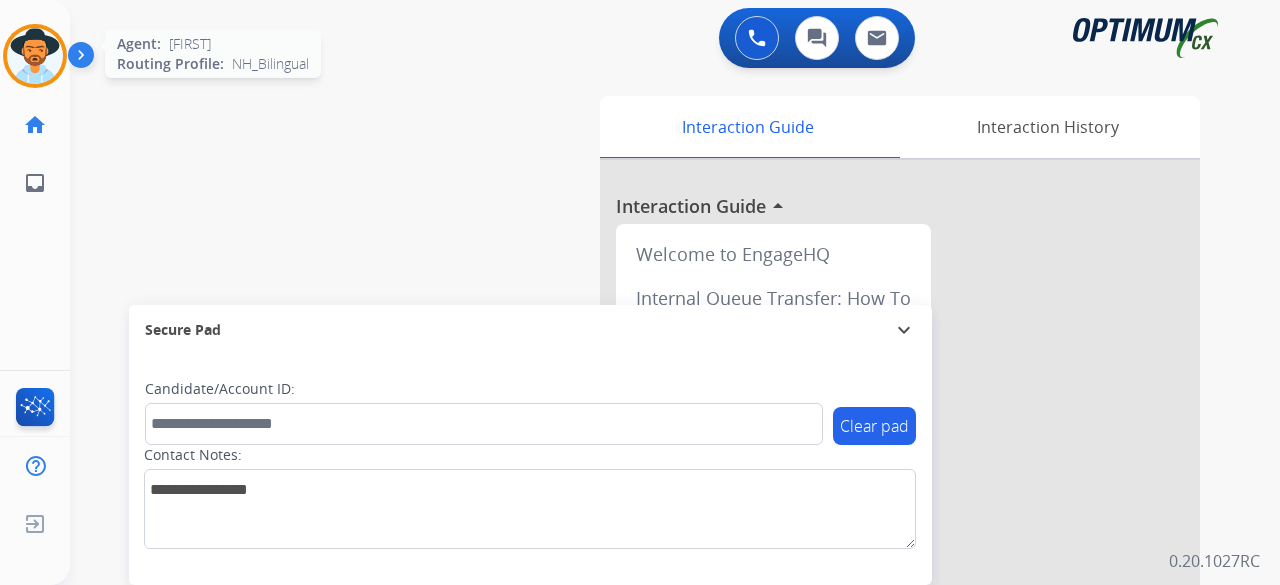 click at bounding box center (35, 56) 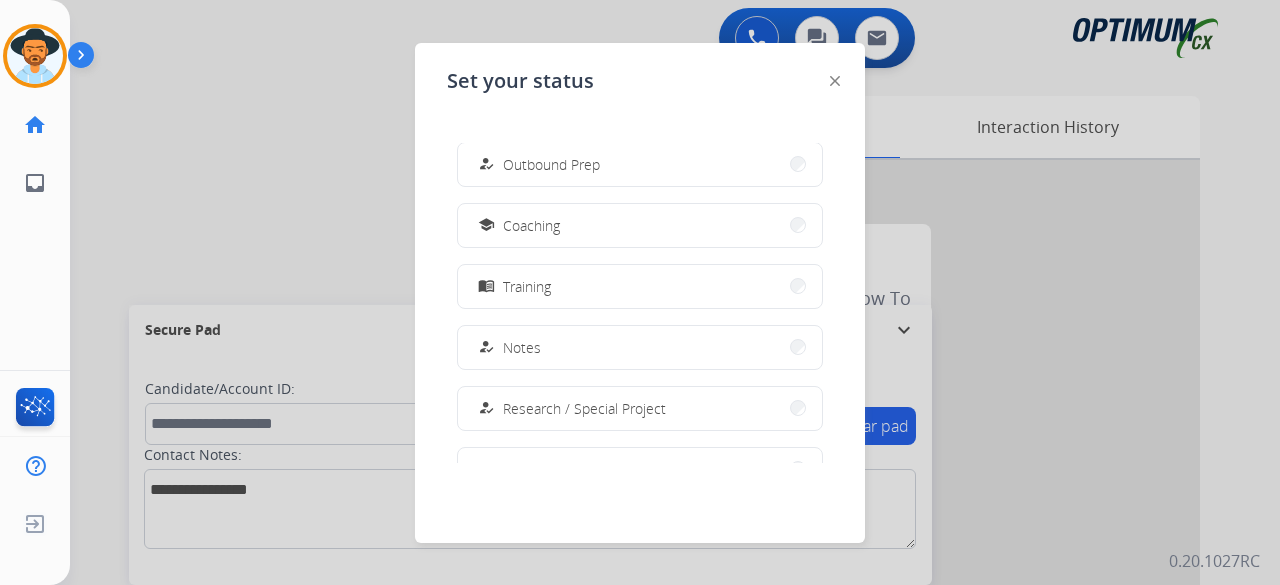 scroll, scrollTop: 499, scrollLeft: 0, axis: vertical 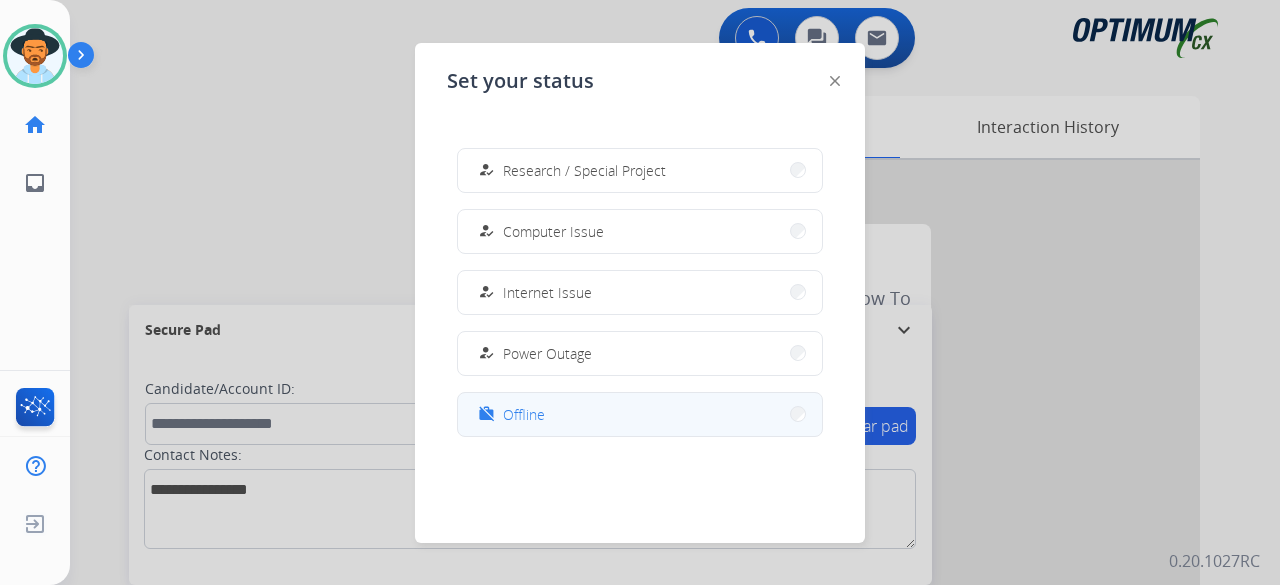 click on "work_off Offline" at bounding box center (640, 414) 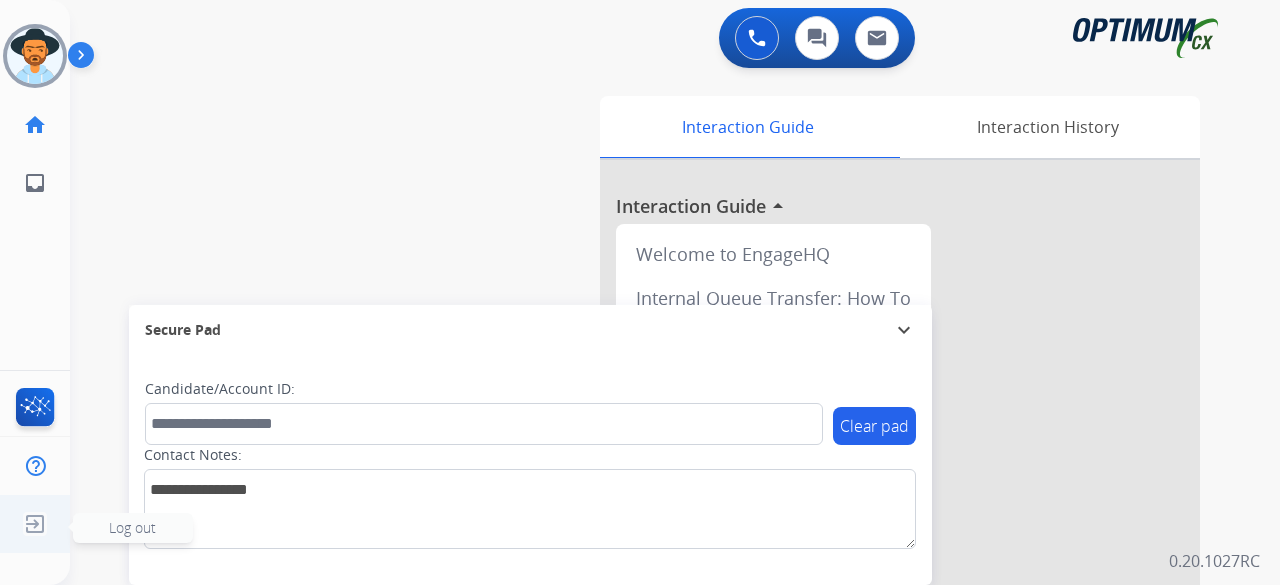 click 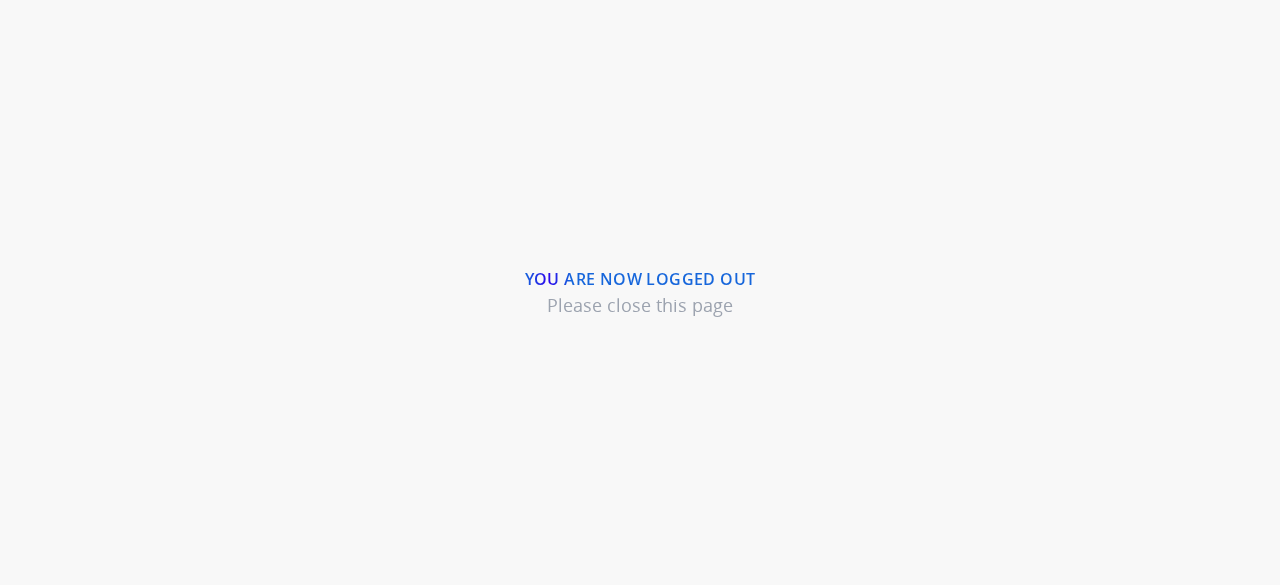 scroll, scrollTop: 0, scrollLeft: 0, axis: both 